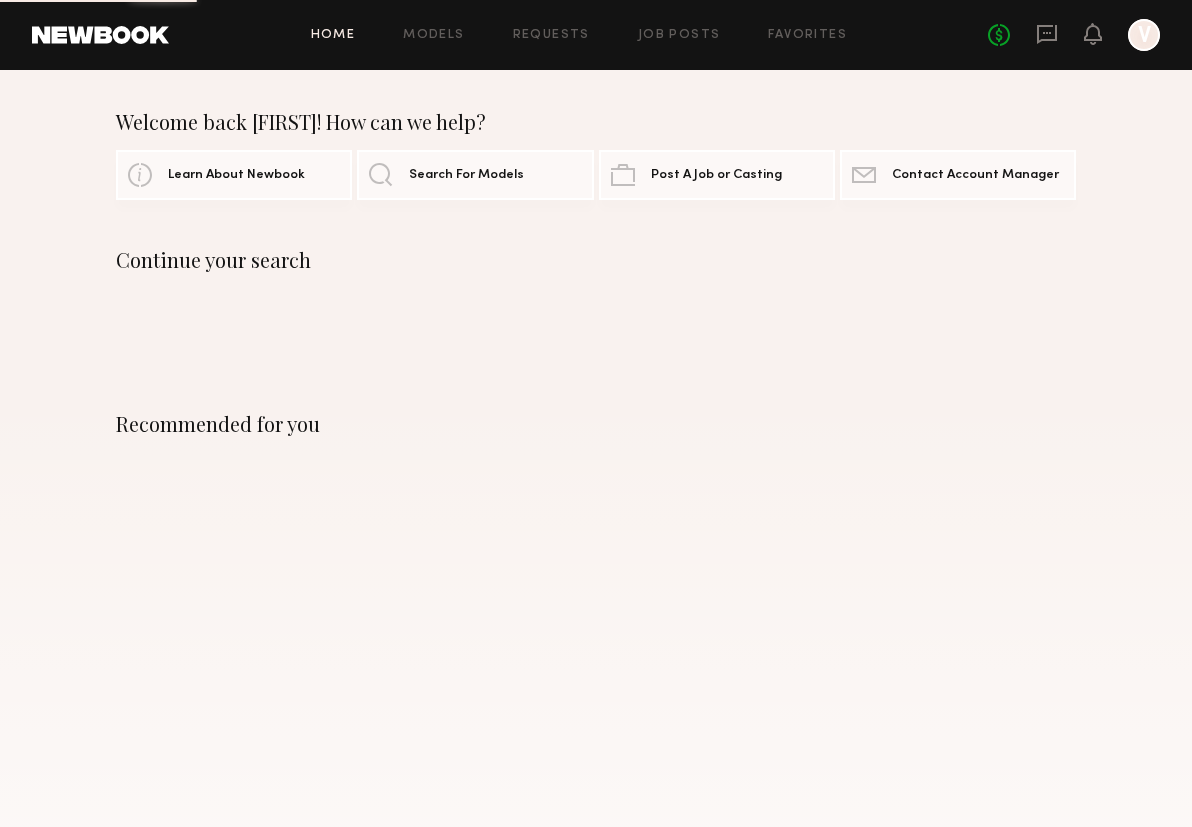 scroll, scrollTop: 0, scrollLeft: 0, axis: both 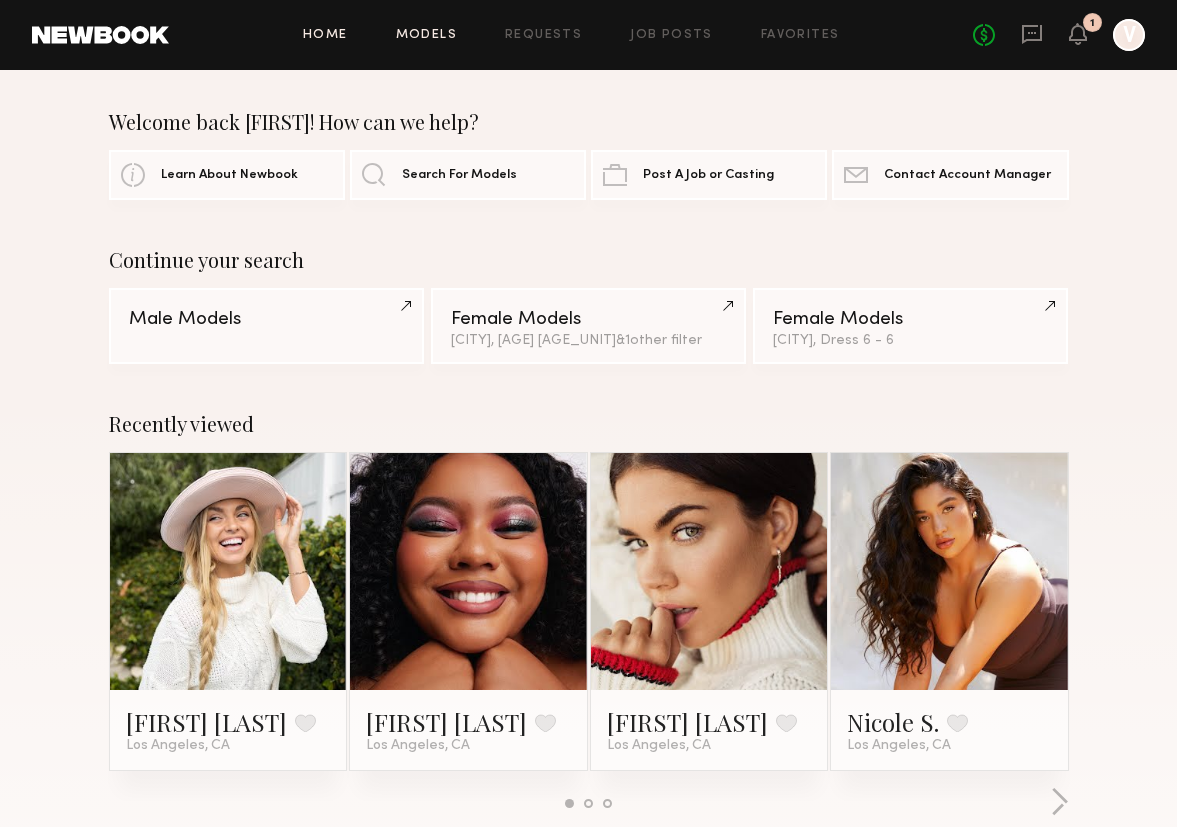 click on "Models" 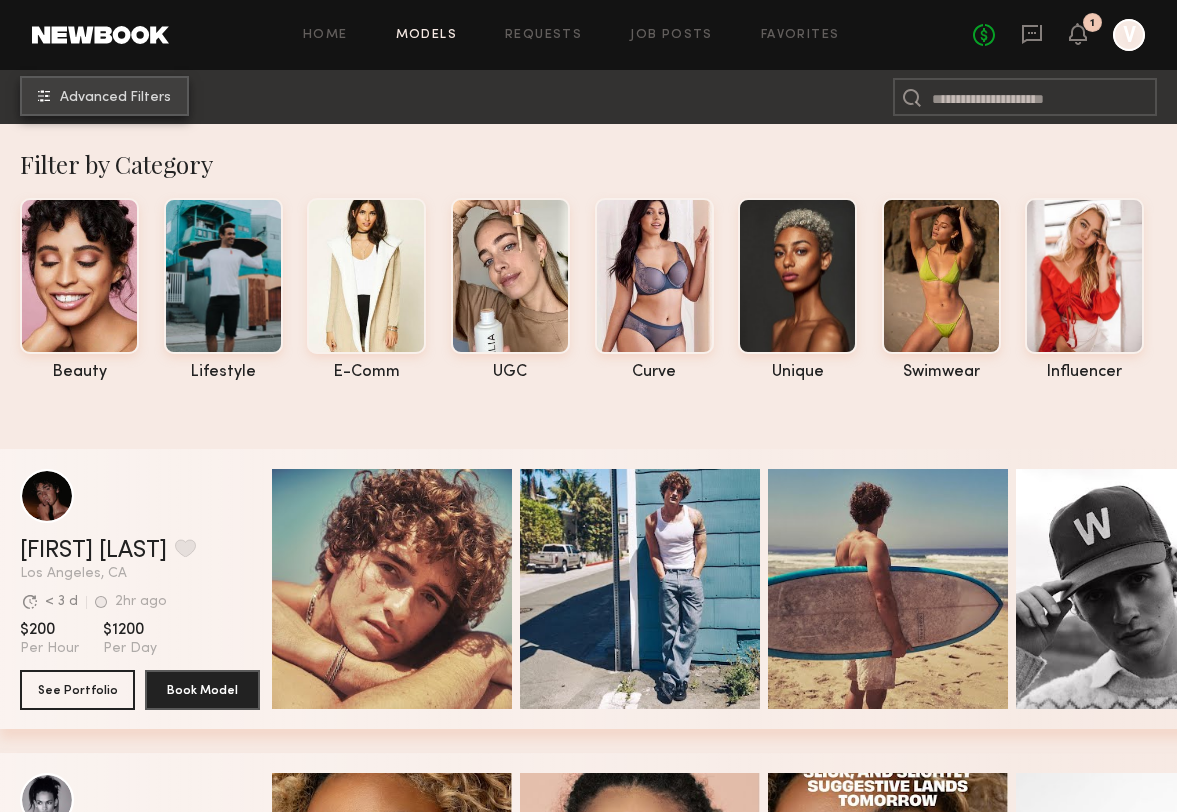 click on "Advanced Filters" 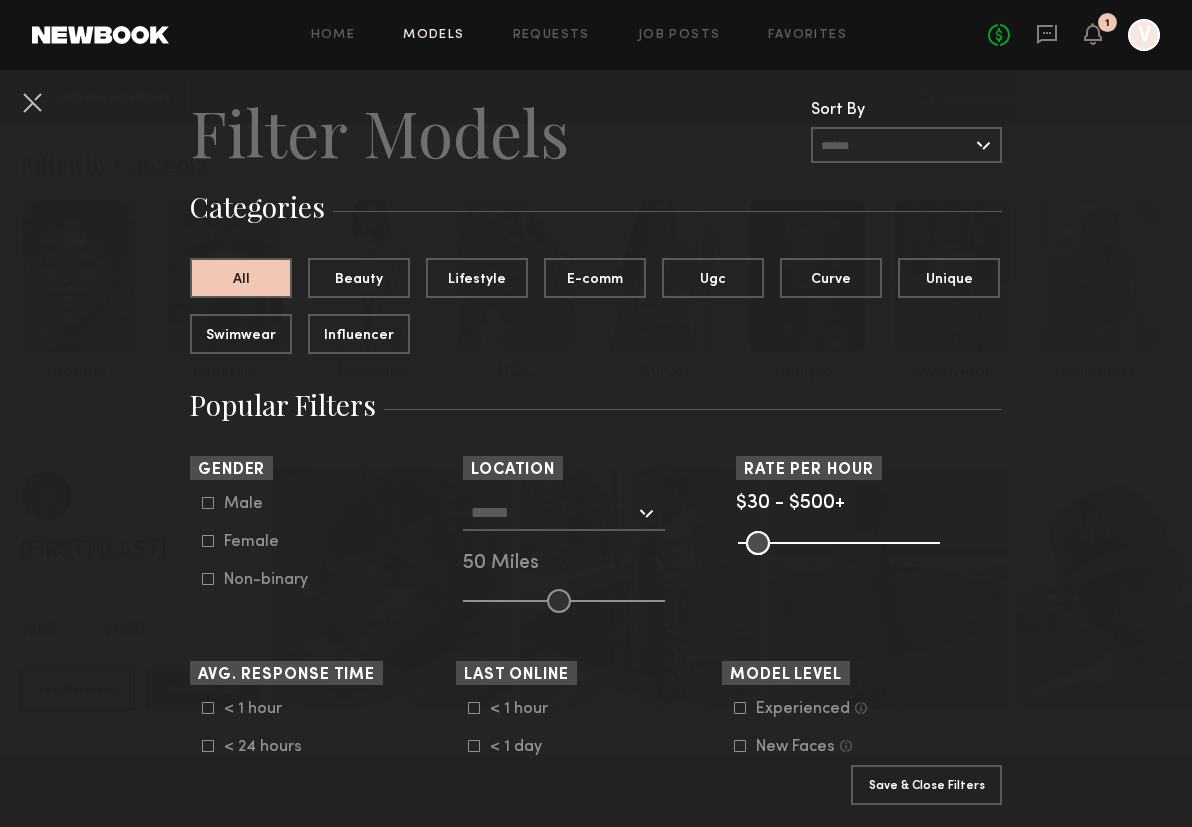 scroll, scrollTop: 44, scrollLeft: 0, axis: vertical 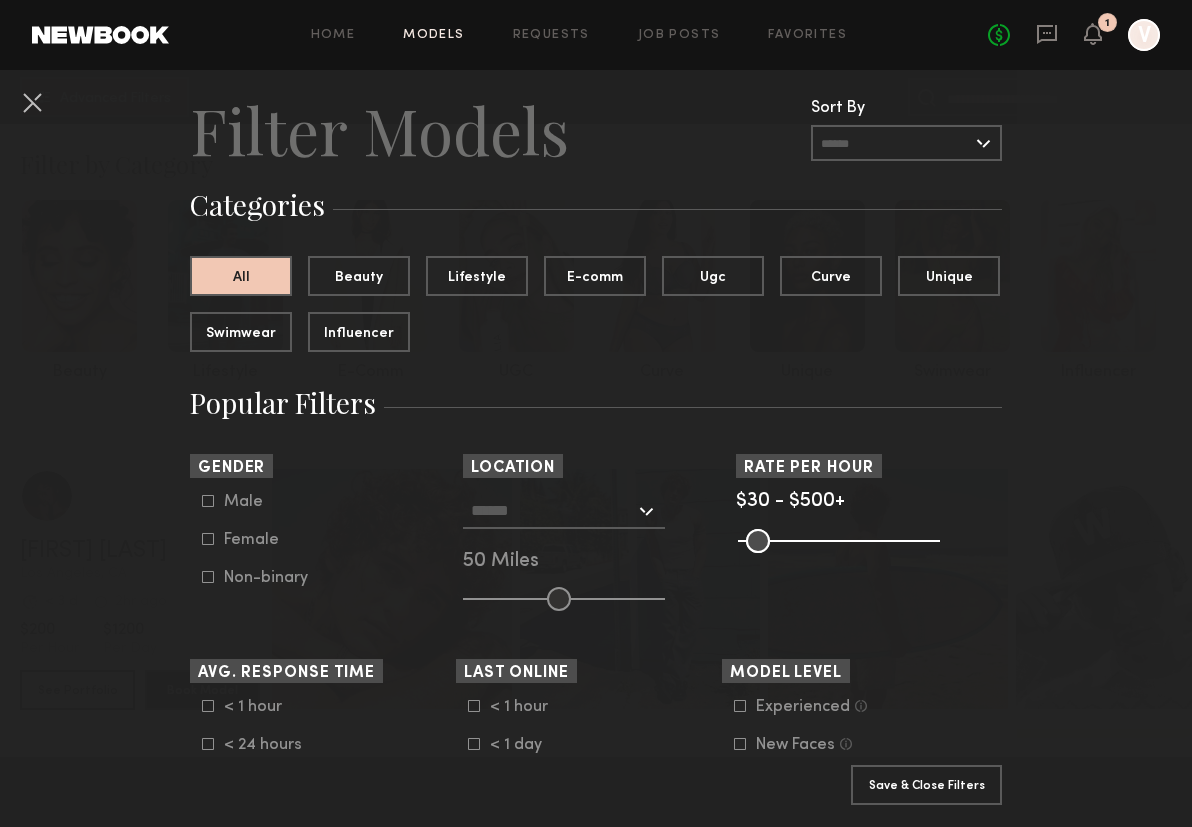 click on "Female" 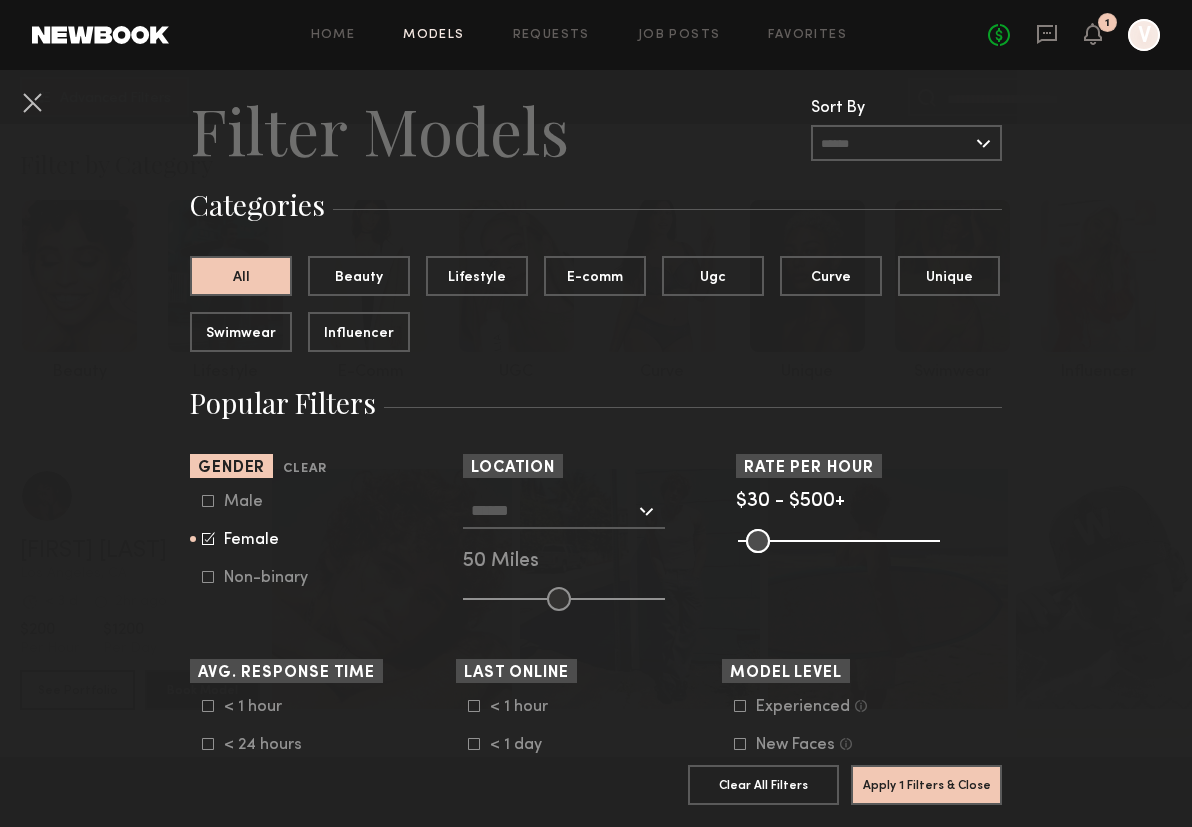 click 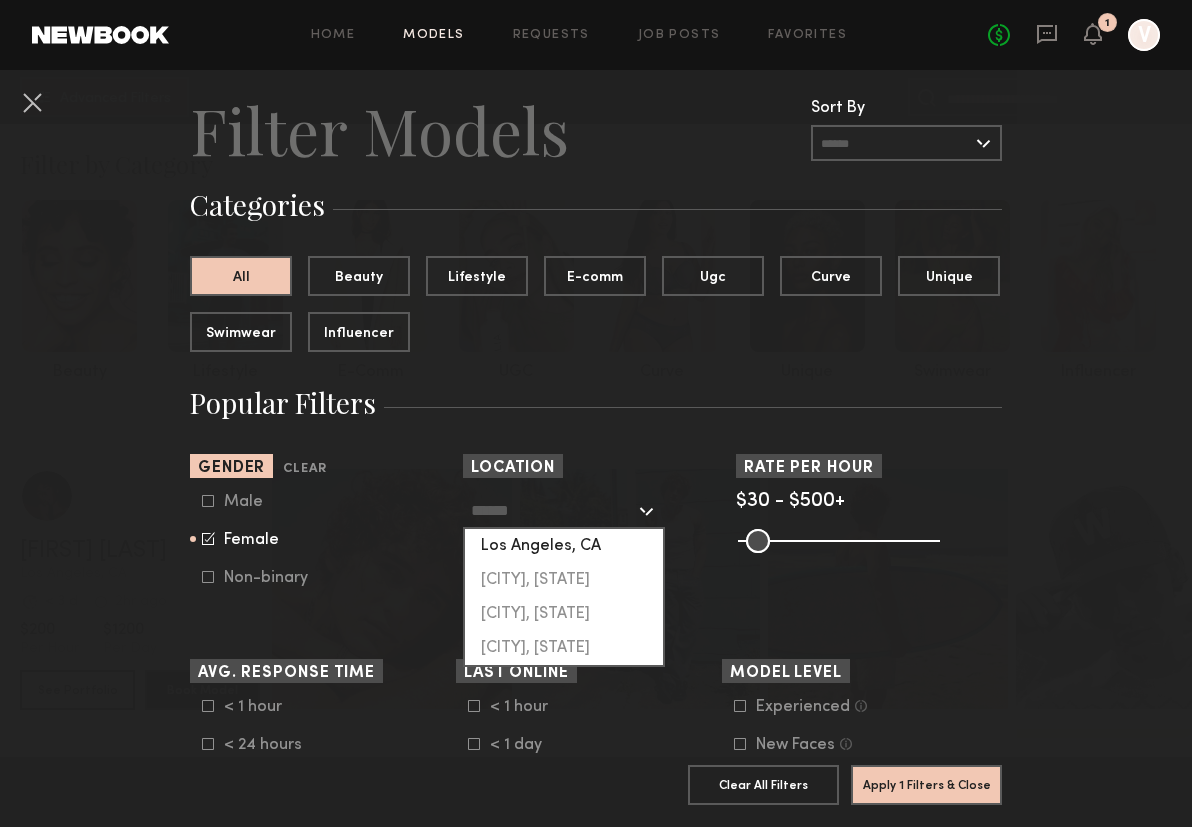 click on "Los Angeles, CA" 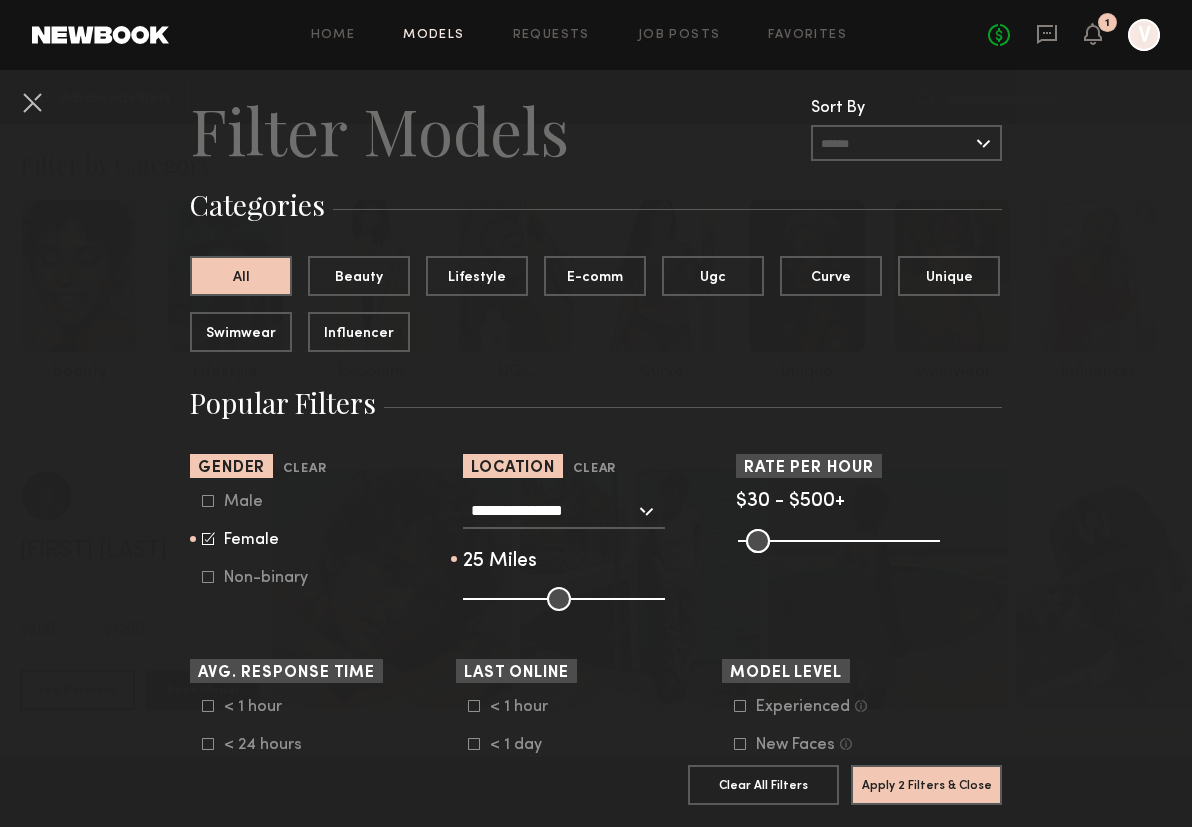drag, startPoint x: 547, startPoint y: 599, endPoint x: 497, endPoint y: 593, distance: 50.358715 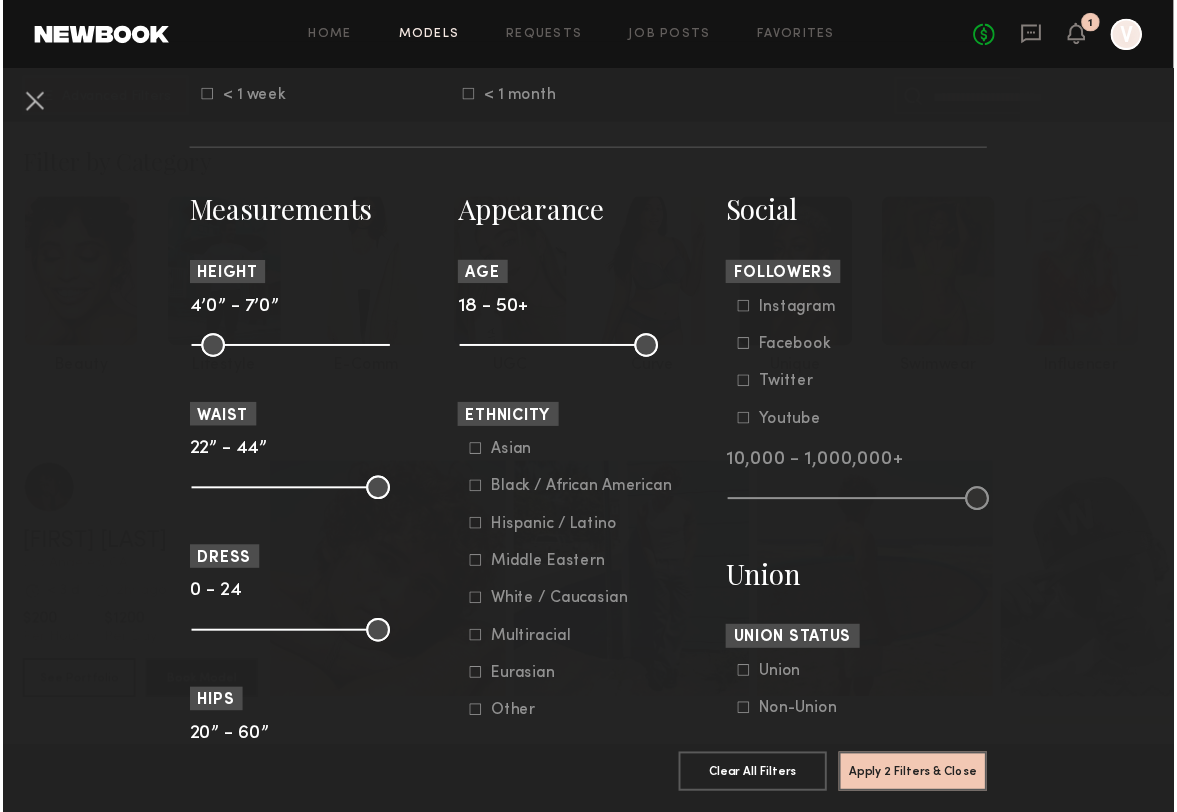 scroll, scrollTop: 798, scrollLeft: 0, axis: vertical 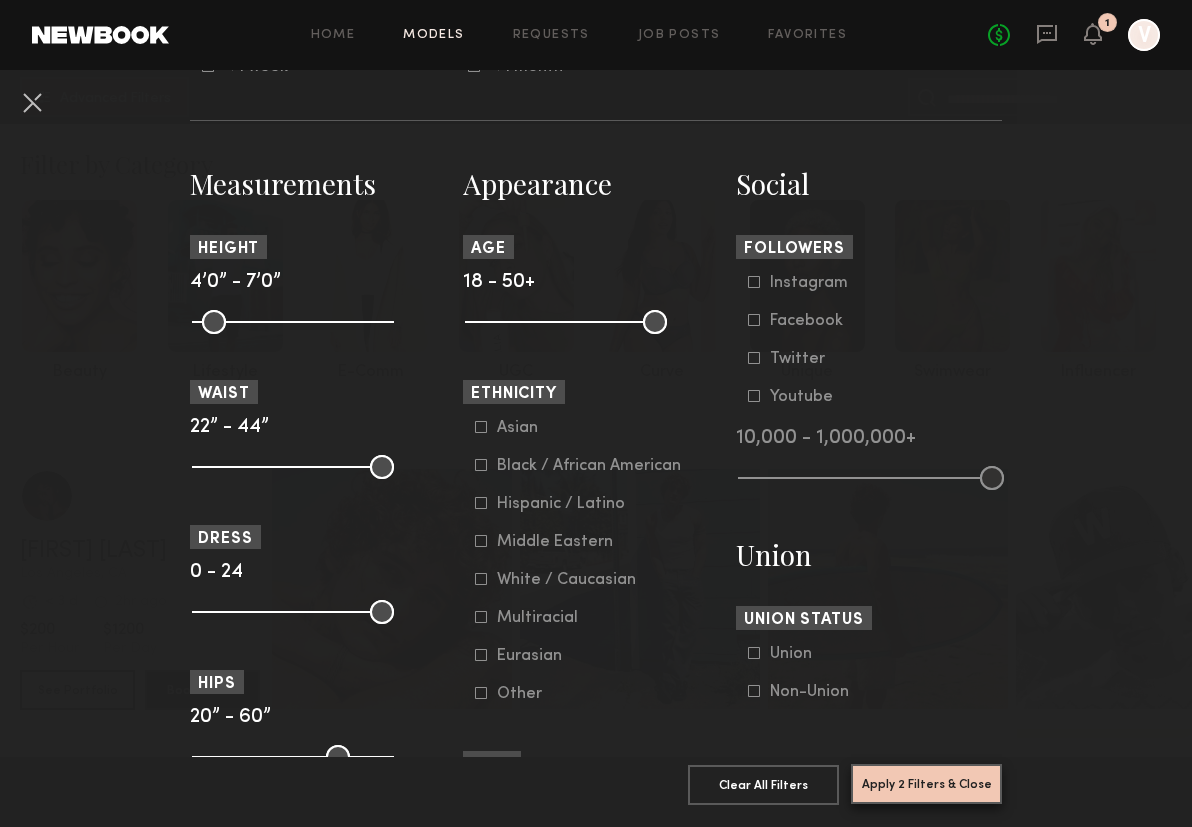 click on "Apply 2 Filters & Close" 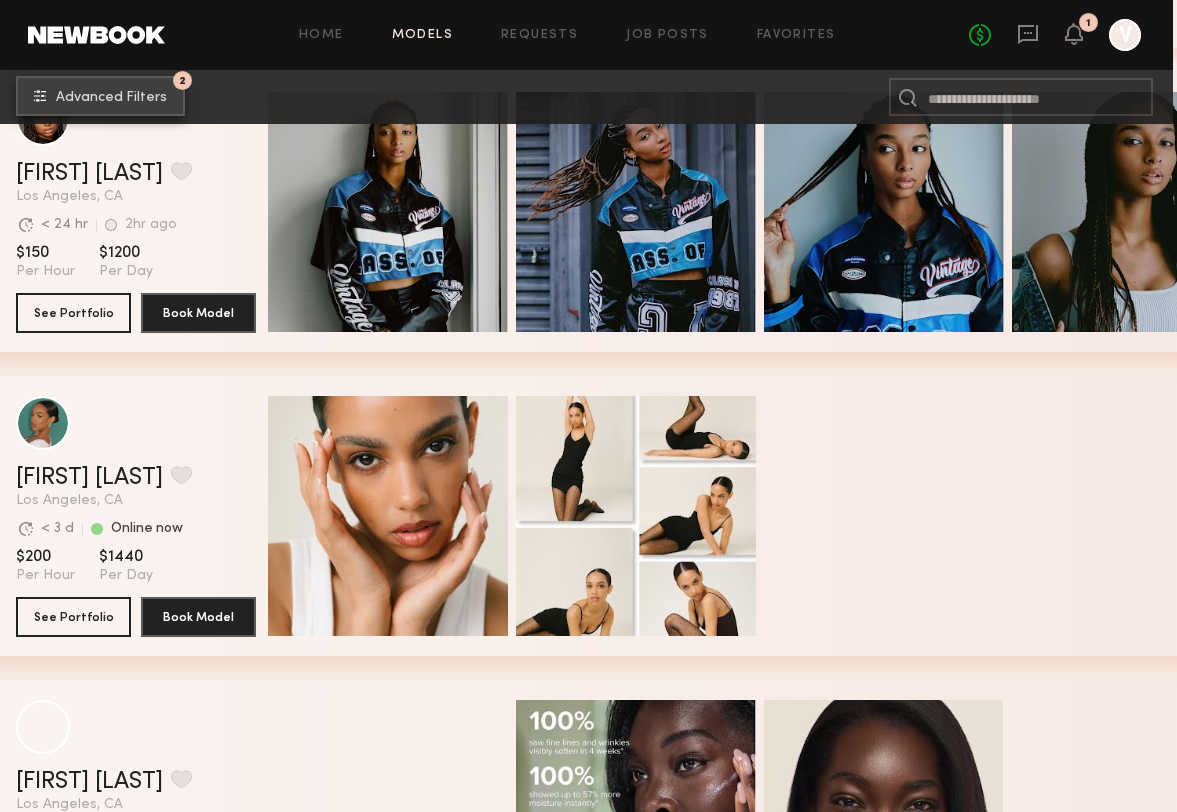 scroll, scrollTop: 1916, scrollLeft: 4, axis: both 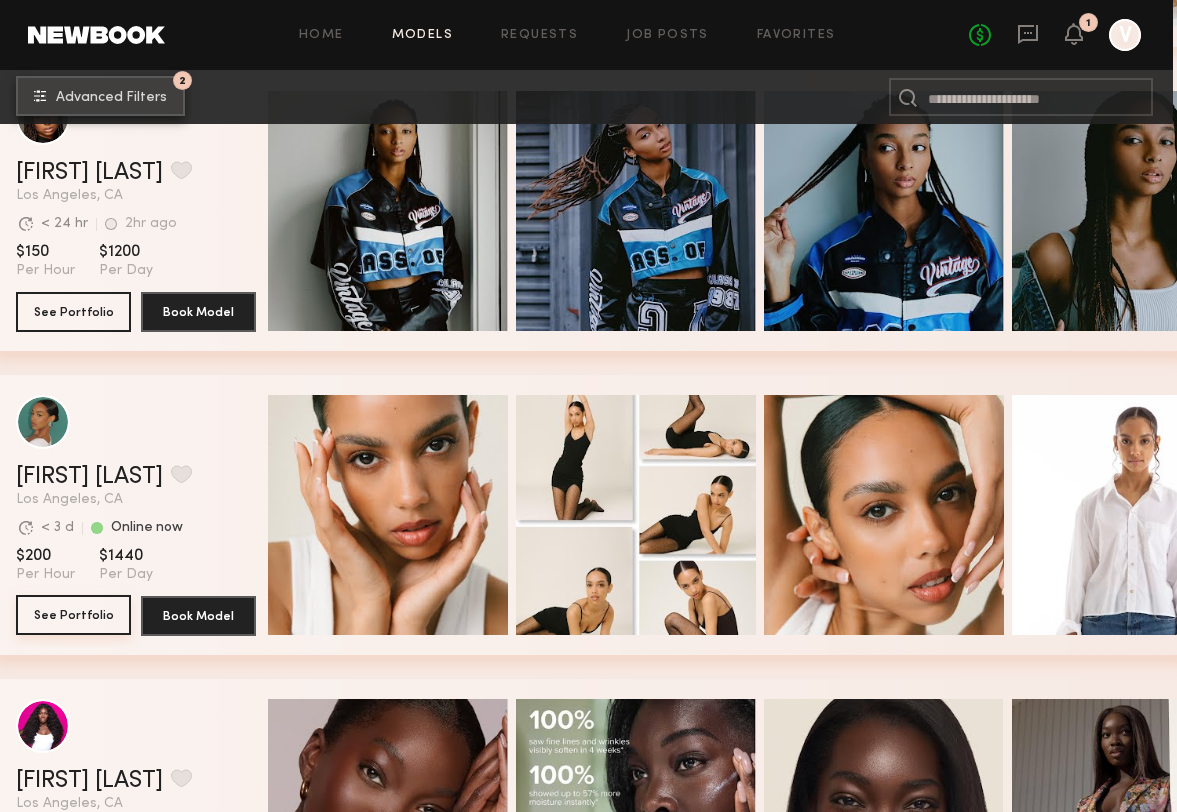 type 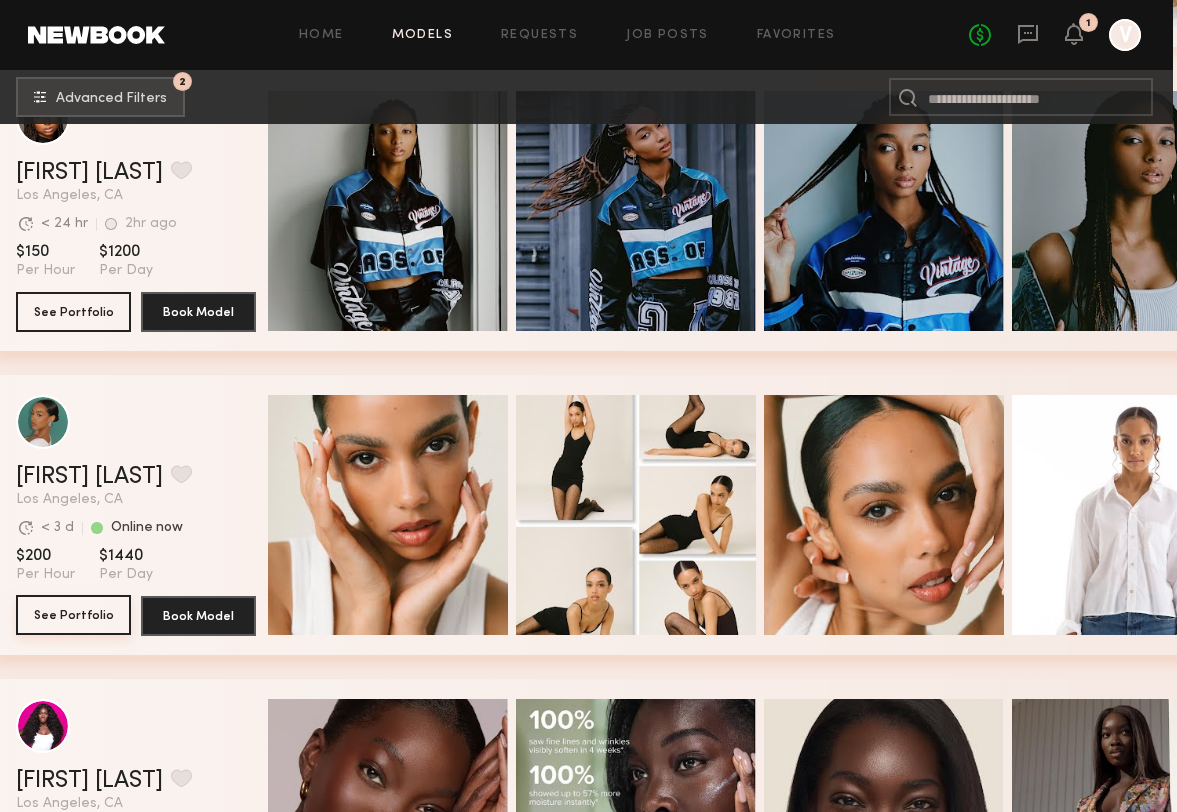 click on "See Portfolio" 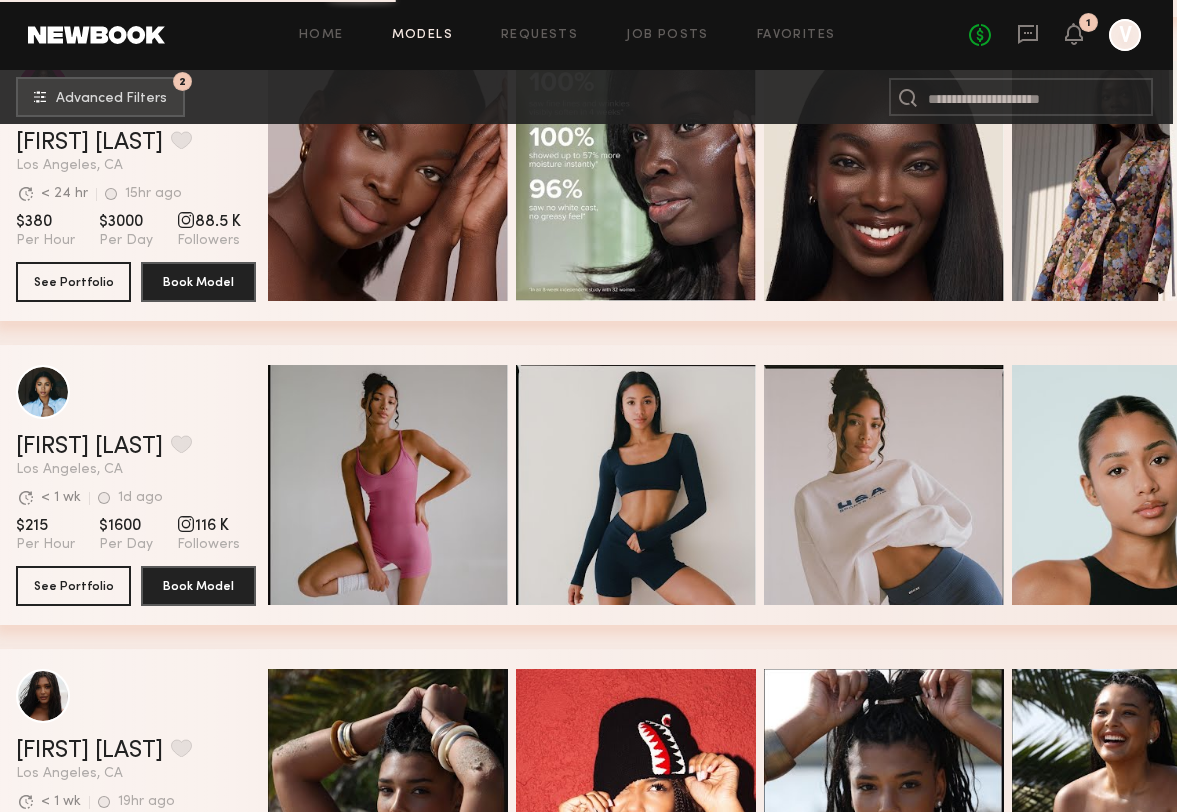 scroll, scrollTop: 2557, scrollLeft: 4, axis: both 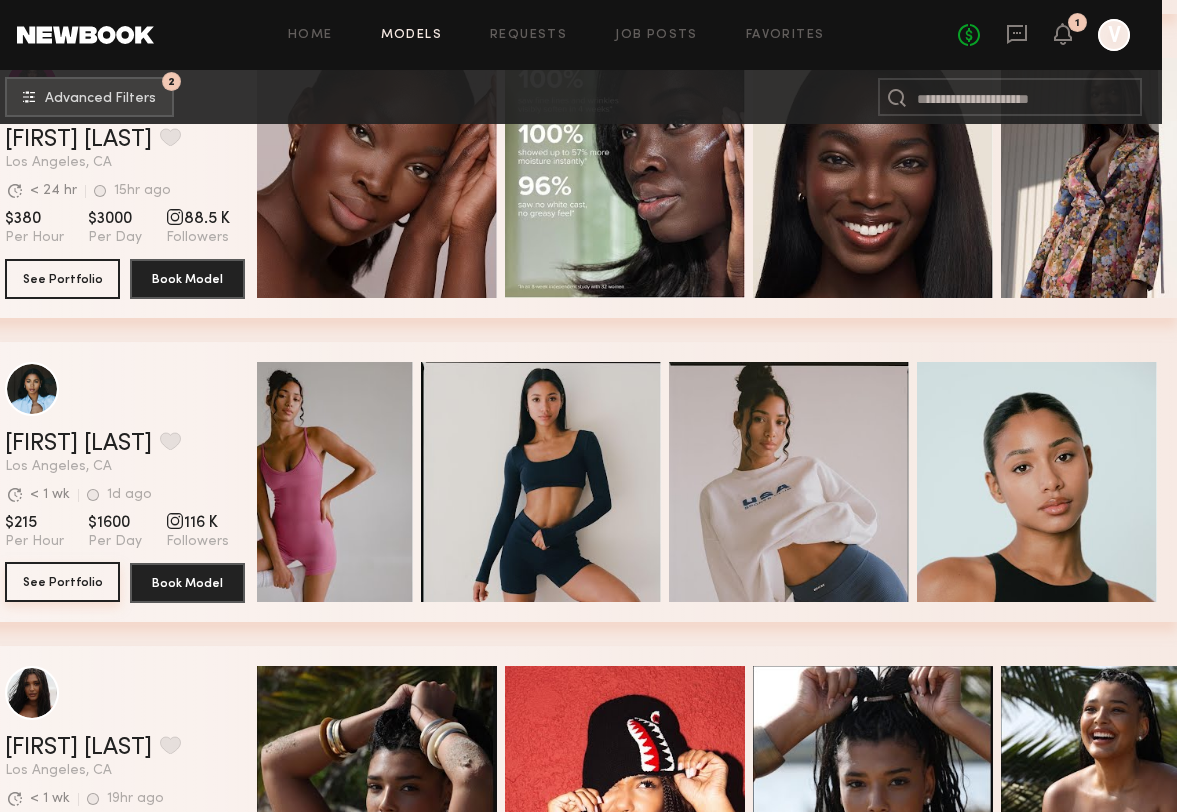 click on "See Portfolio" 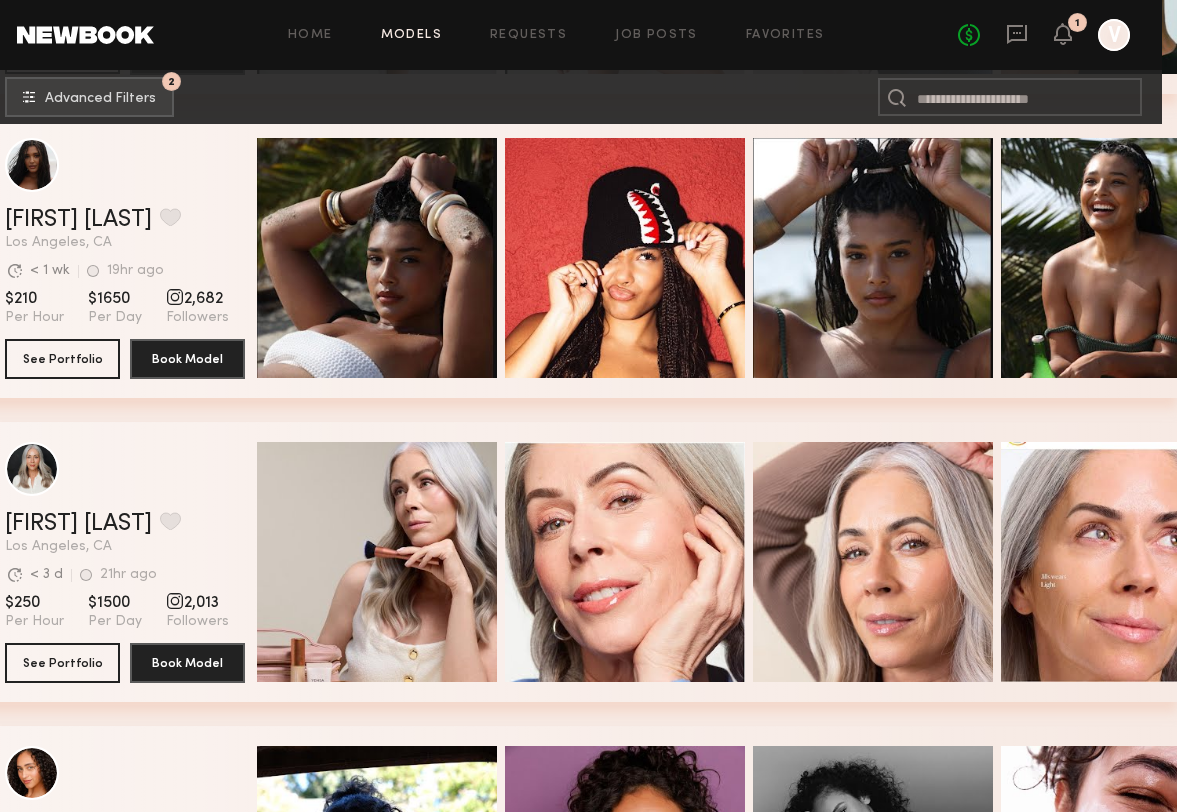 scroll, scrollTop: 3079, scrollLeft: 15, axis: both 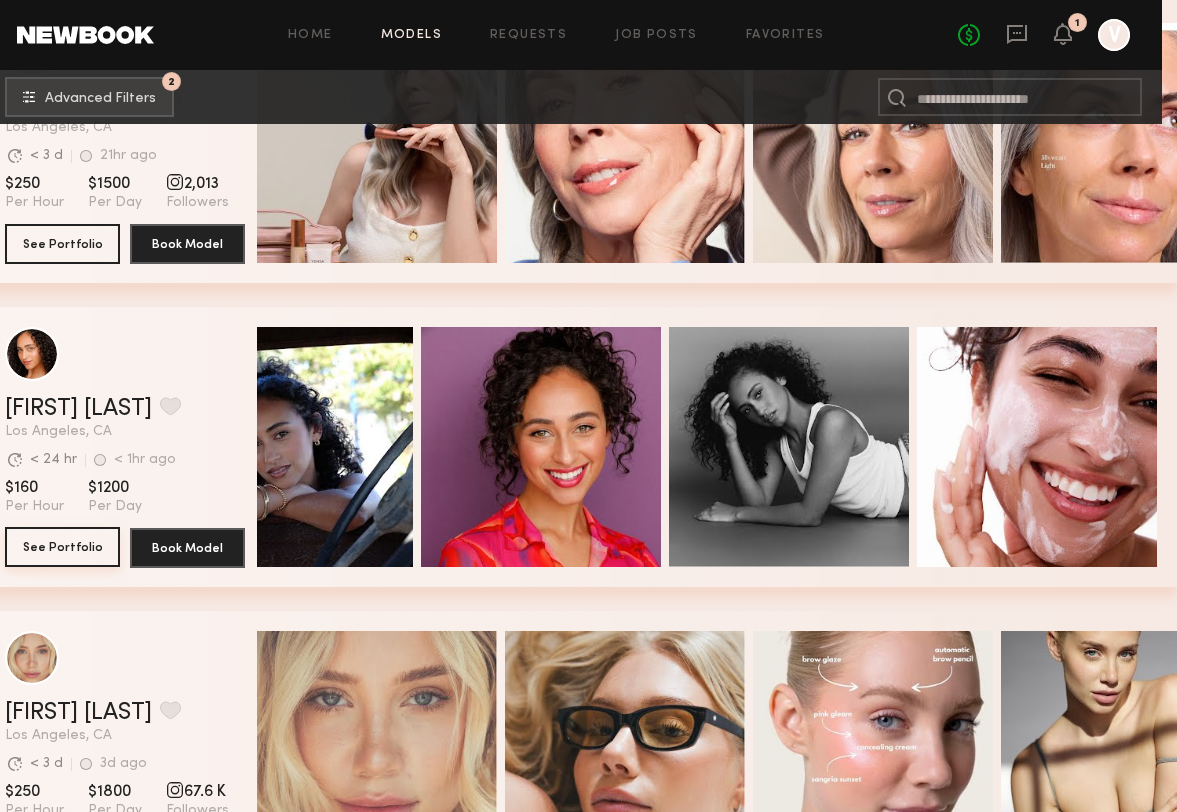 click on "See Portfolio" 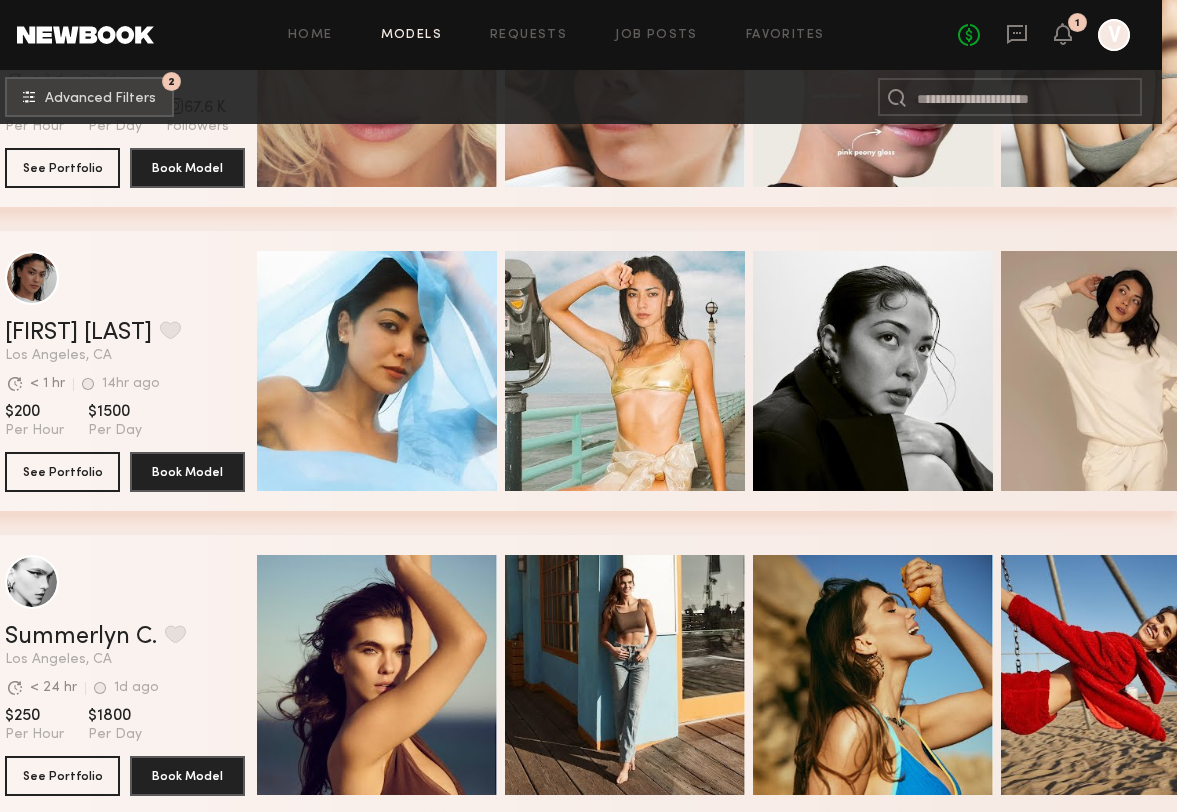 scroll, scrollTop: 4189, scrollLeft: 15, axis: both 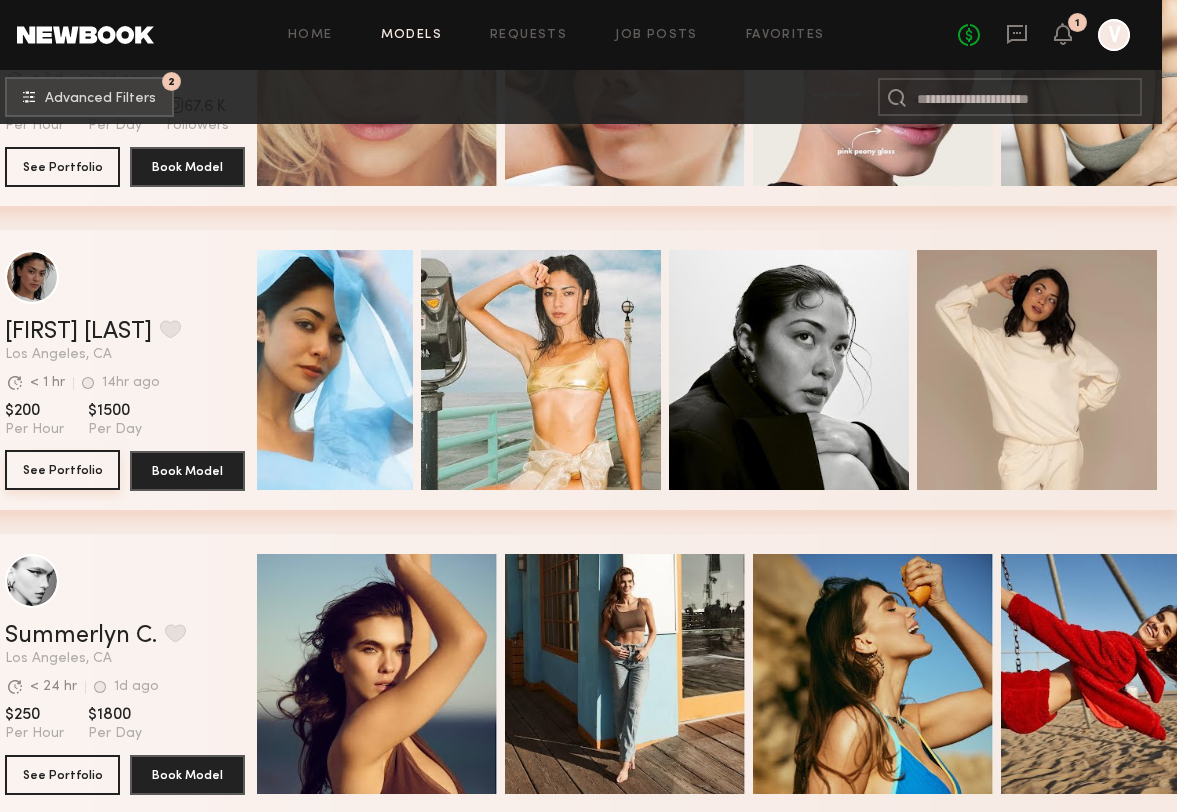 click on "See Portfolio" 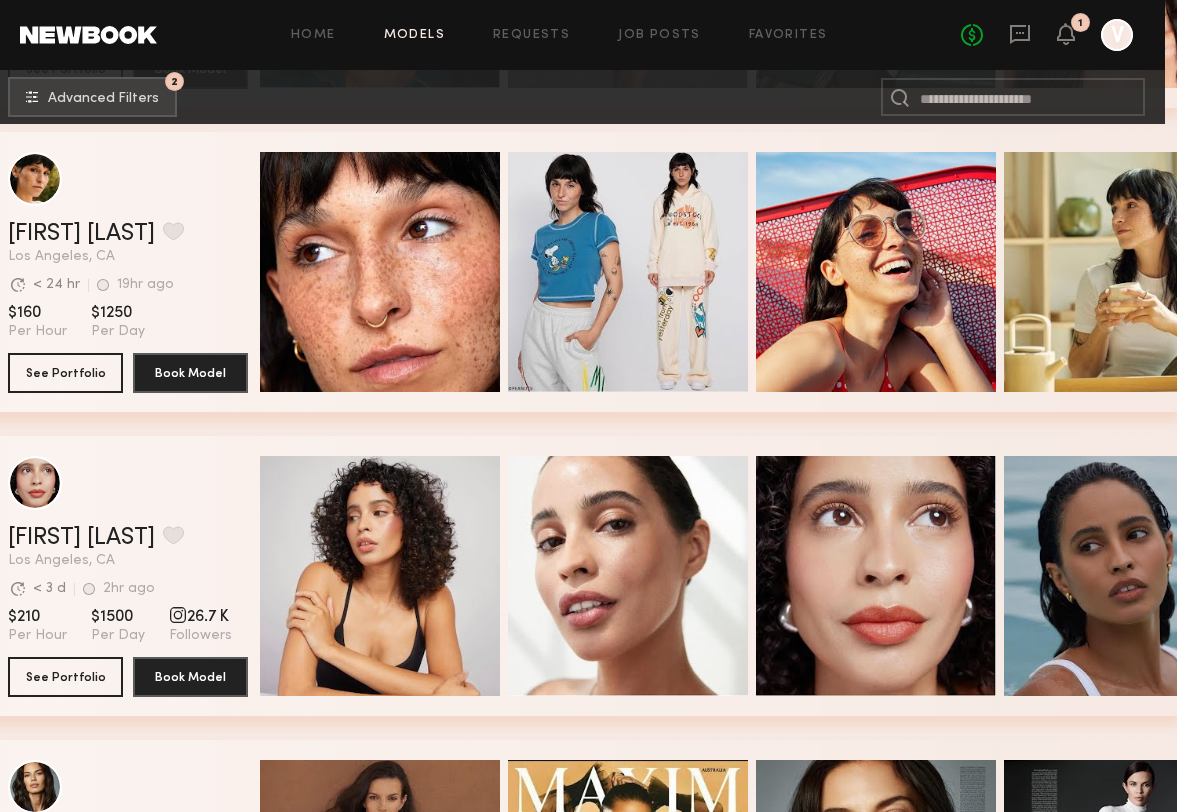 scroll, scrollTop: 5199, scrollLeft: 15, axis: both 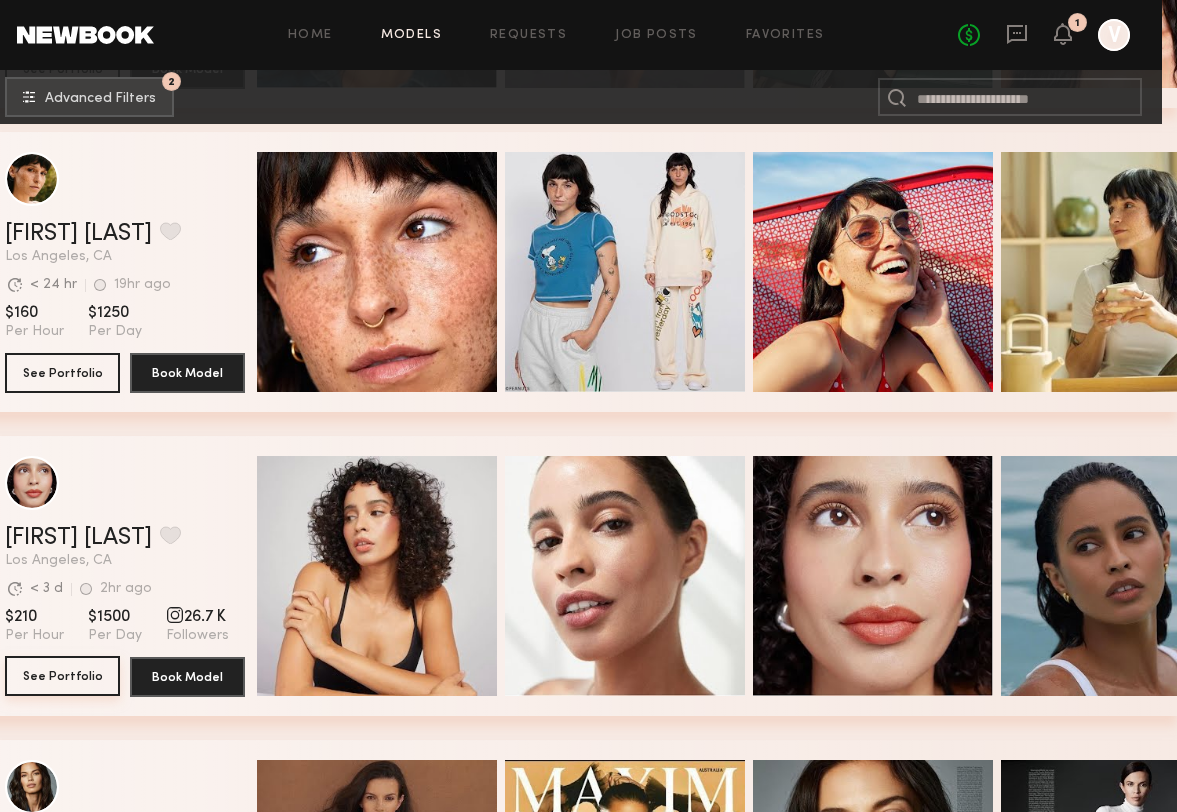 click on "See Portfolio" 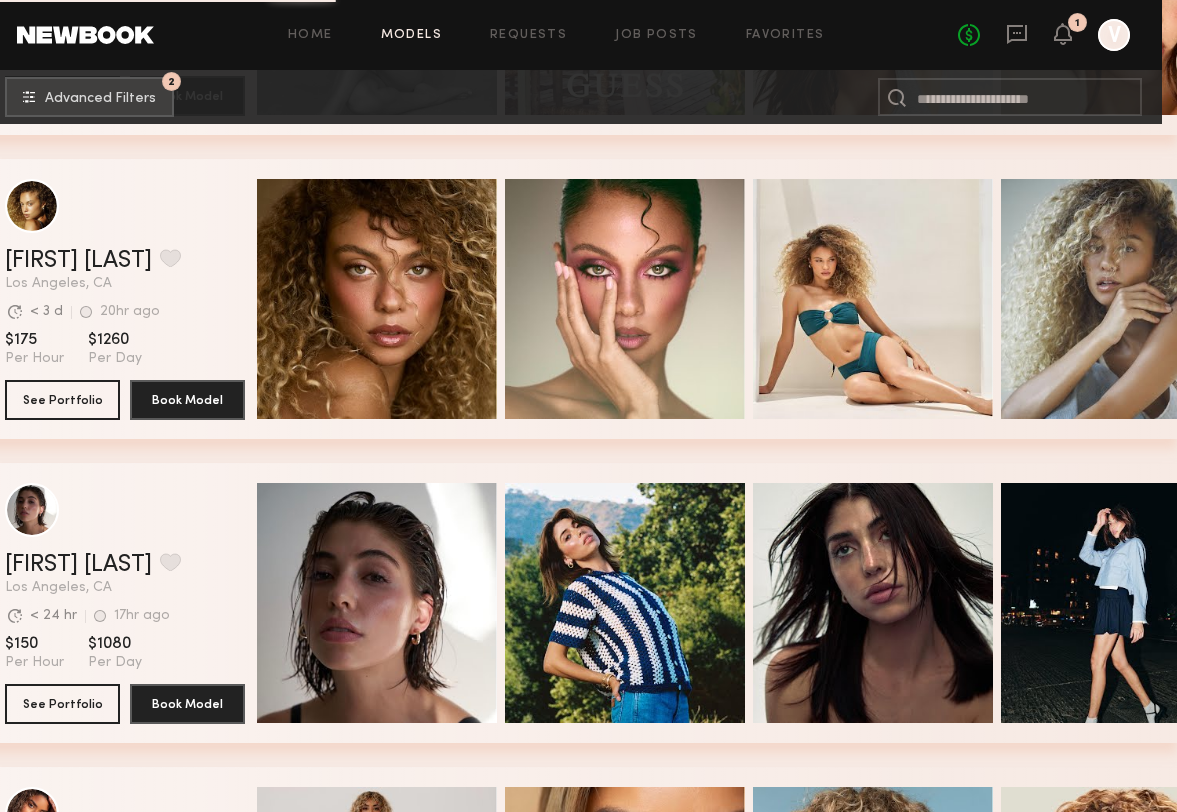 scroll, scrollTop: 6707, scrollLeft: 15, axis: both 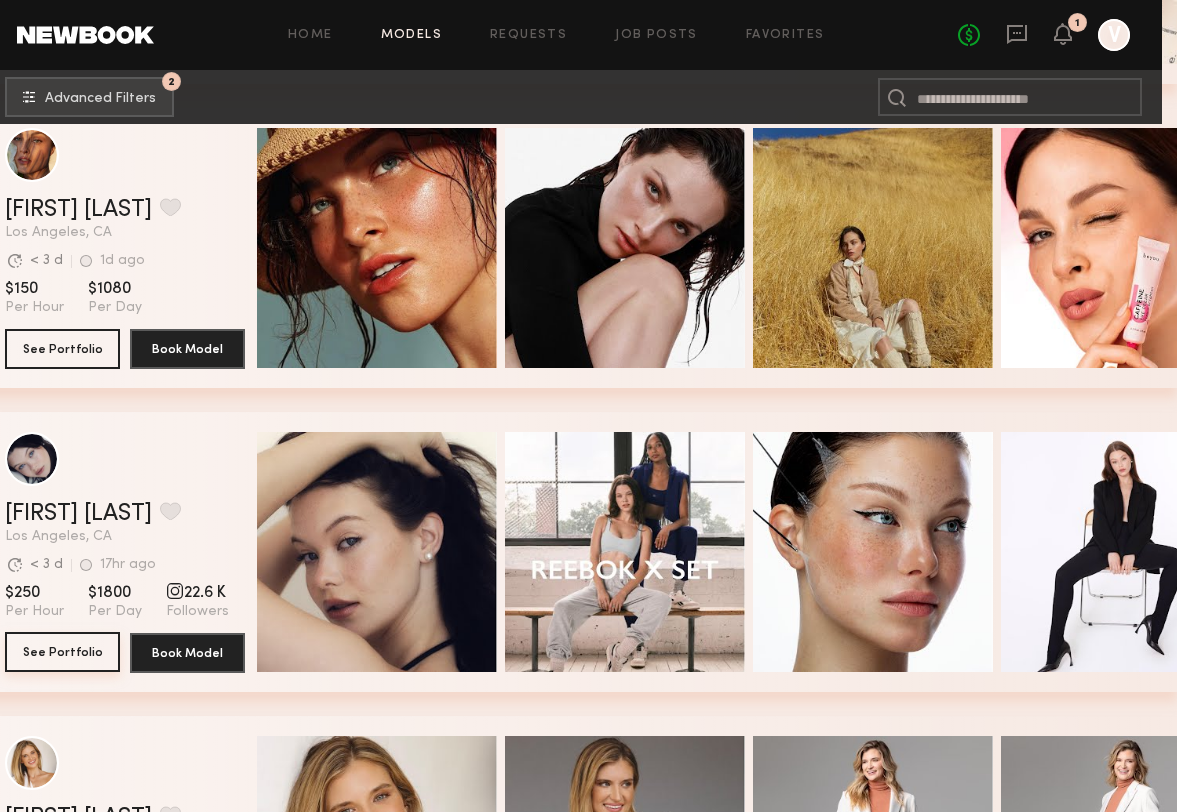 click on "See Portfolio" 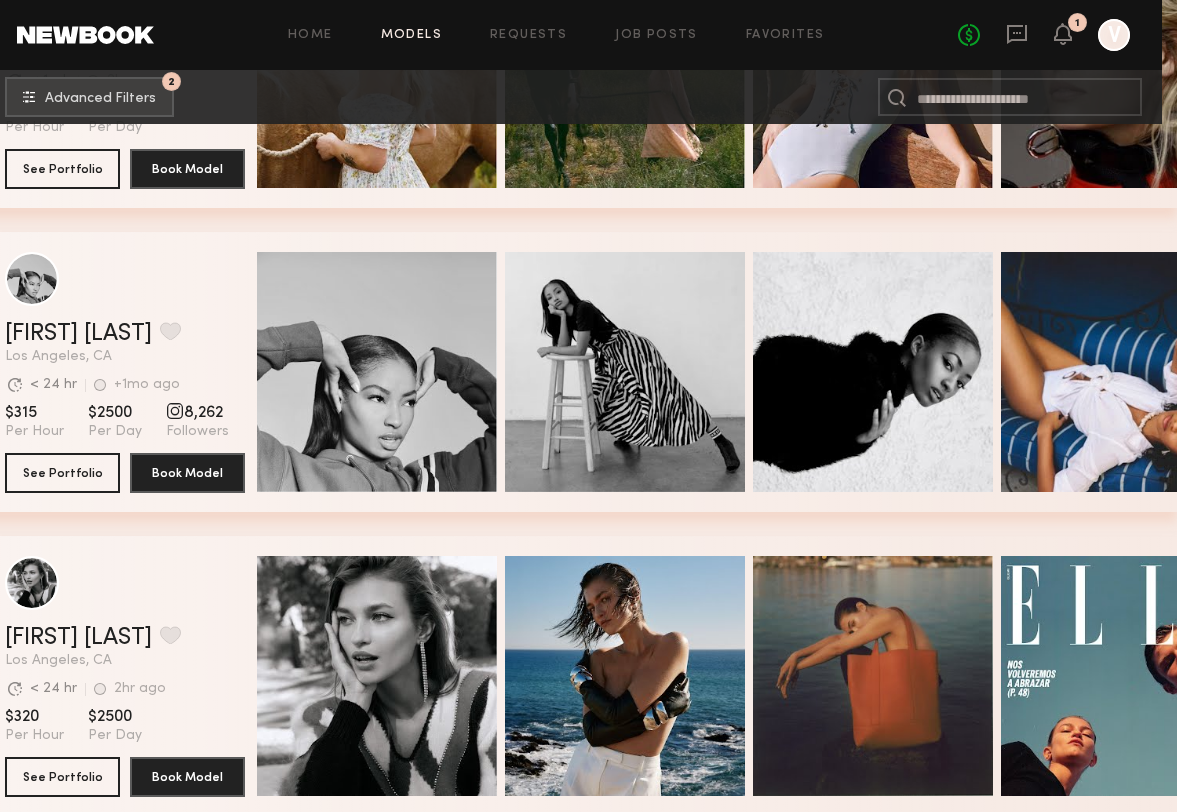 scroll, scrollTop: 9064, scrollLeft: 15, axis: both 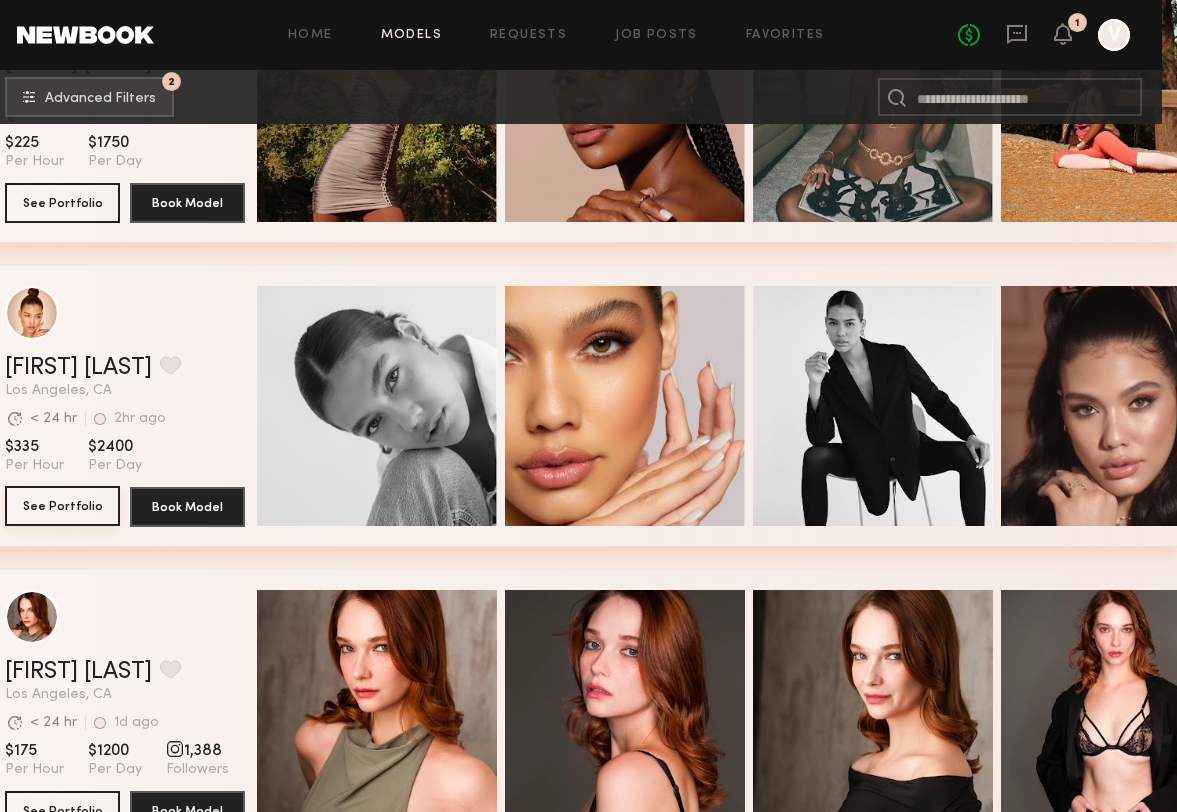 click on "See Portfolio" 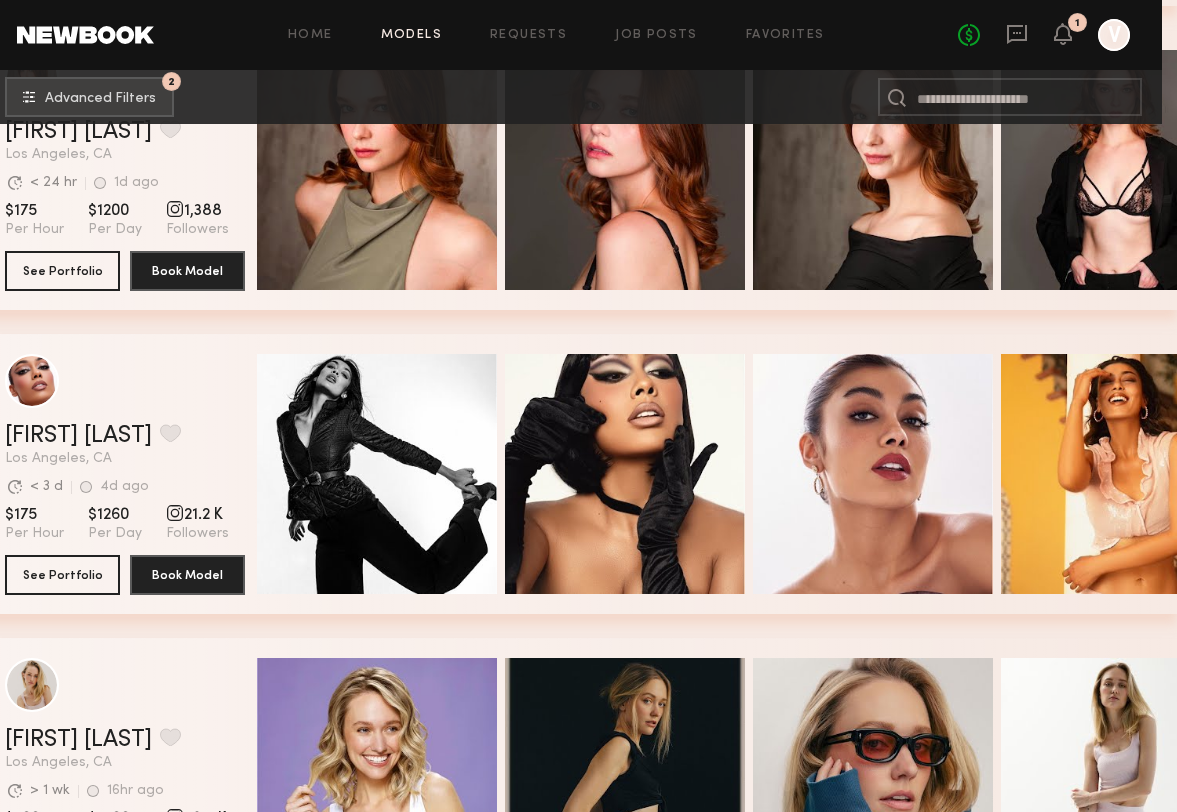 scroll, scrollTop: 10774, scrollLeft: 15, axis: both 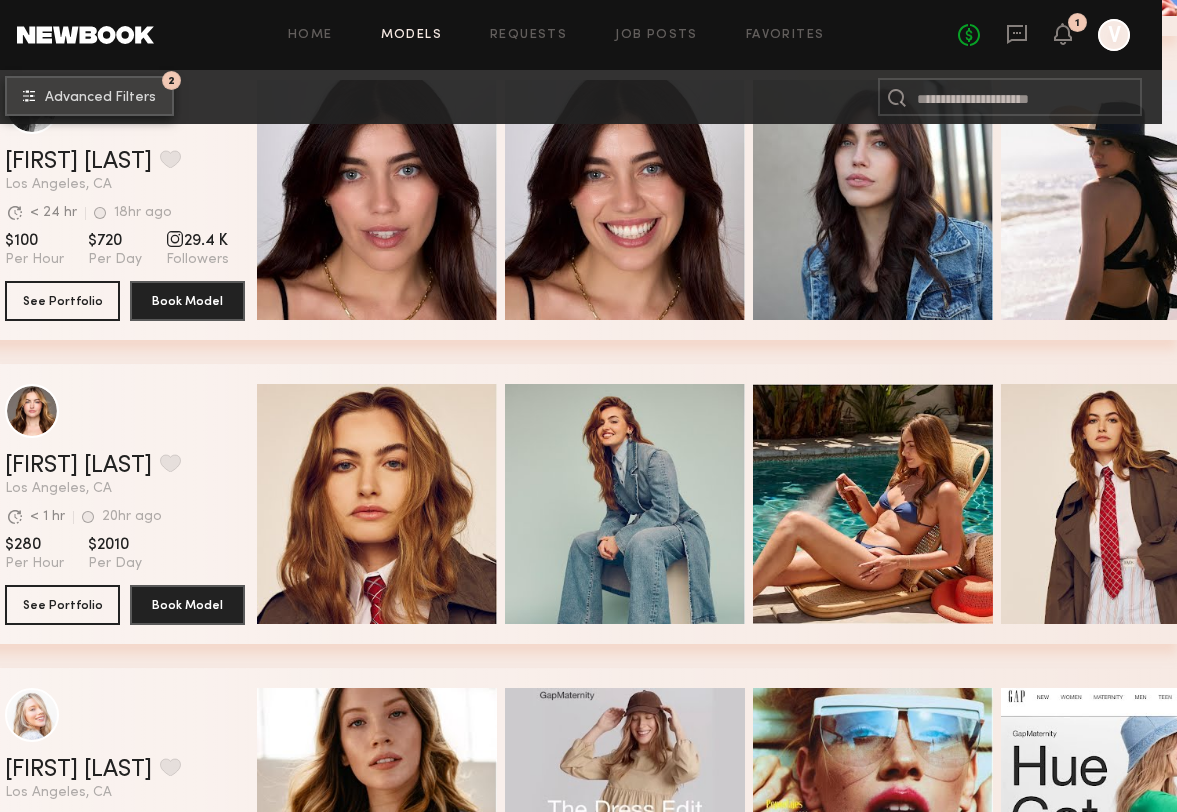 click on "Advanced Filters" 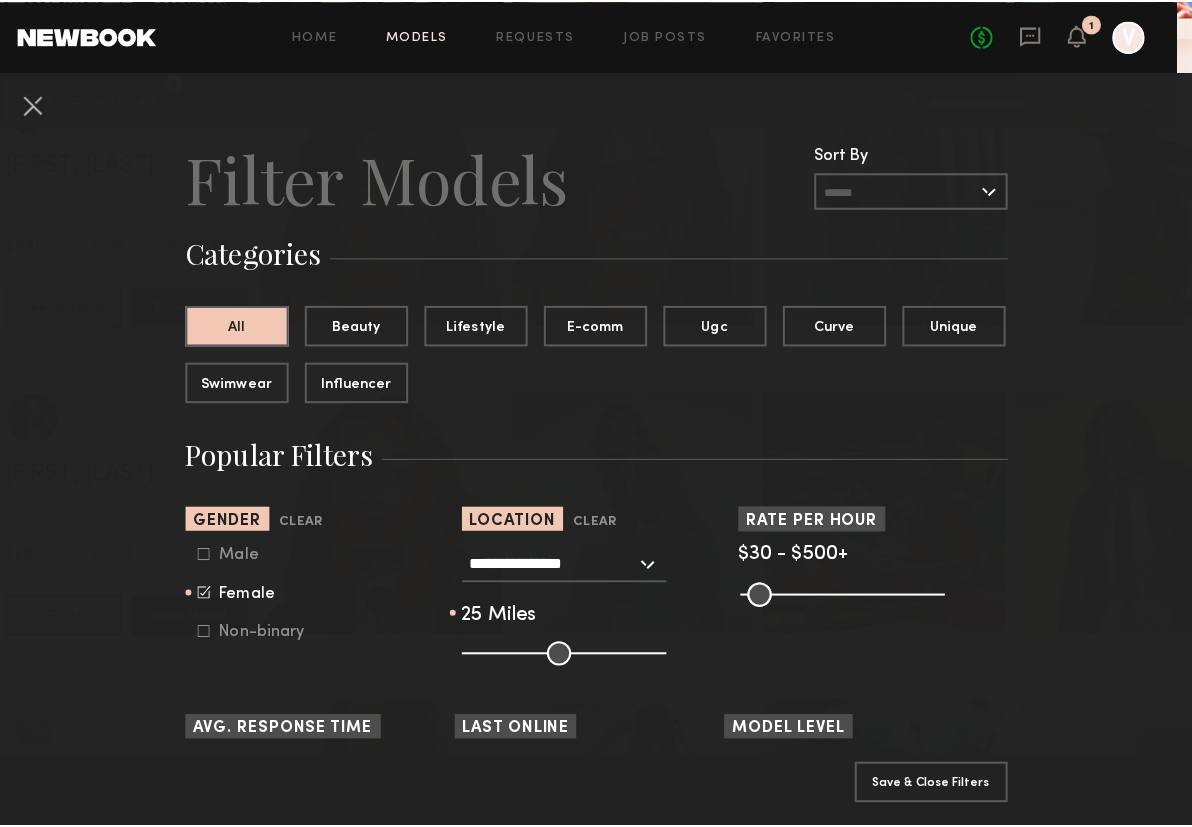 scroll, scrollTop: 12263, scrollLeft: 0, axis: vertical 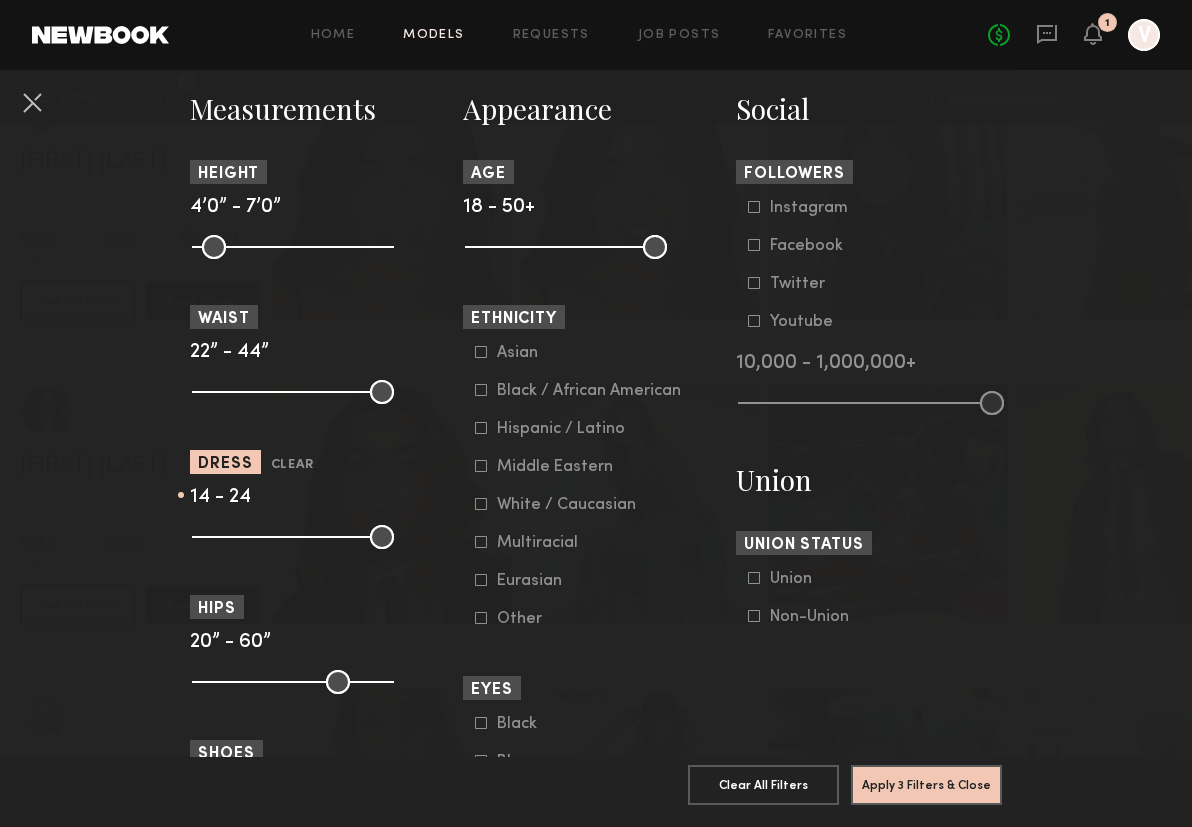 drag, startPoint x: 202, startPoint y: 535, endPoint x: 298, endPoint y: 529, distance: 96.18732 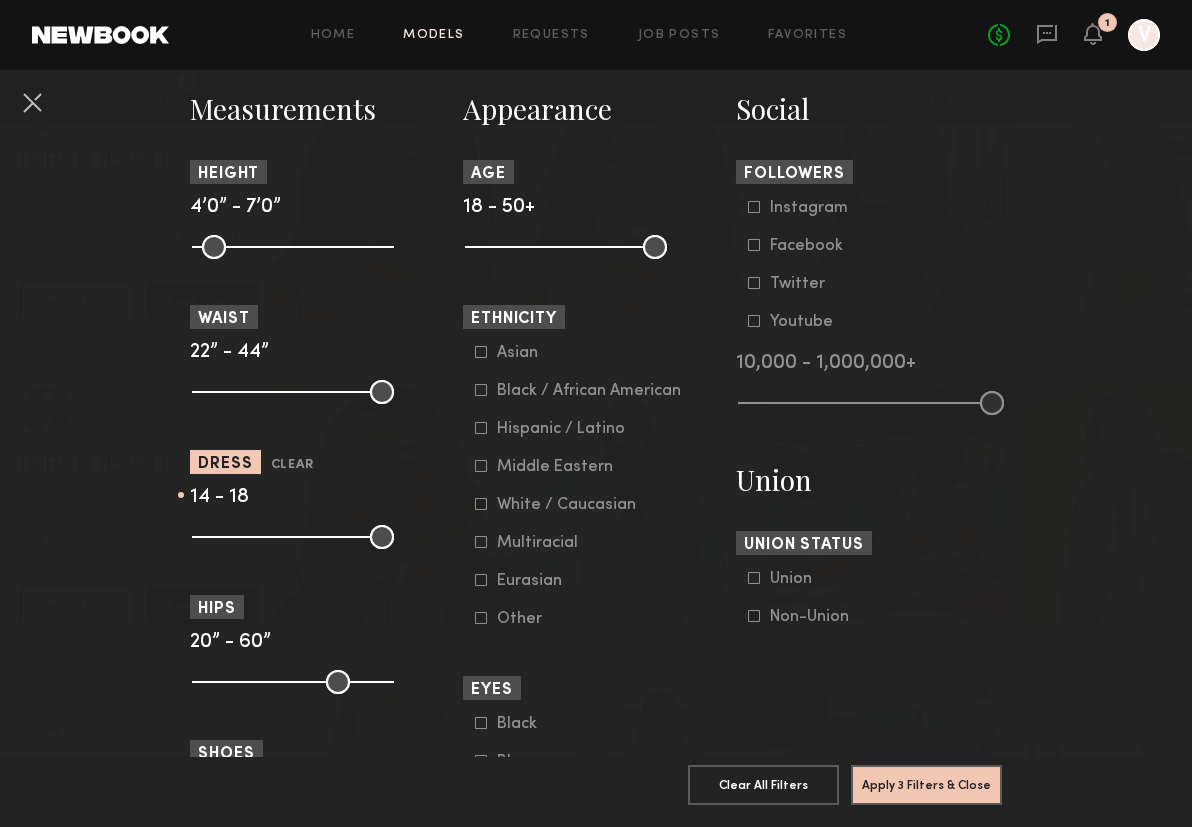 drag, startPoint x: 372, startPoint y: 534, endPoint x: 328, endPoint y: 525, distance: 44.911022 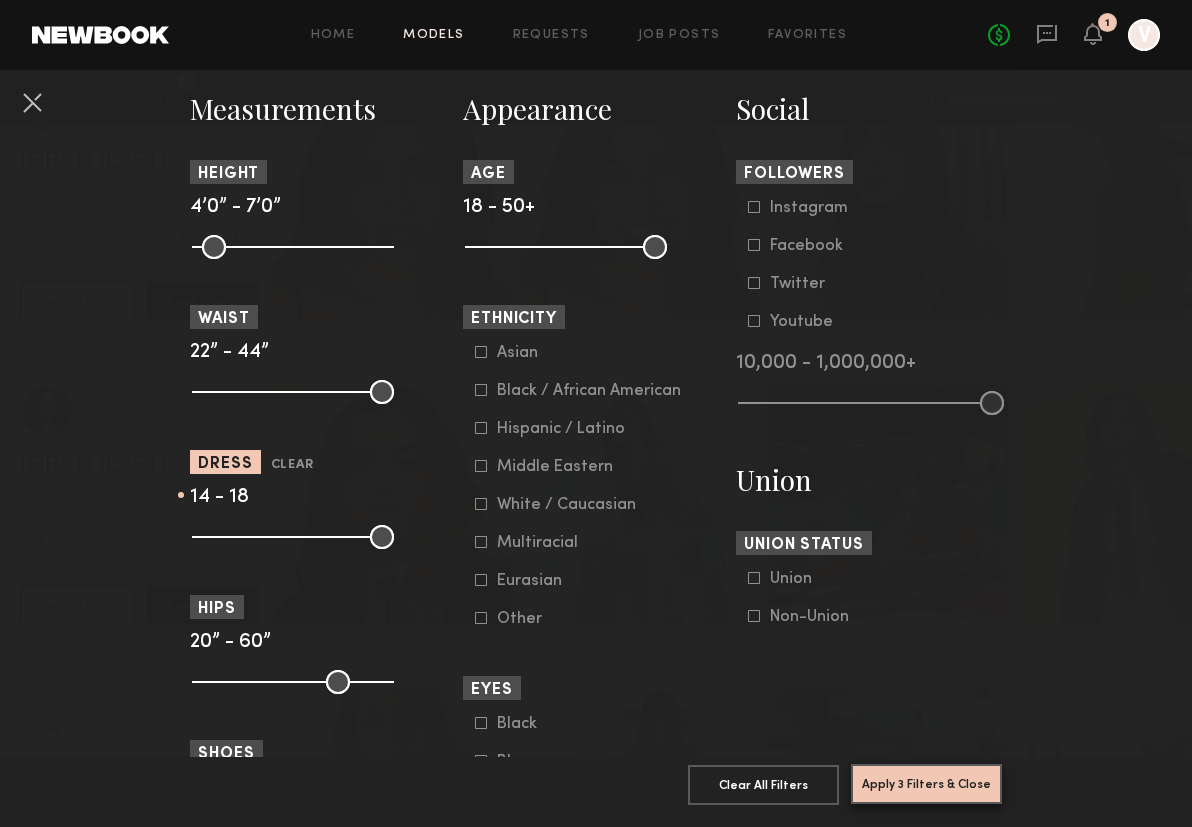 click on "Apply 3 Filters & Close" 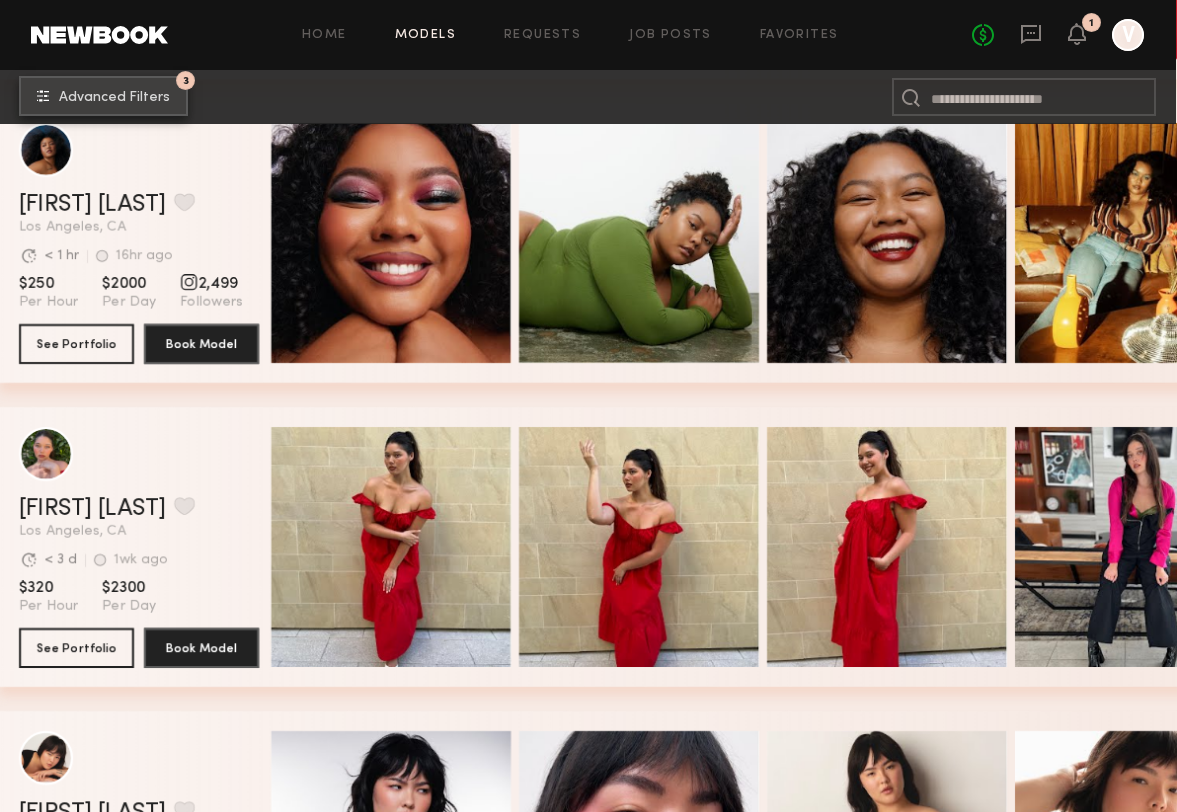 scroll, scrollTop: 675, scrollLeft: 0, axis: vertical 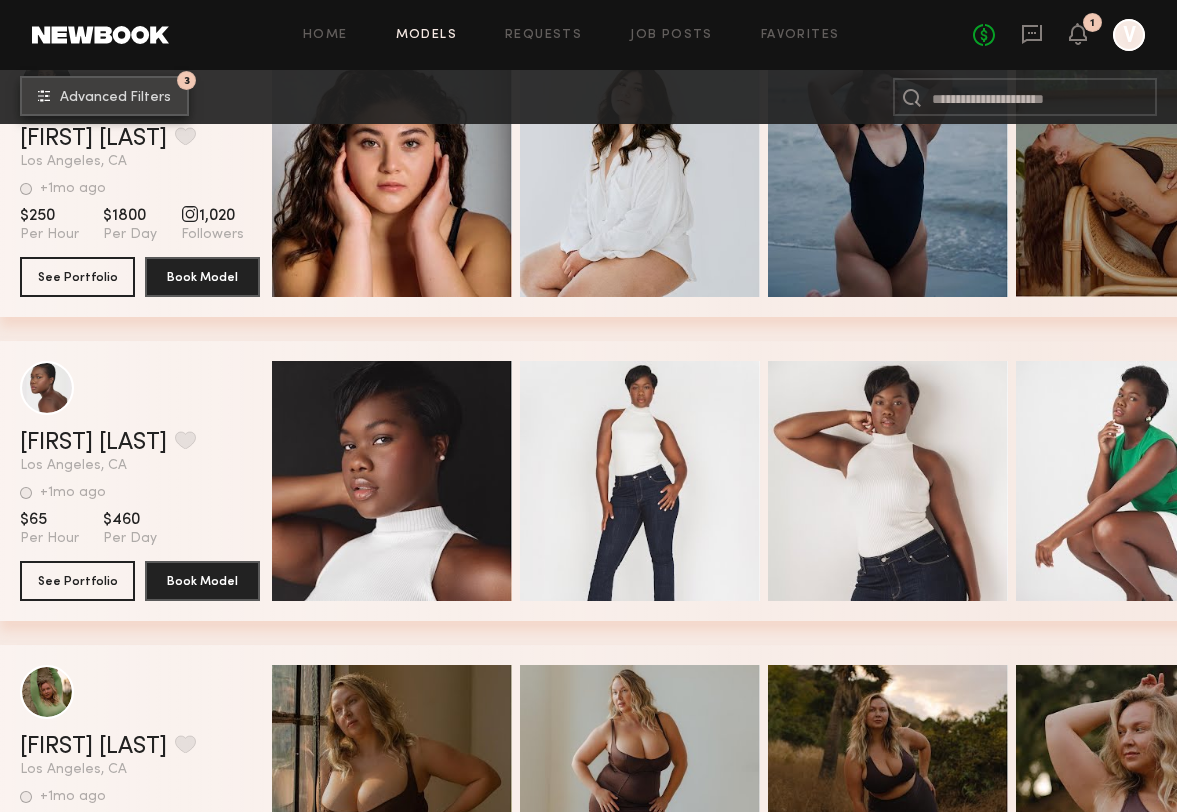 click on "Advanced Filters" 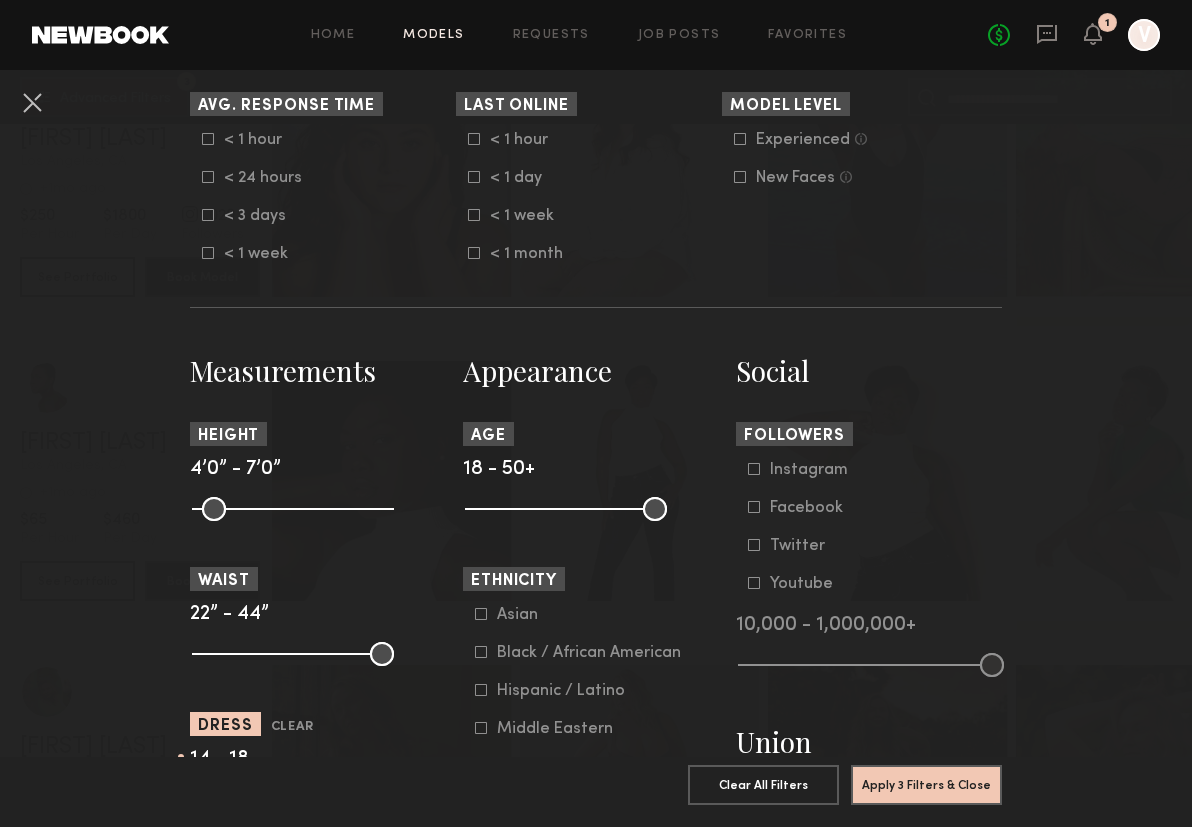 scroll, scrollTop: 642, scrollLeft: 0, axis: vertical 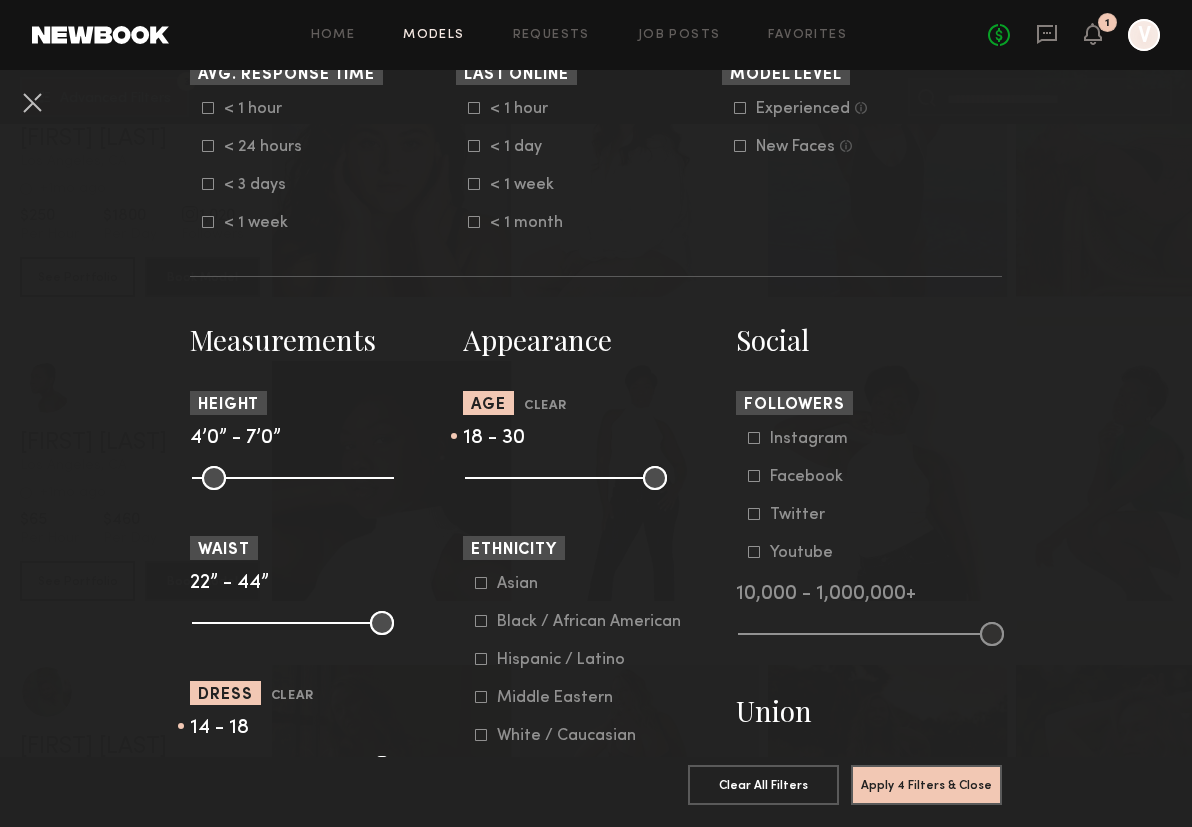 drag, startPoint x: 645, startPoint y: 480, endPoint x: 537, endPoint y: 480, distance: 108 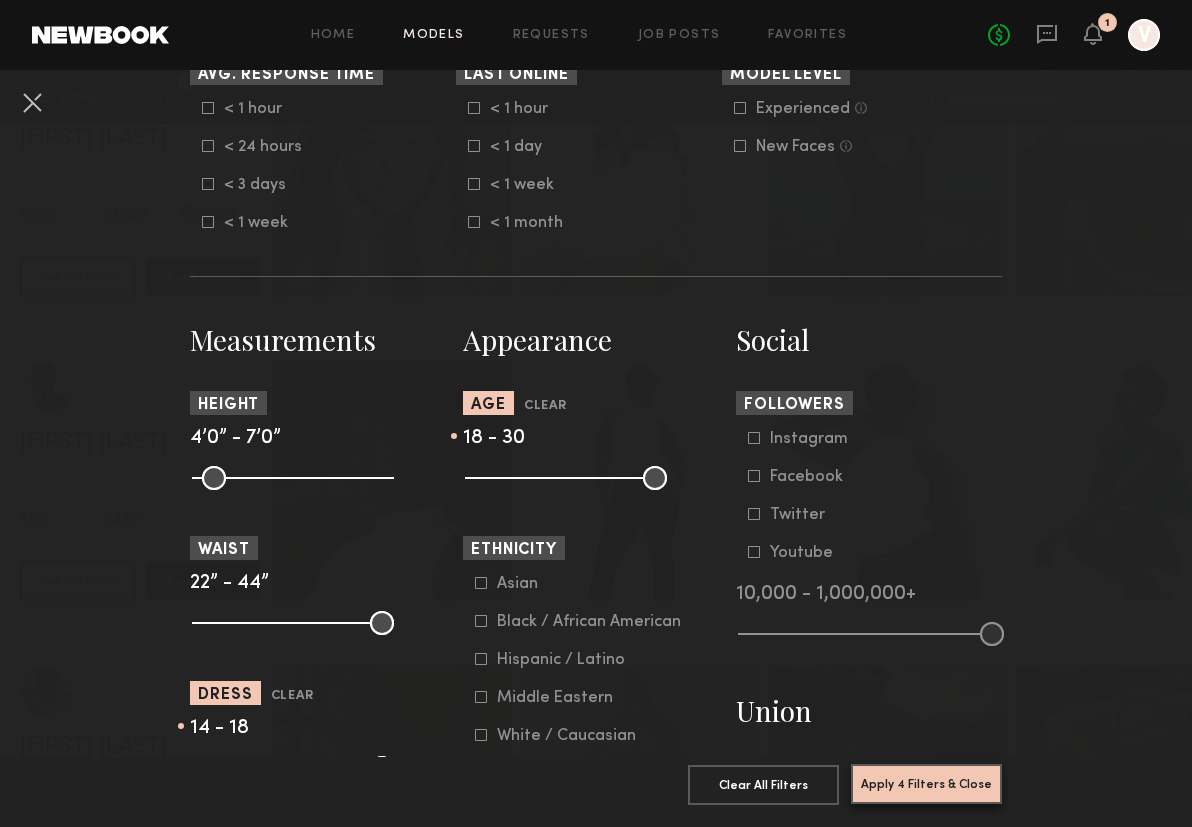 click on "Apply 4 Filters & Close" 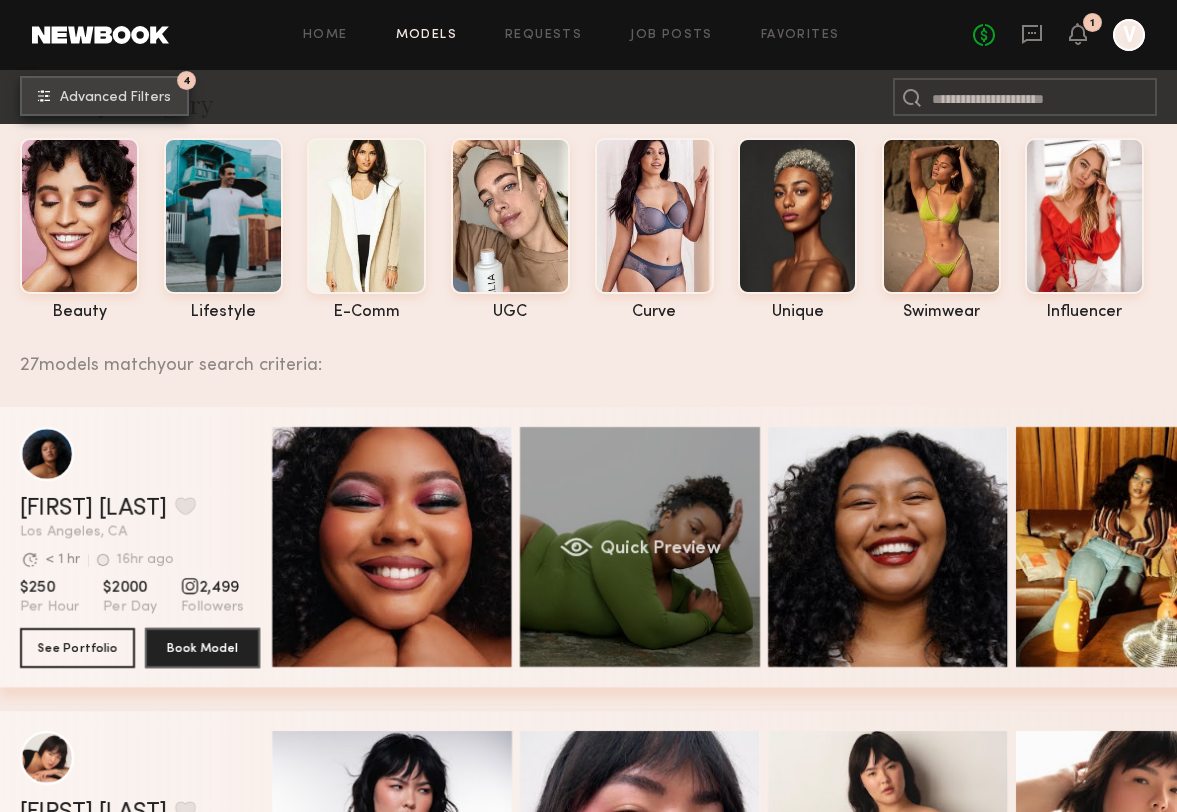scroll, scrollTop: 64, scrollLeft: 0, axis: vertical 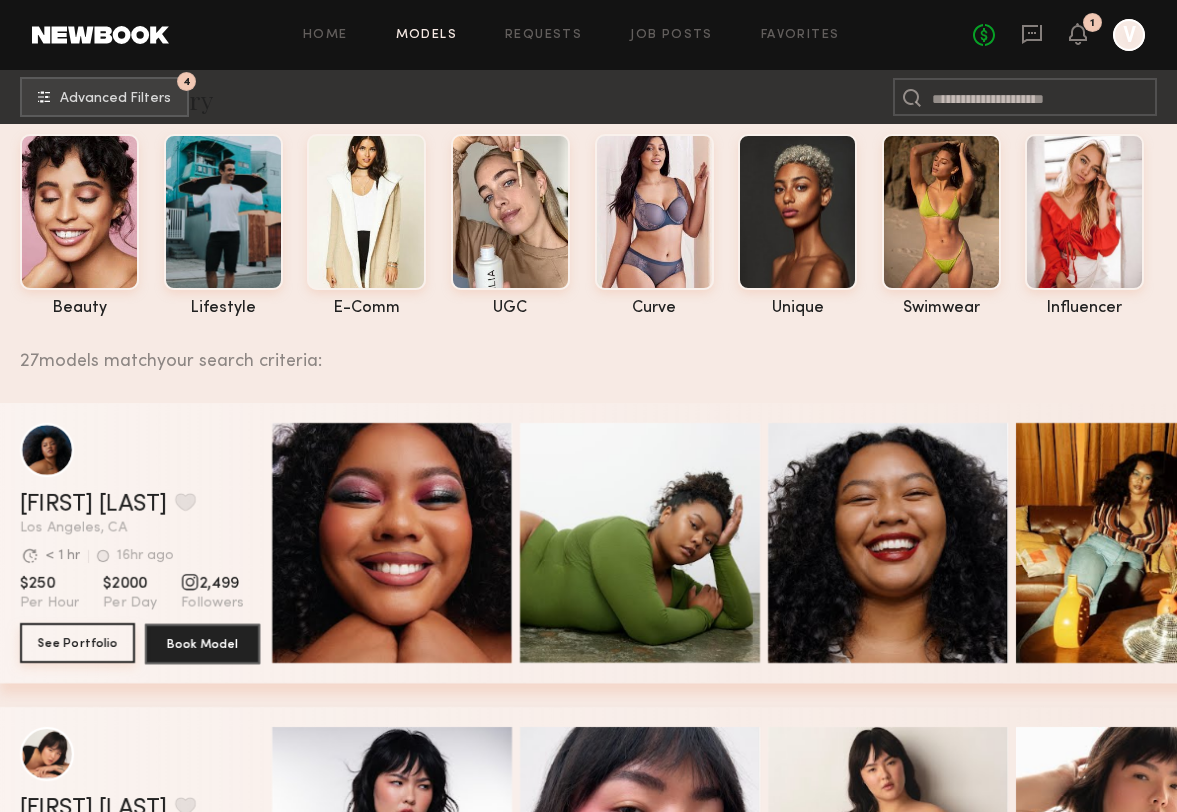 click on "See Portfolio" 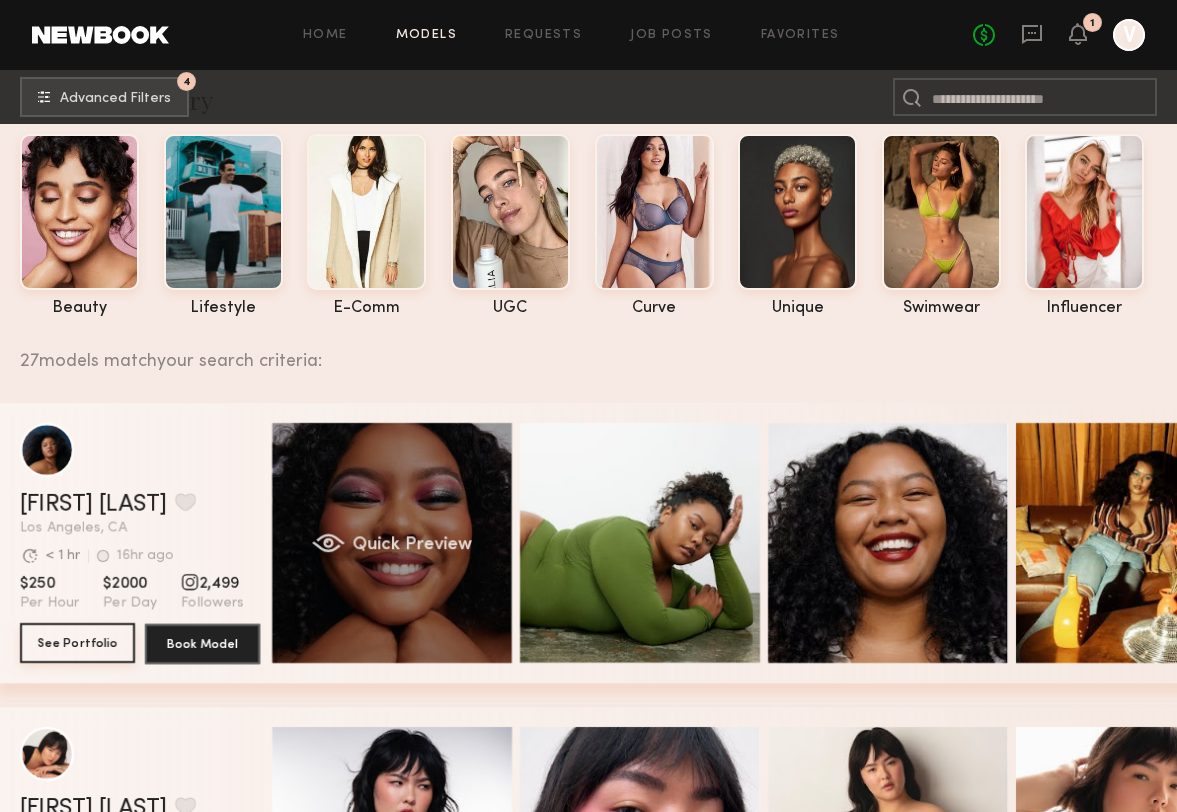 type 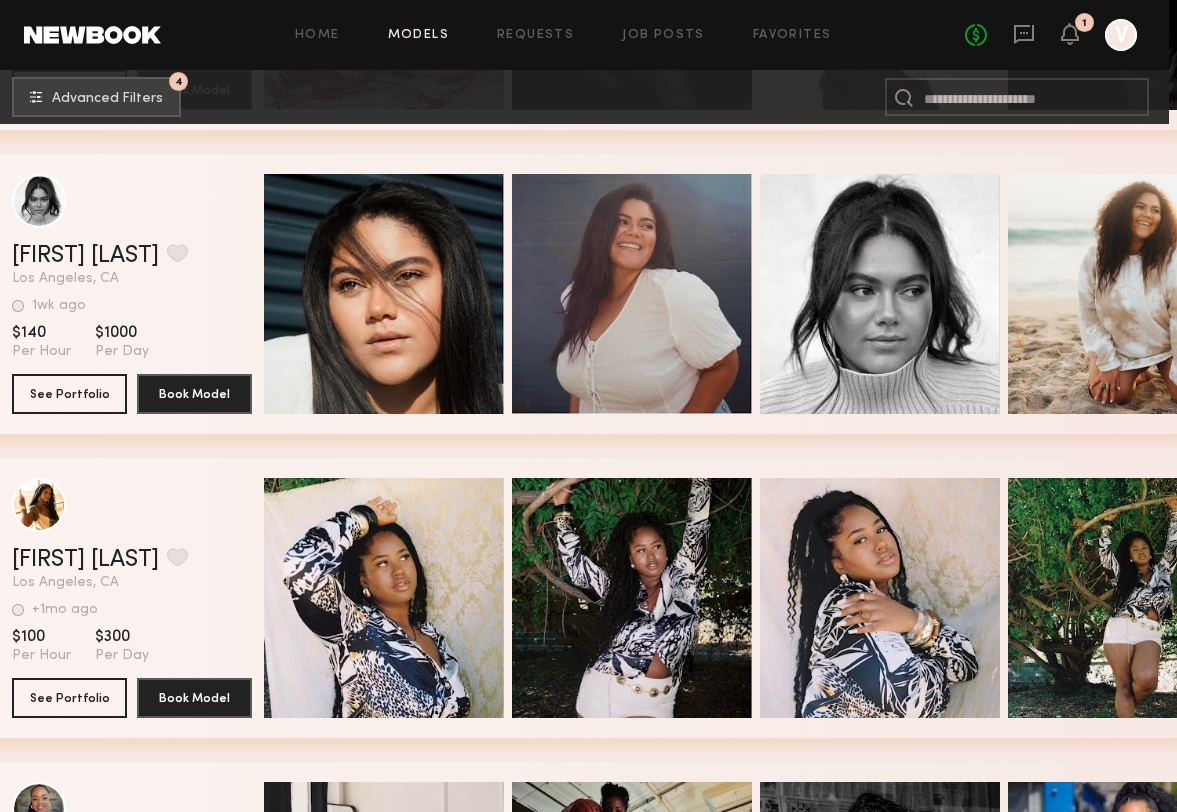 scroll, scrollTop: 7368, scrollLeft: 8, axis: both 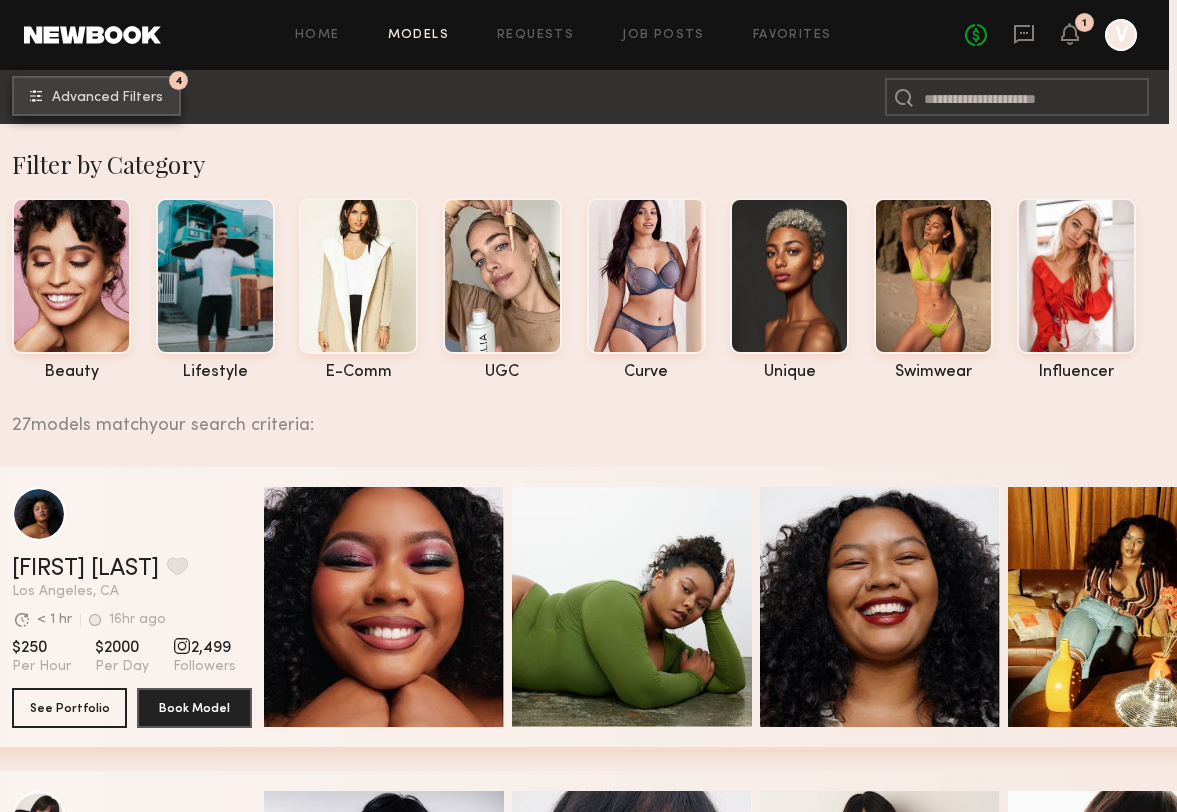 click on "Advanced Filters" 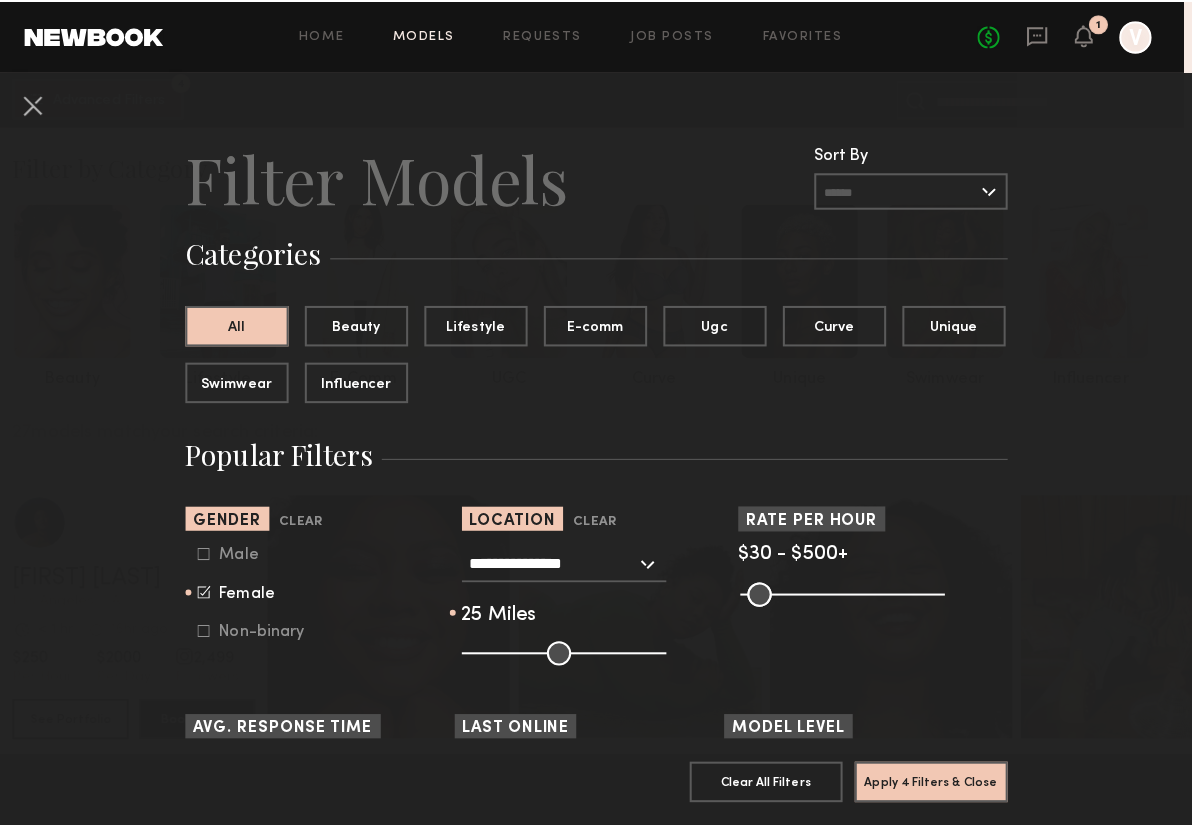 scroll, scrollTop: 0, scrollLeft: 0, axis: both 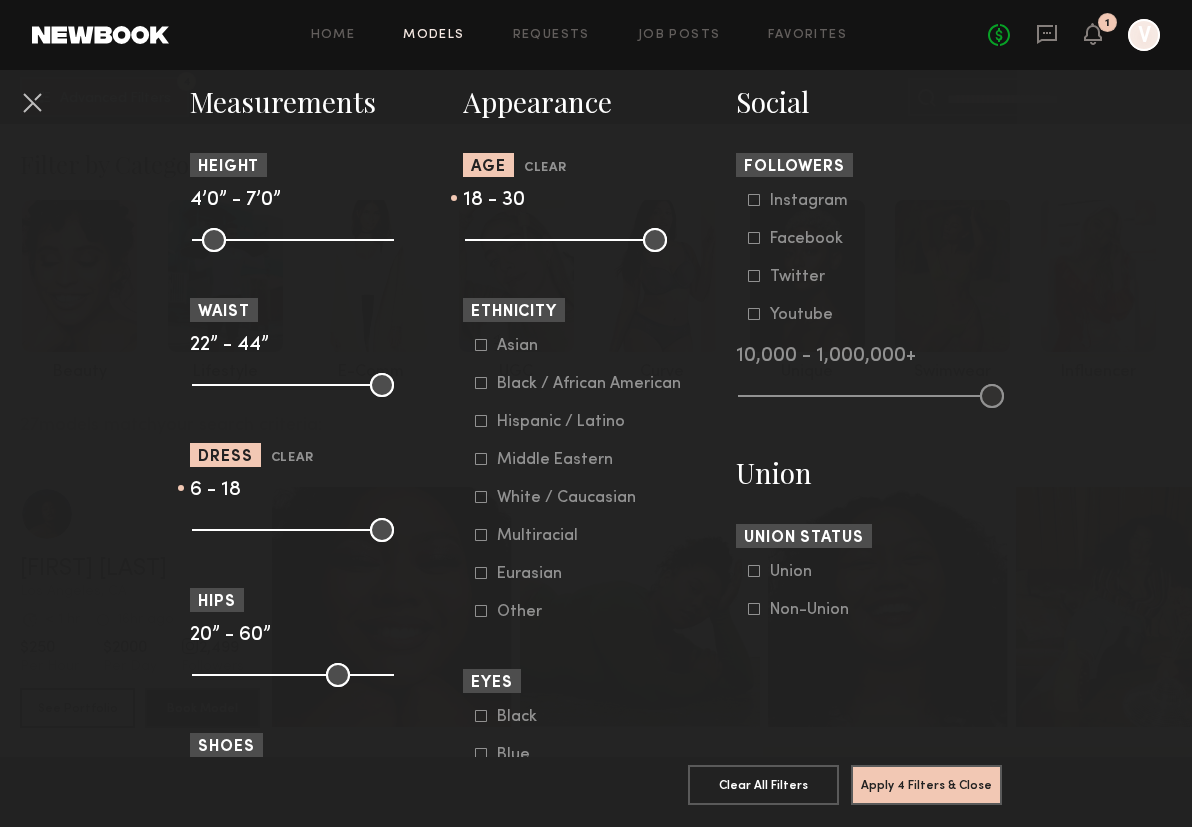 drag, startPoint x: 305, startPoint y: 526, endPoint x: 238, endPoint y: 527, distance: 67.00746 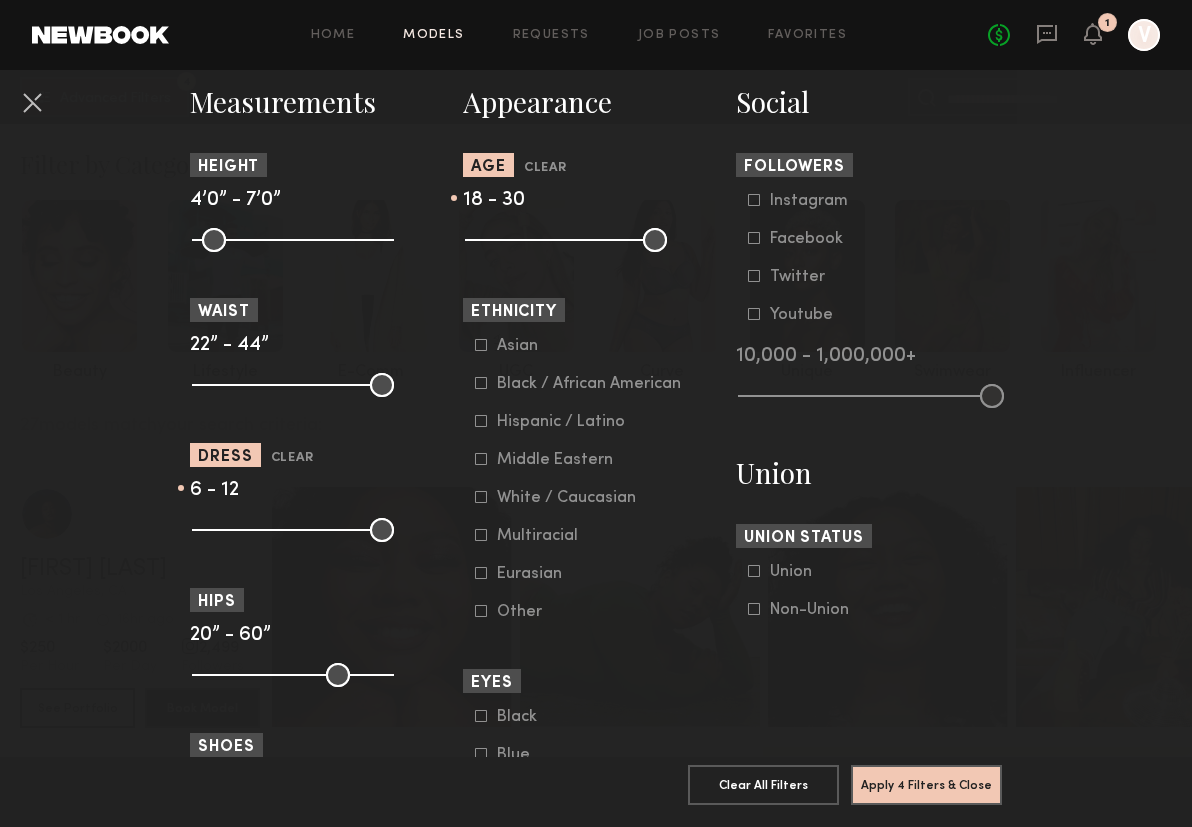 drag, startPoint x: 324, startPoint y: 529, endPoint x: 287, endPoint y: 526, distance: 37.12142 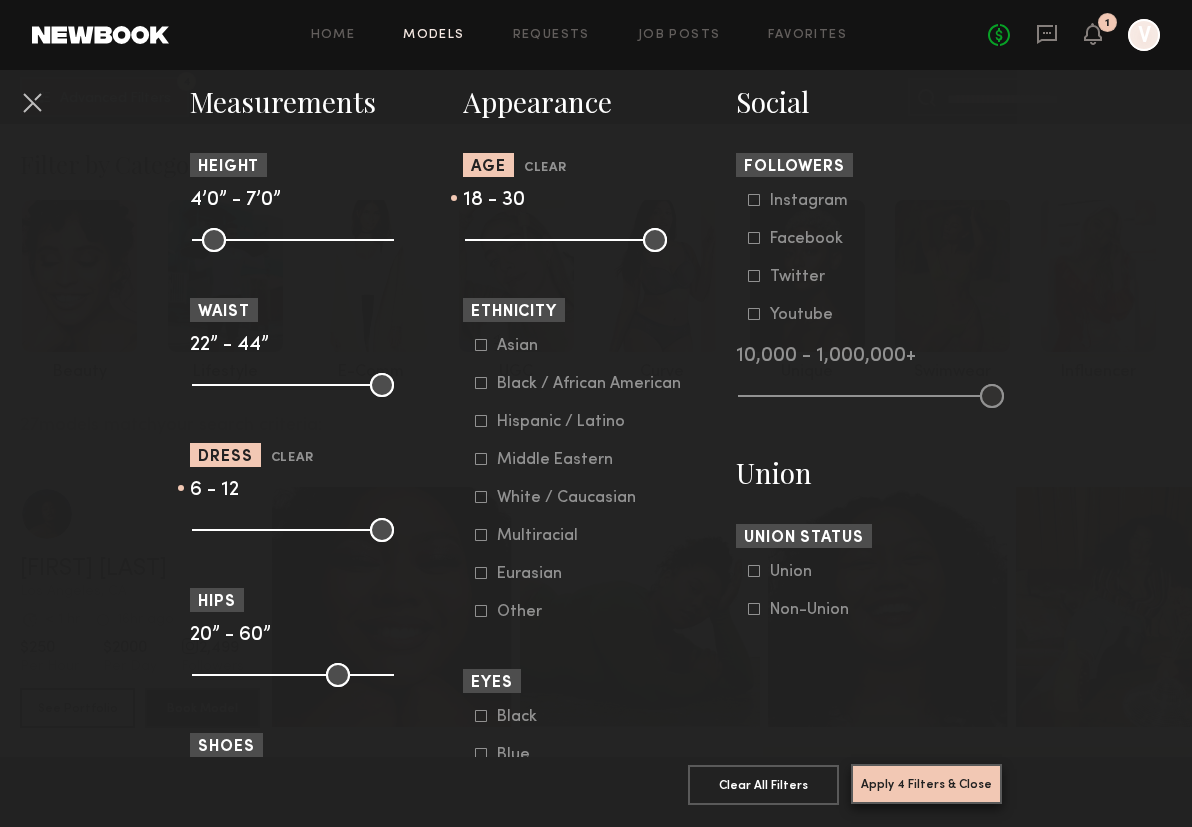 click on "Apply 4 Filters & Close" 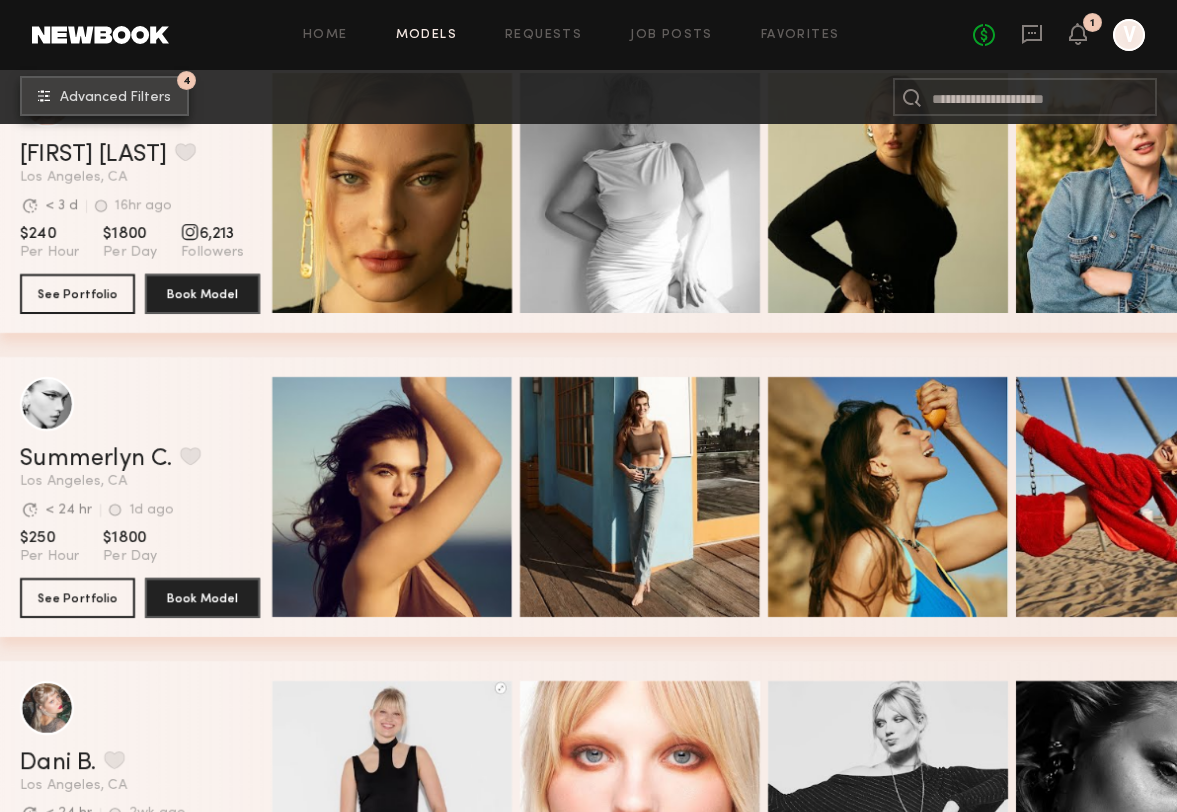 scroll, scrollTop: 1029, scrollLeft: 0, axis: vertical 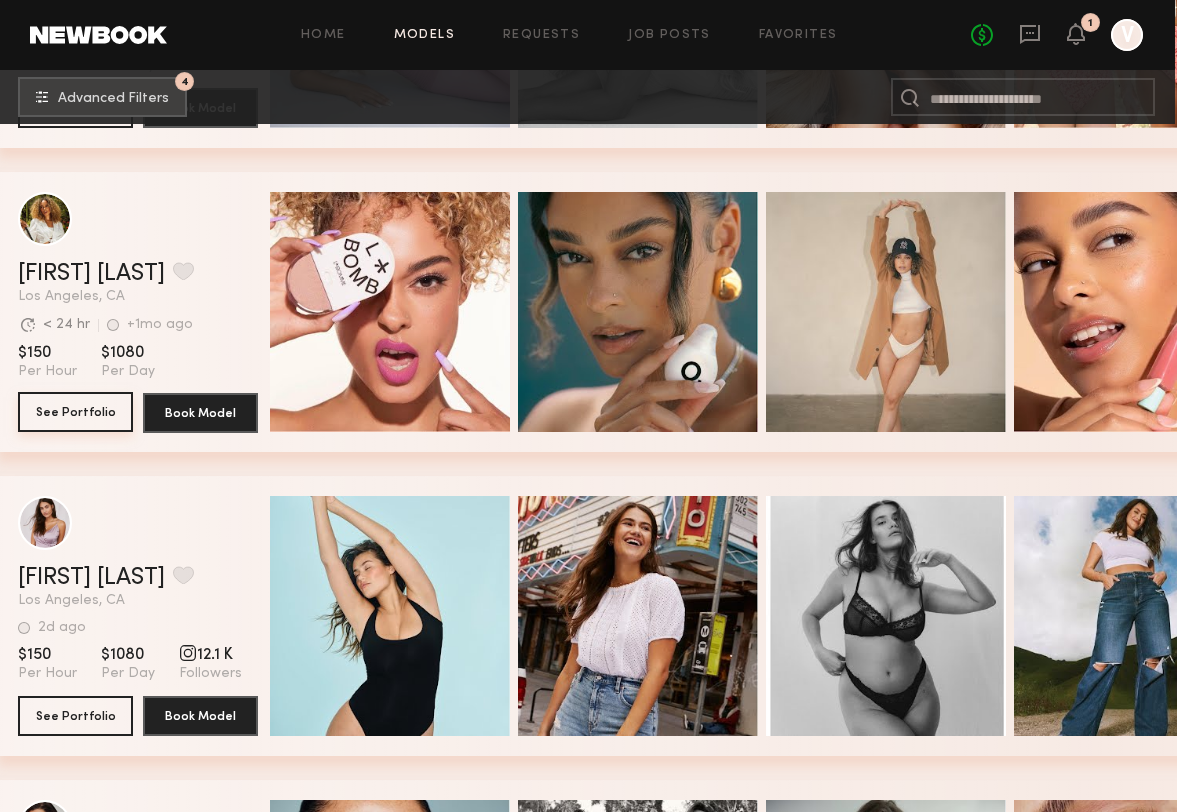 click on "See Portfolio" 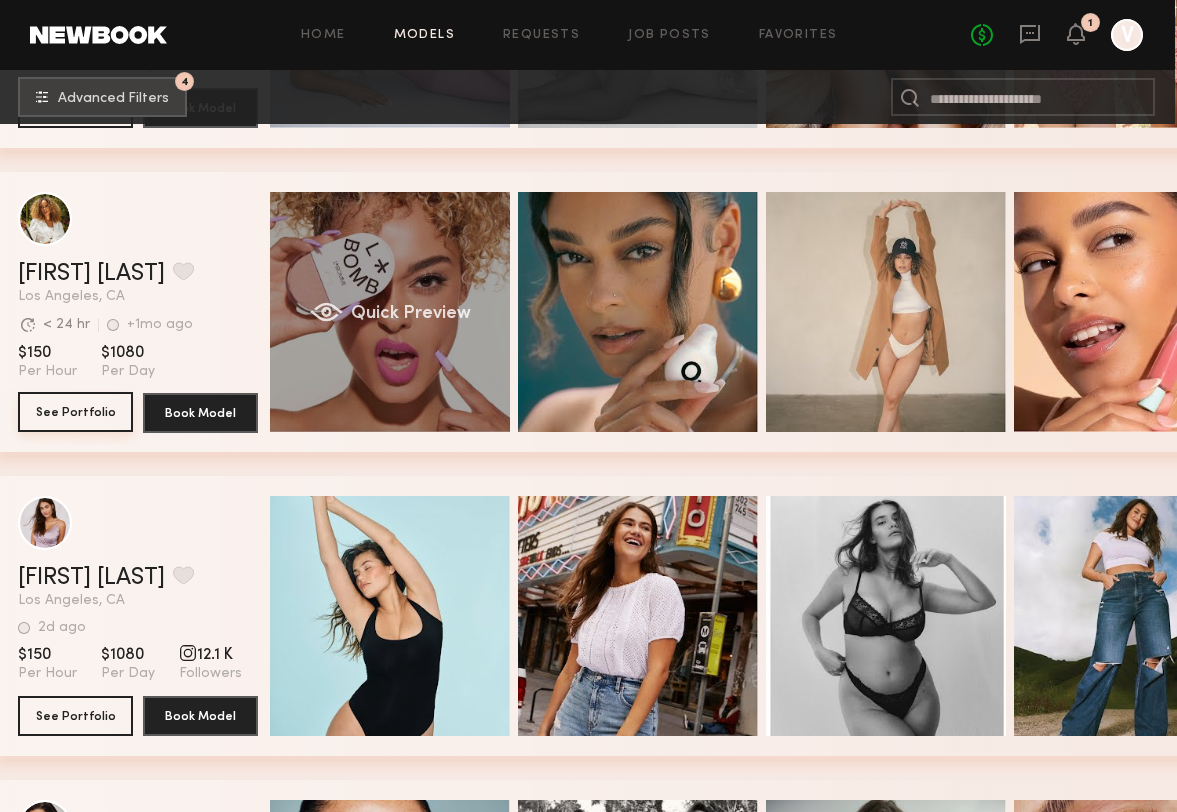 type 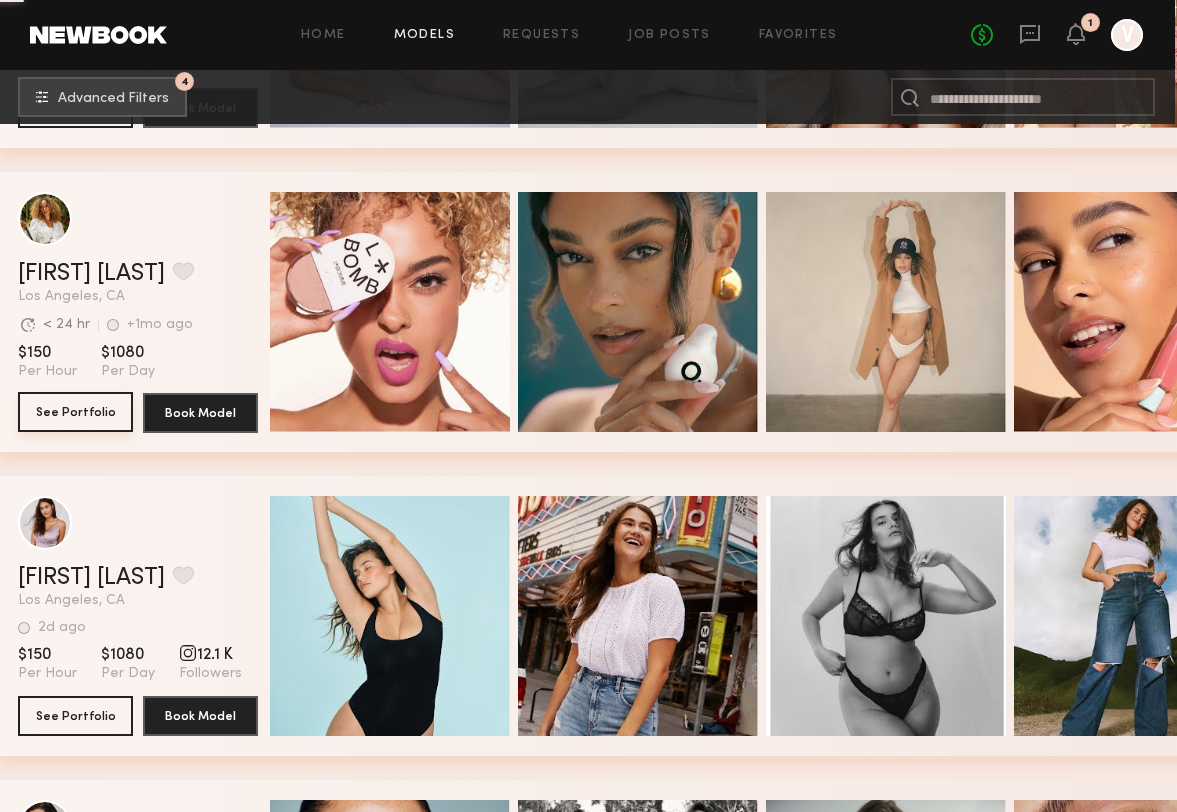 scroll, scrollTop: 6106, scrollLeft: 2, axis: both 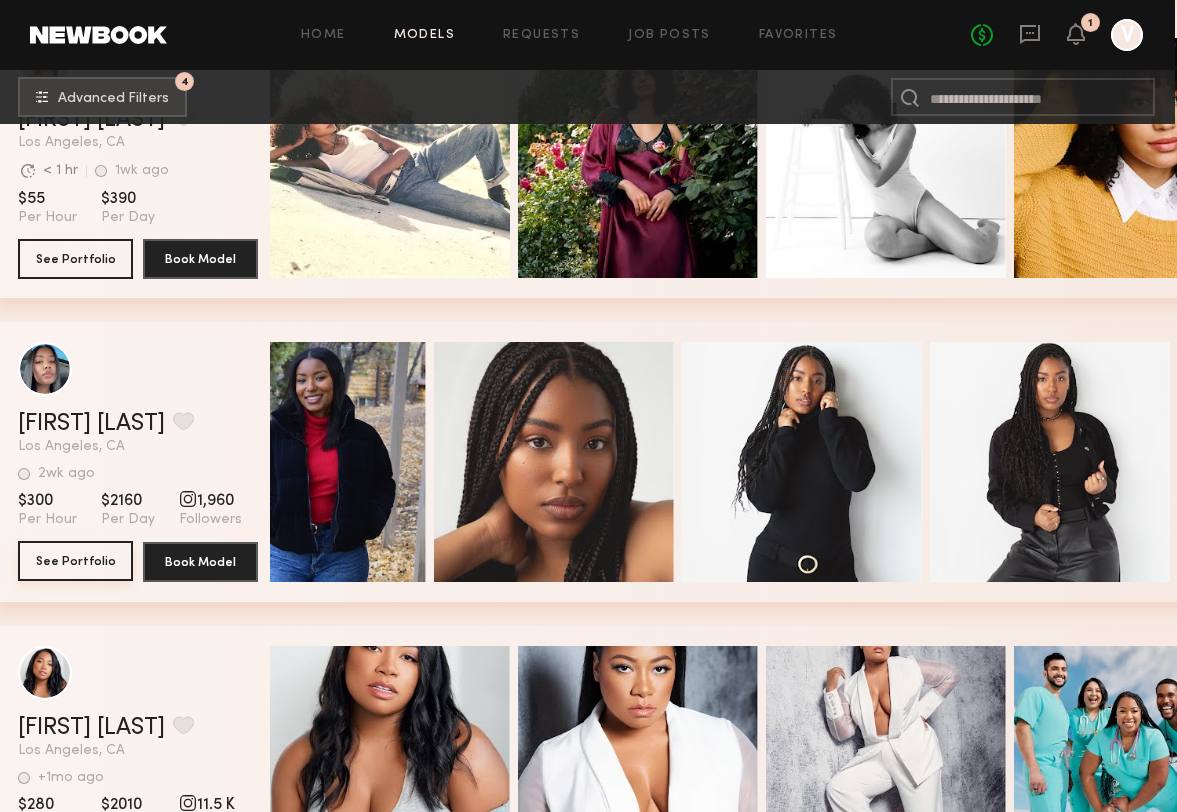 click on "See Portfolio" 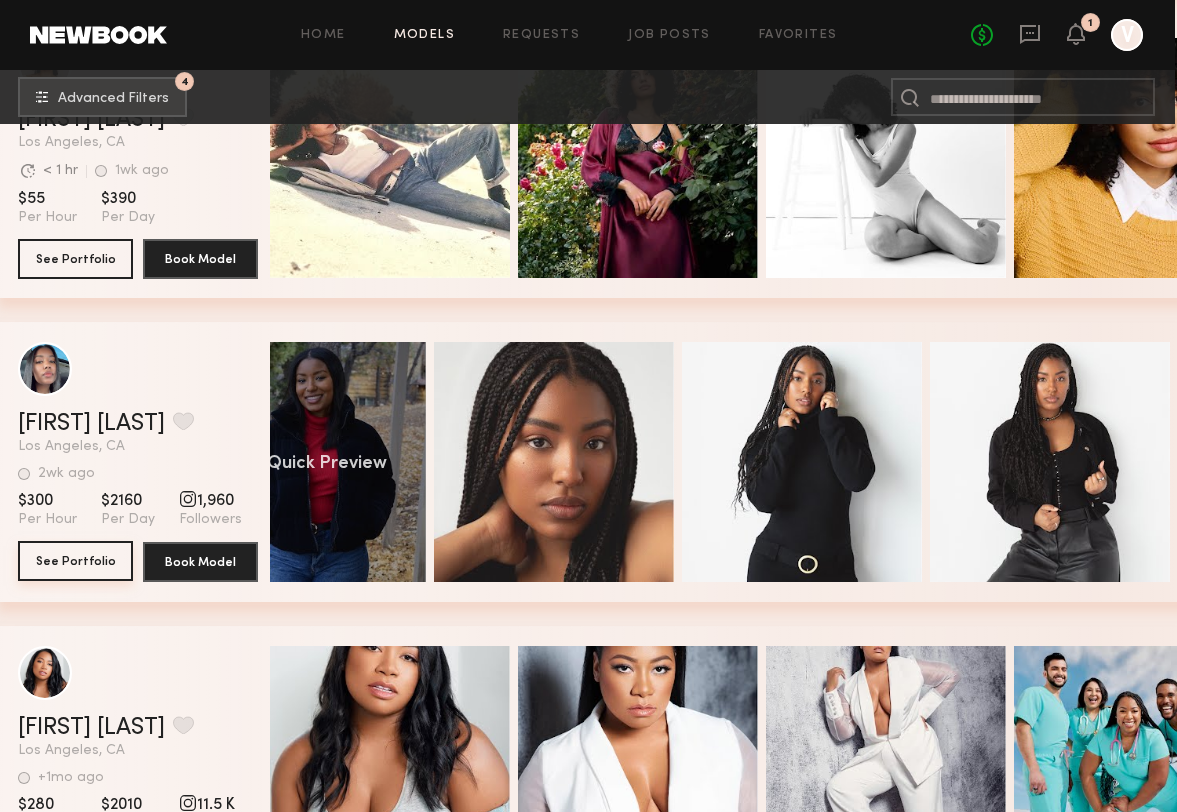 type 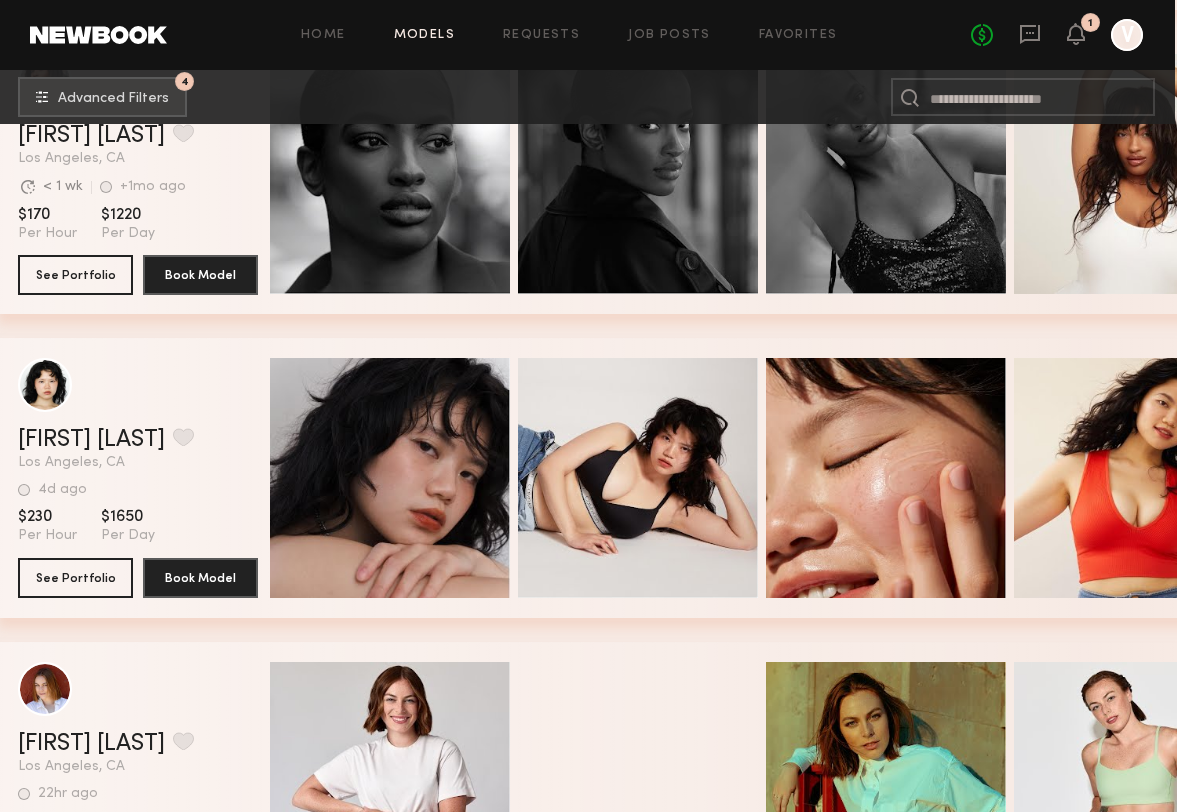 scroll, scrollTop: 14719, scrollLeft: 15, axis: both 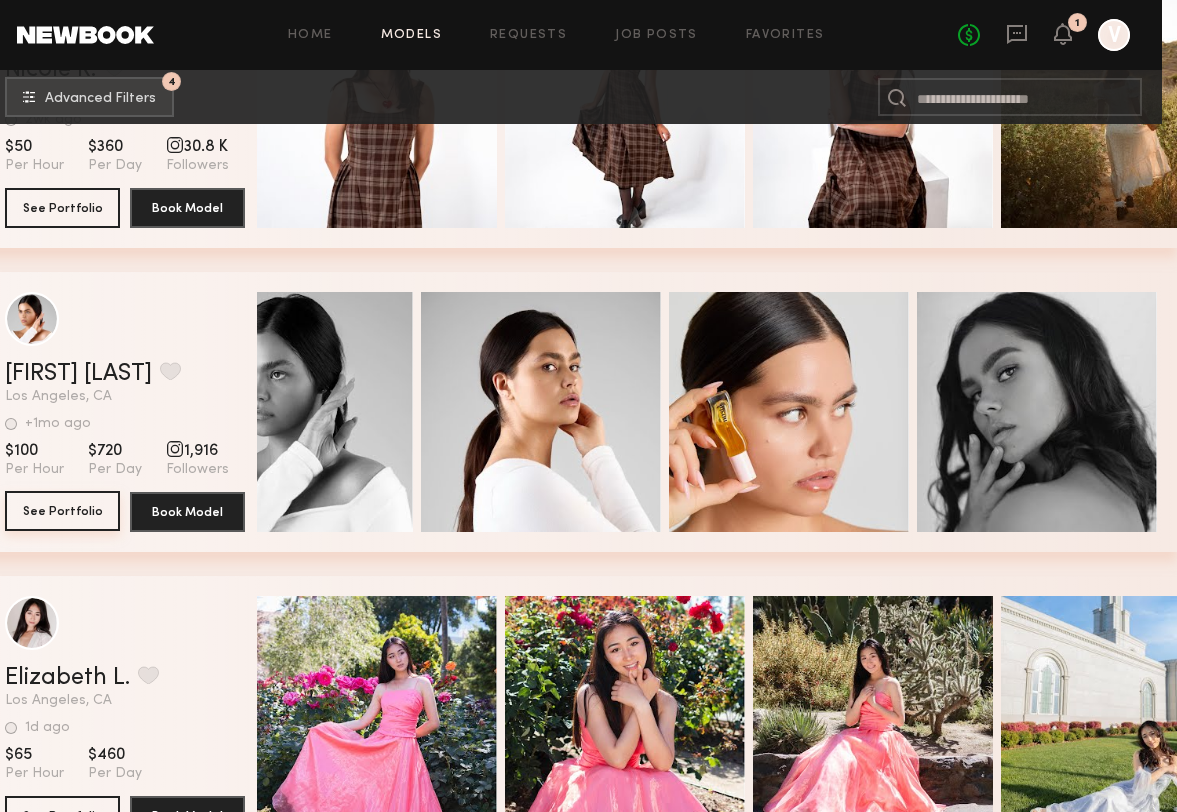 click on "See Portfolio" 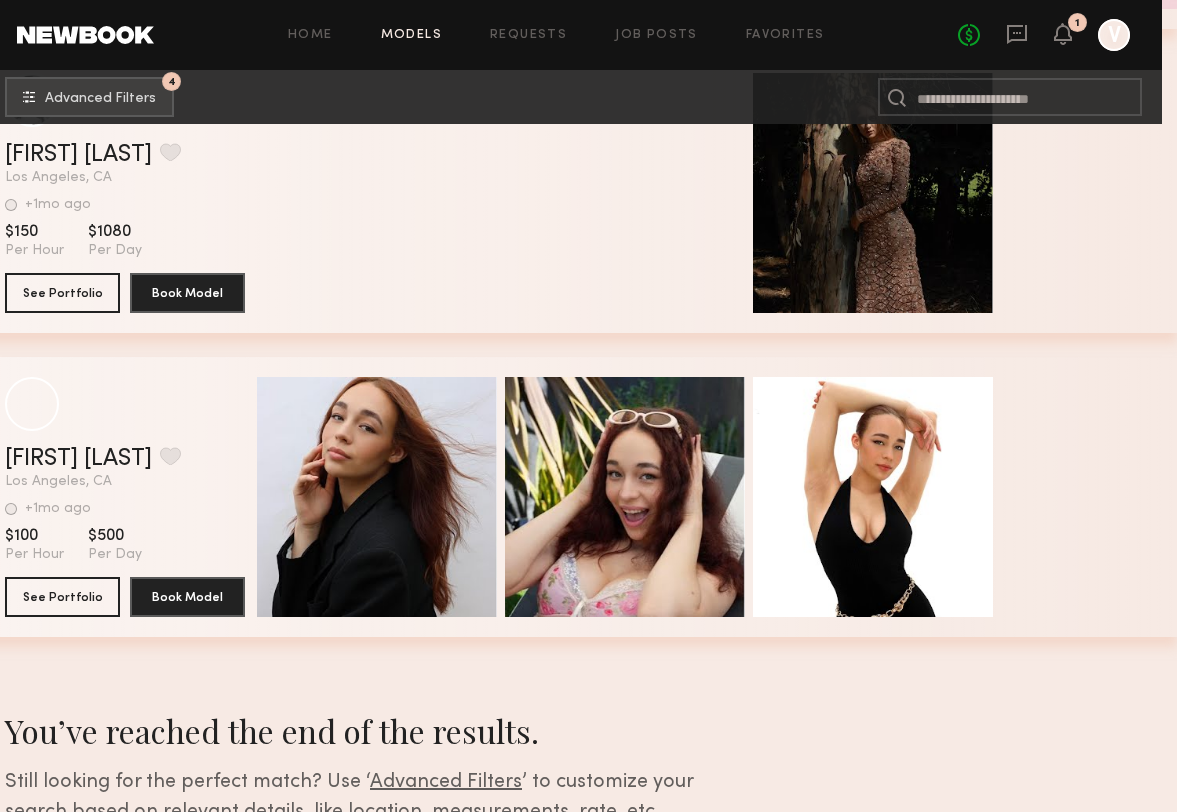scroll, scrollTop: 51843, scrollLeft: 15, axis: both 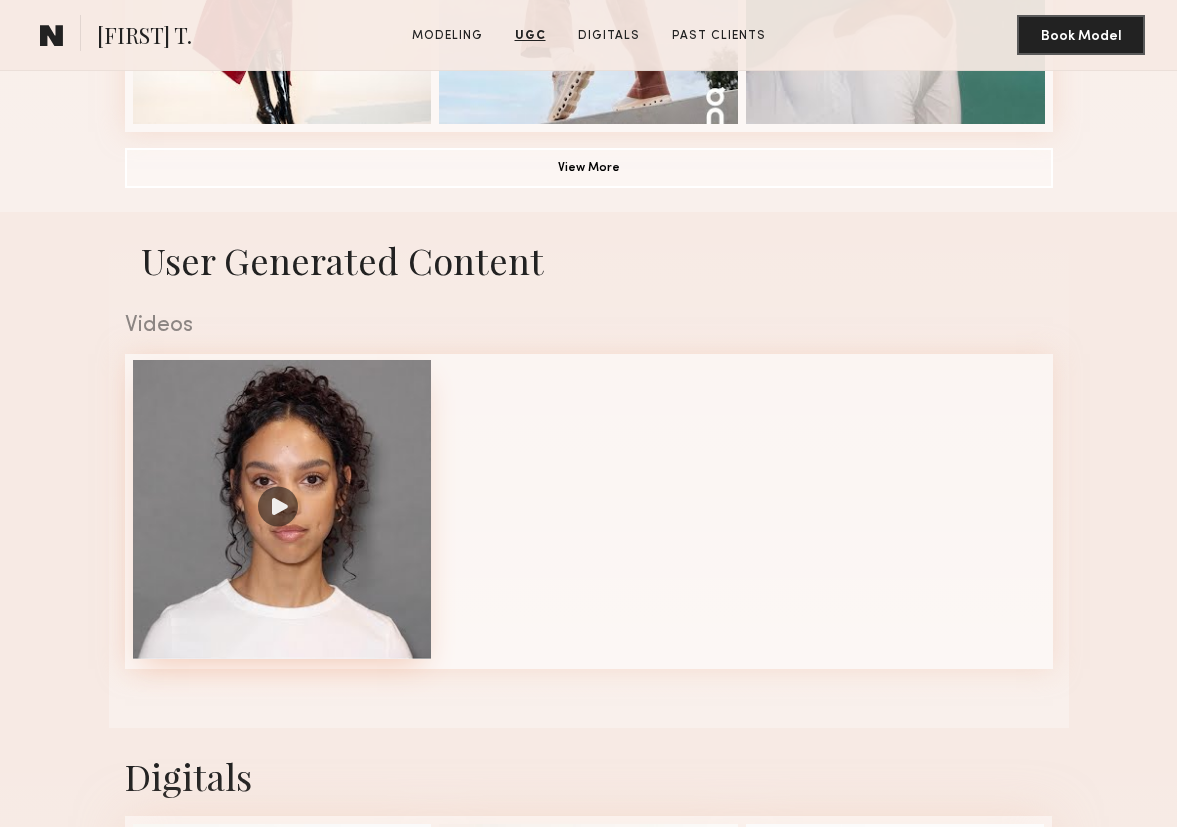 click at bounding box center (282, 509) 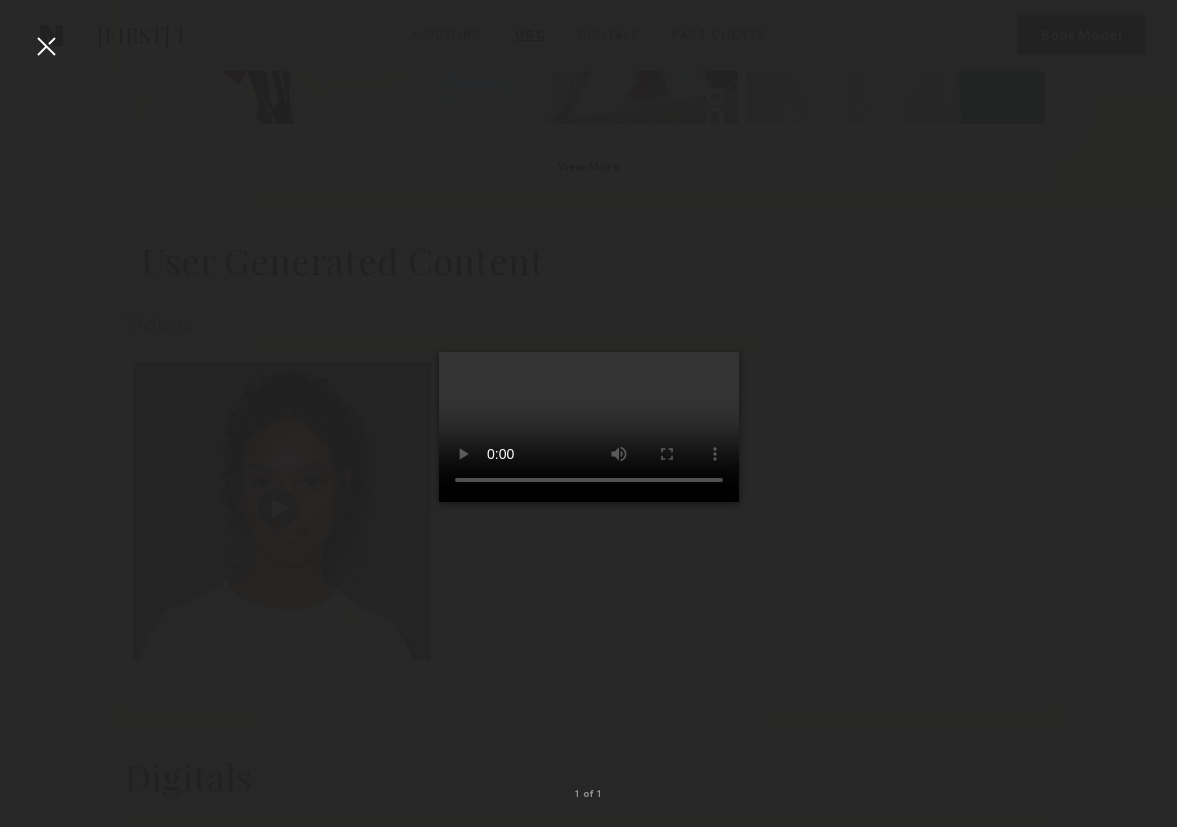 click at bounding box center [46, 46] 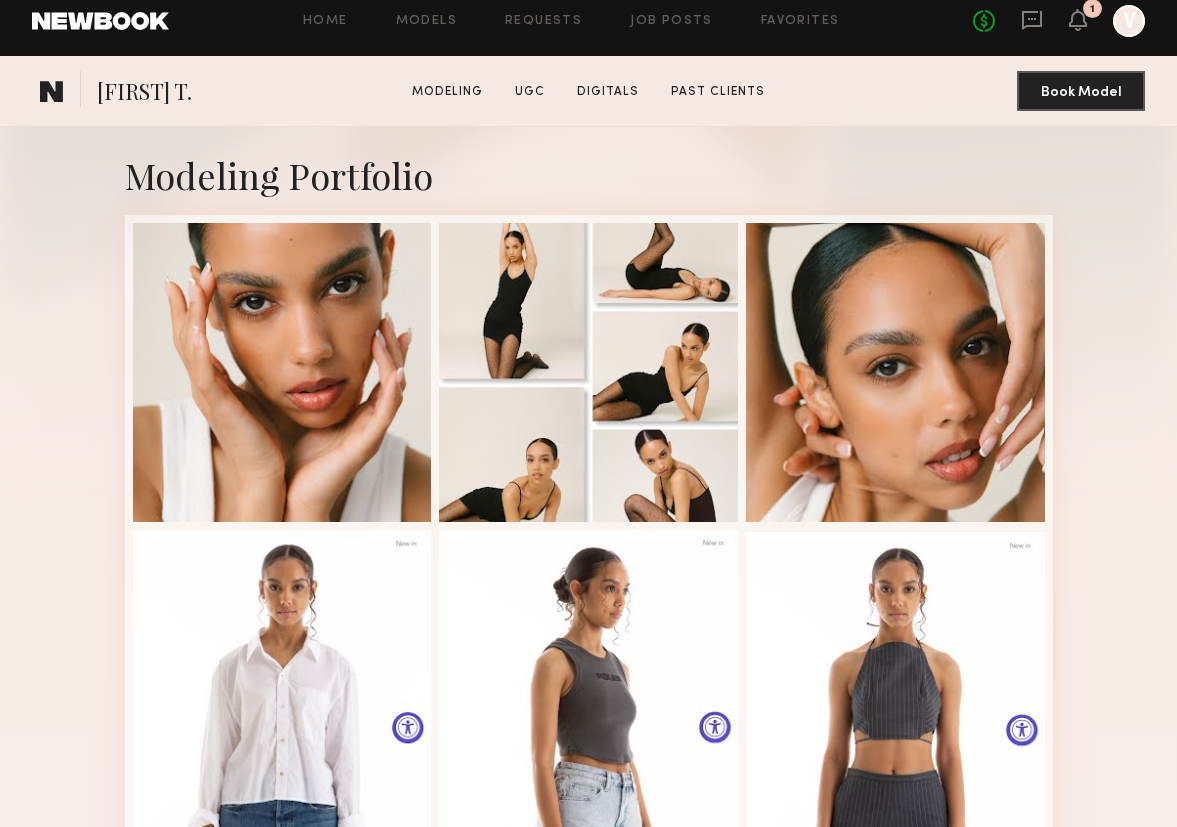scroll, scrollTop: 0, scrollLeft: 0, axis: both 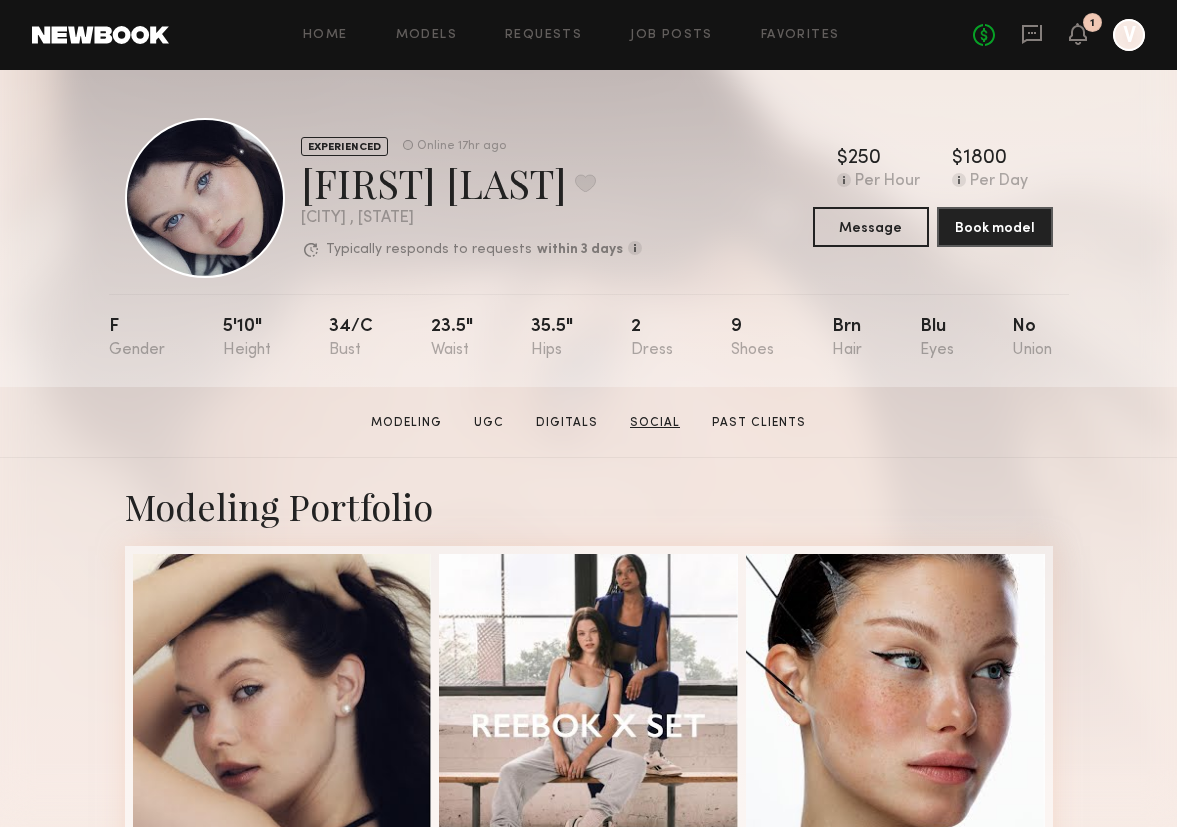 click on "Social" 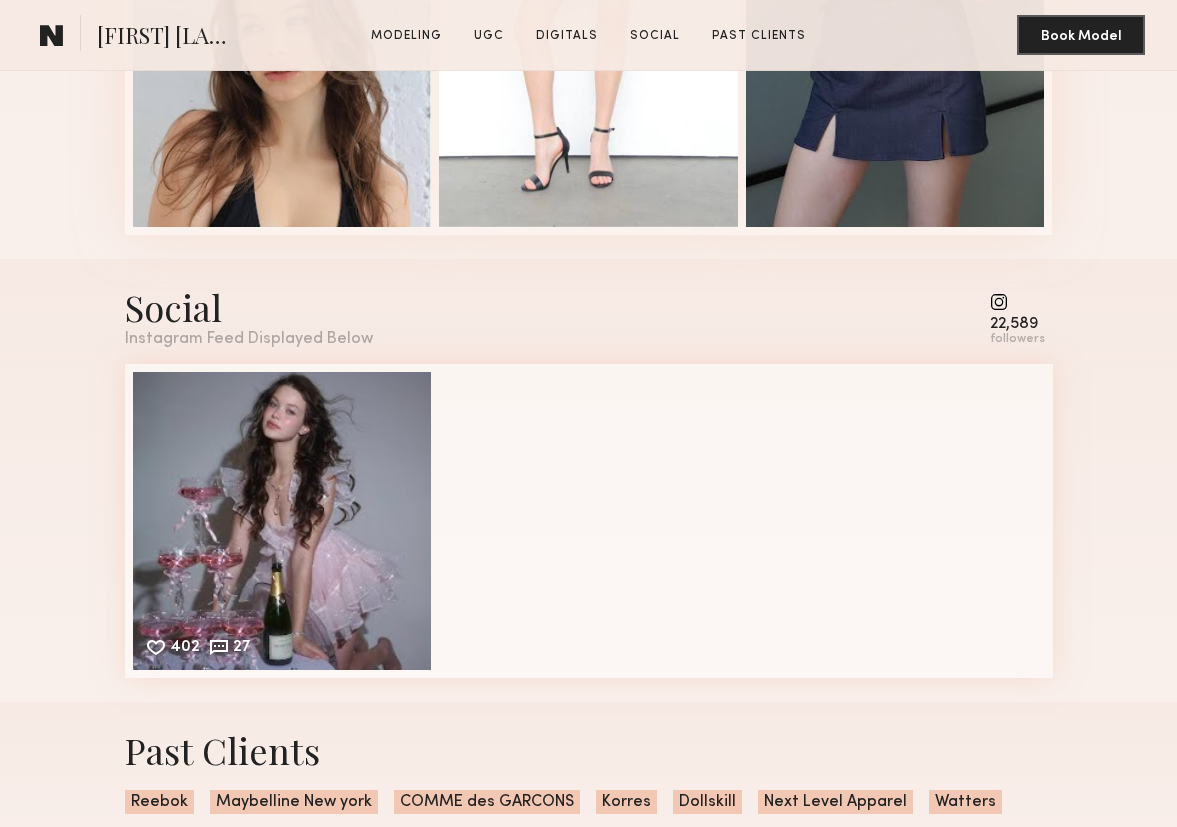 scroll, scrollTop: 3607, scrollLeft: 0, axis: vertical 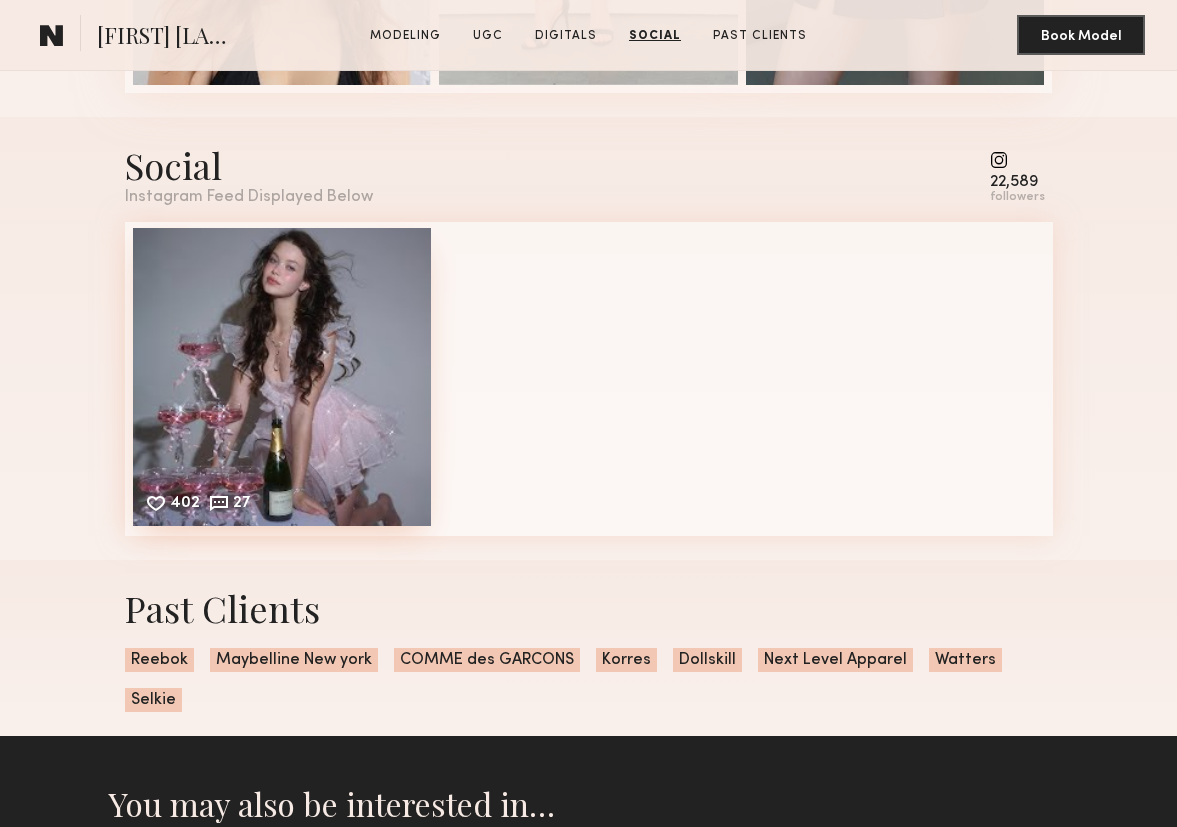 click on "402 27  Likes & comments displayed  to show model’s engagement" at bounding box center [282, 377] 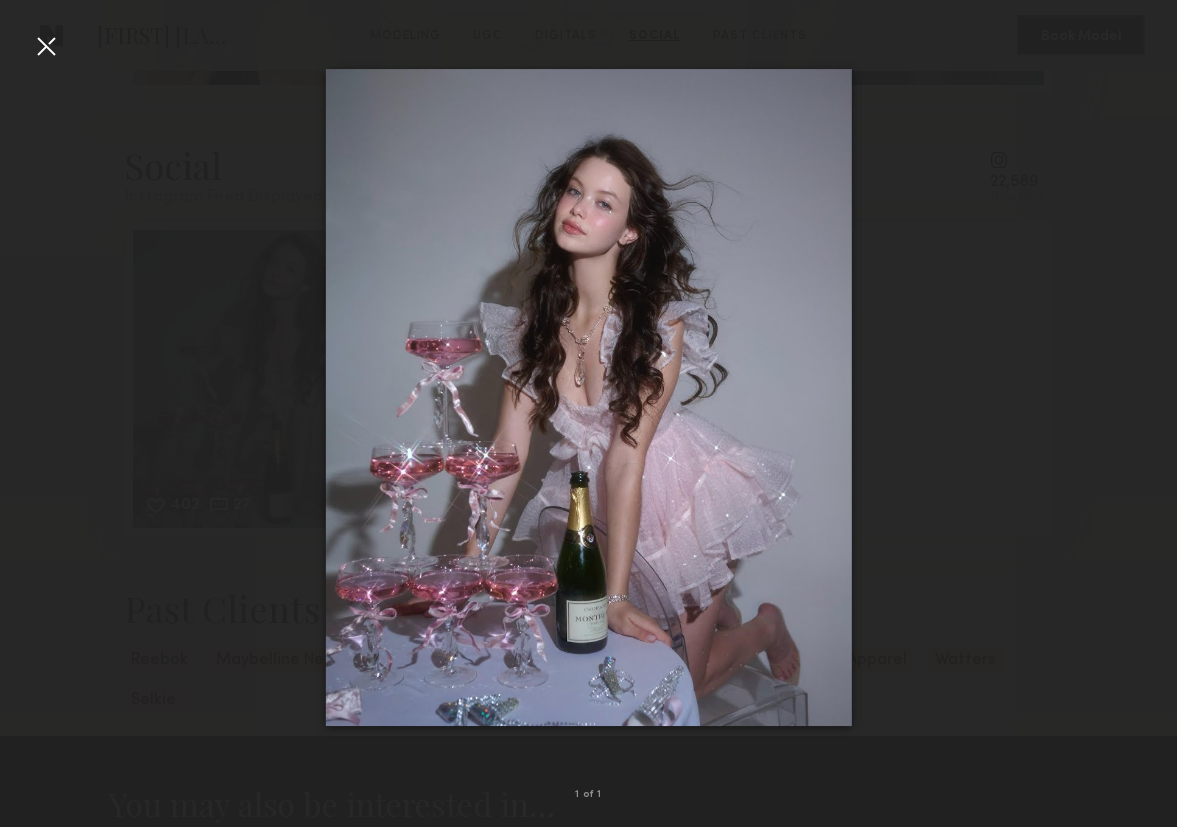 click at bounding box center (46, 46) 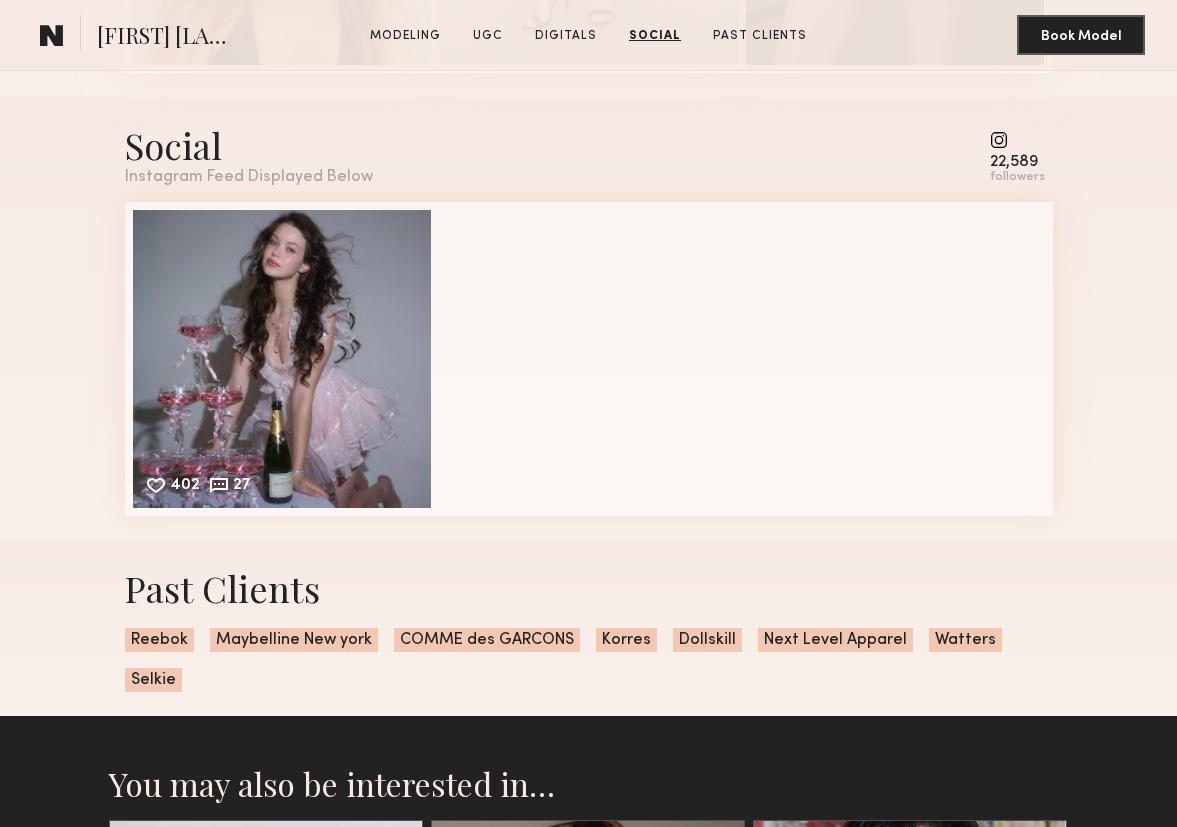 scroll, scrollTop: 3563, scrollLeft: 0, axis: vertical 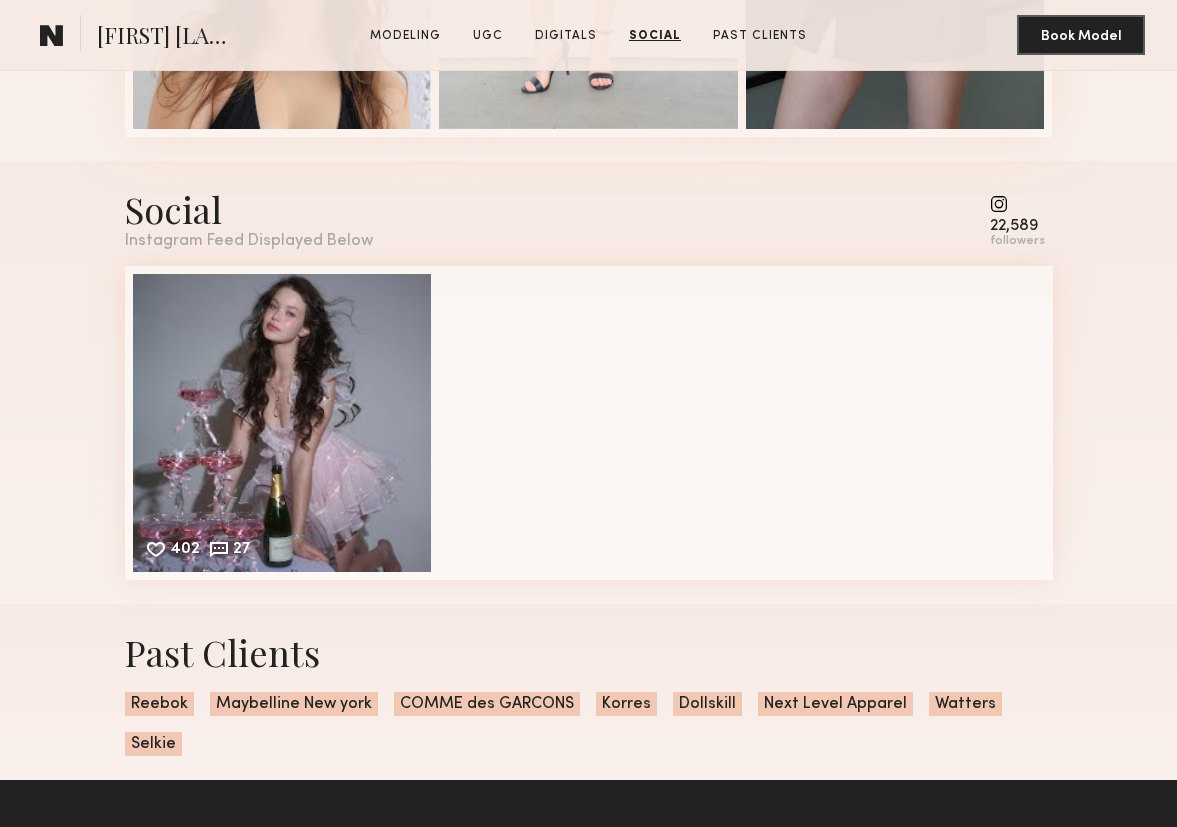 click at bounding box center [1017, 204] 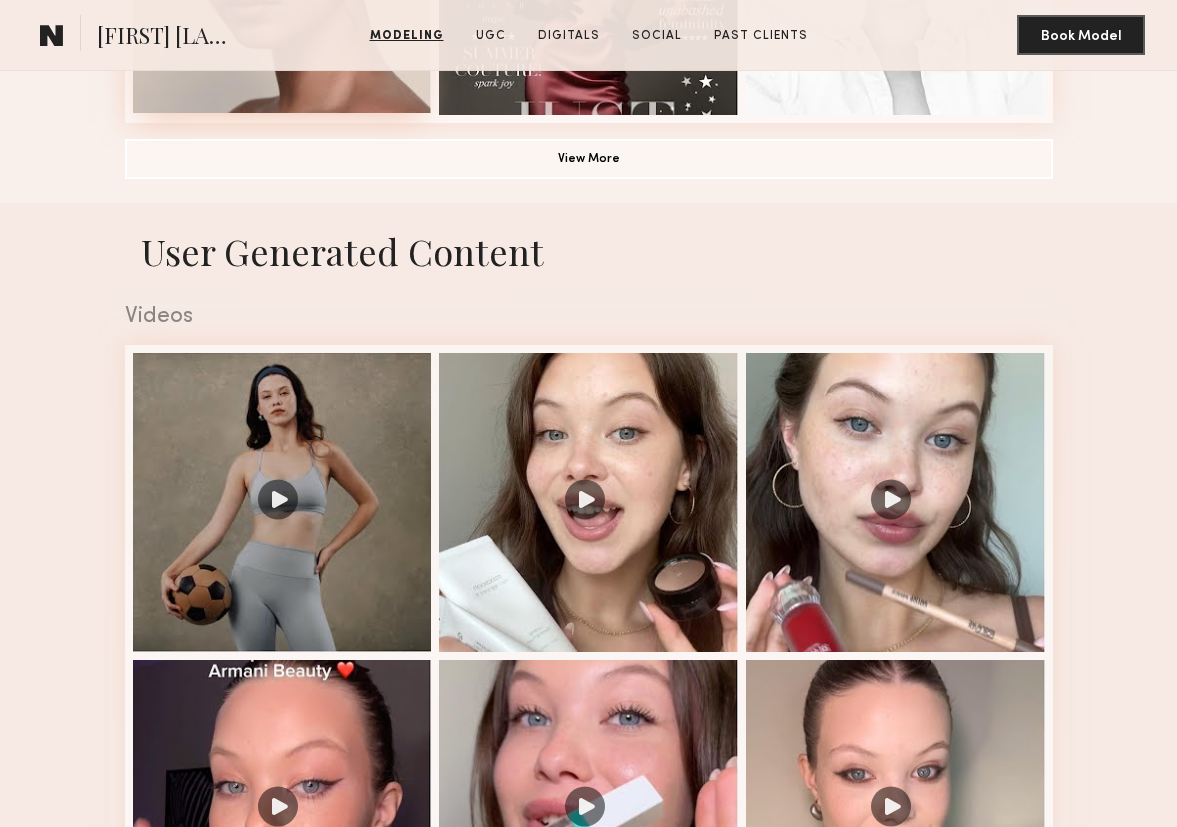 scroll, scrollTop: 1996, scrollLeft: 0, axis: vertical 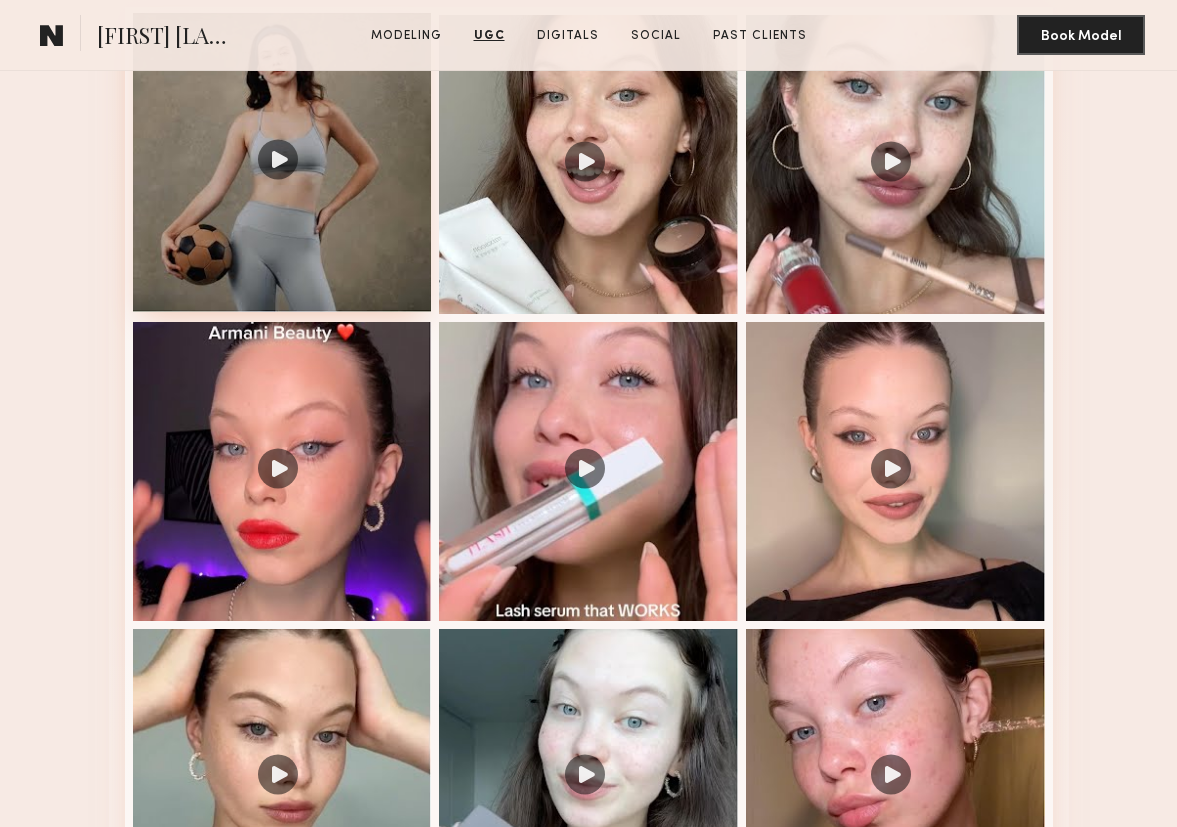 click at bounding box center [282, 162] 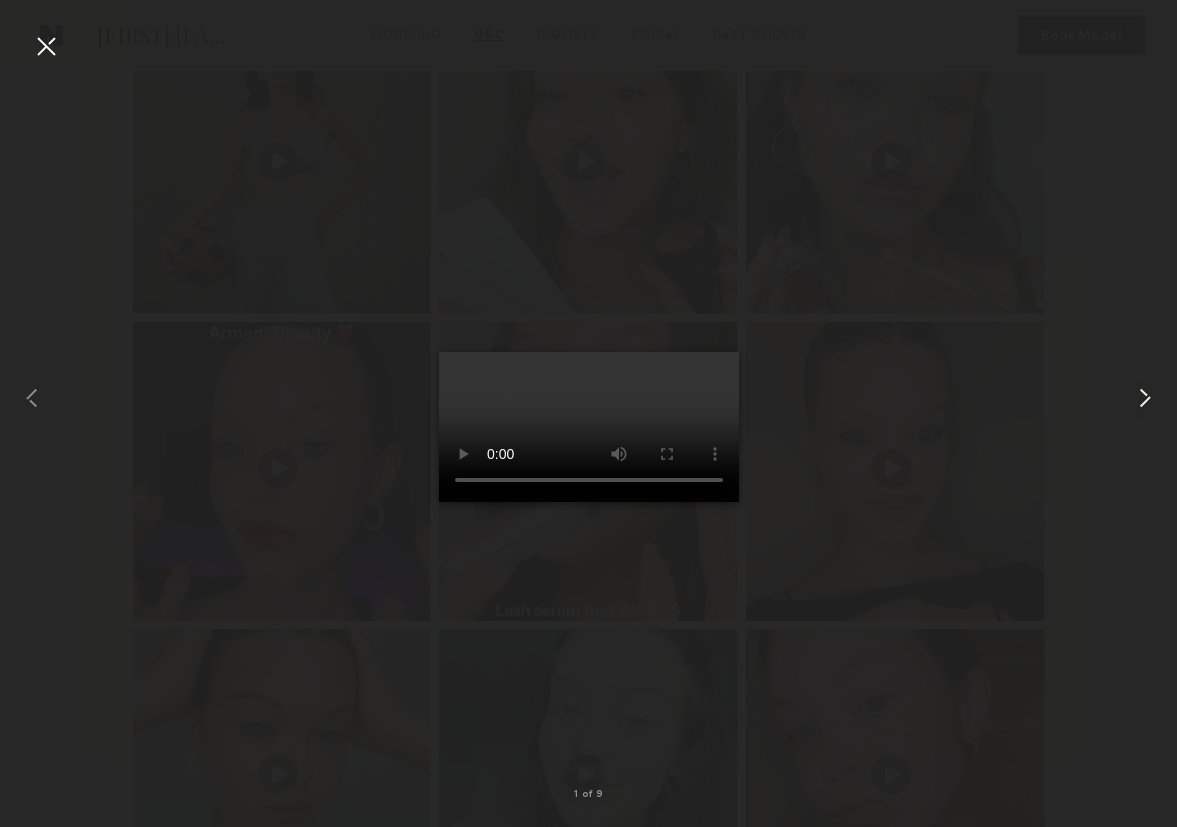 click at bounding box center [1145, 398] 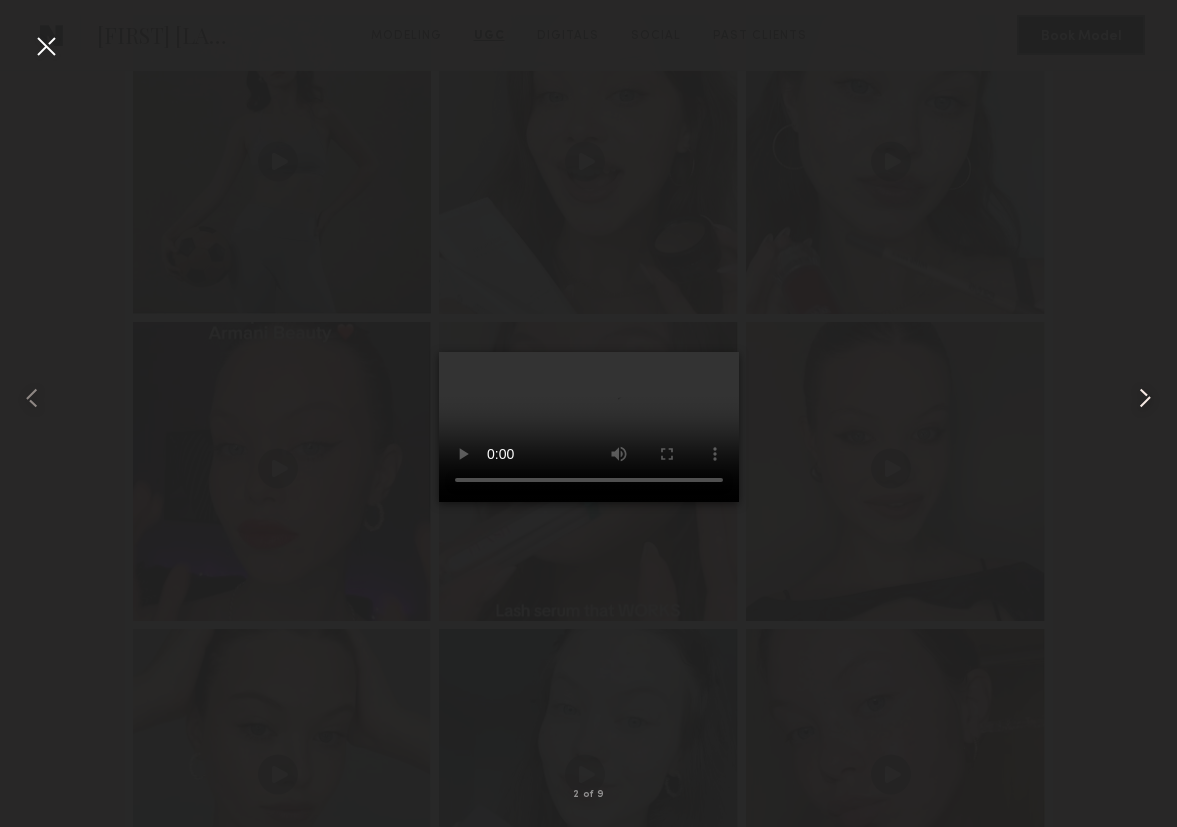 click at bounding box center [1145, 398] 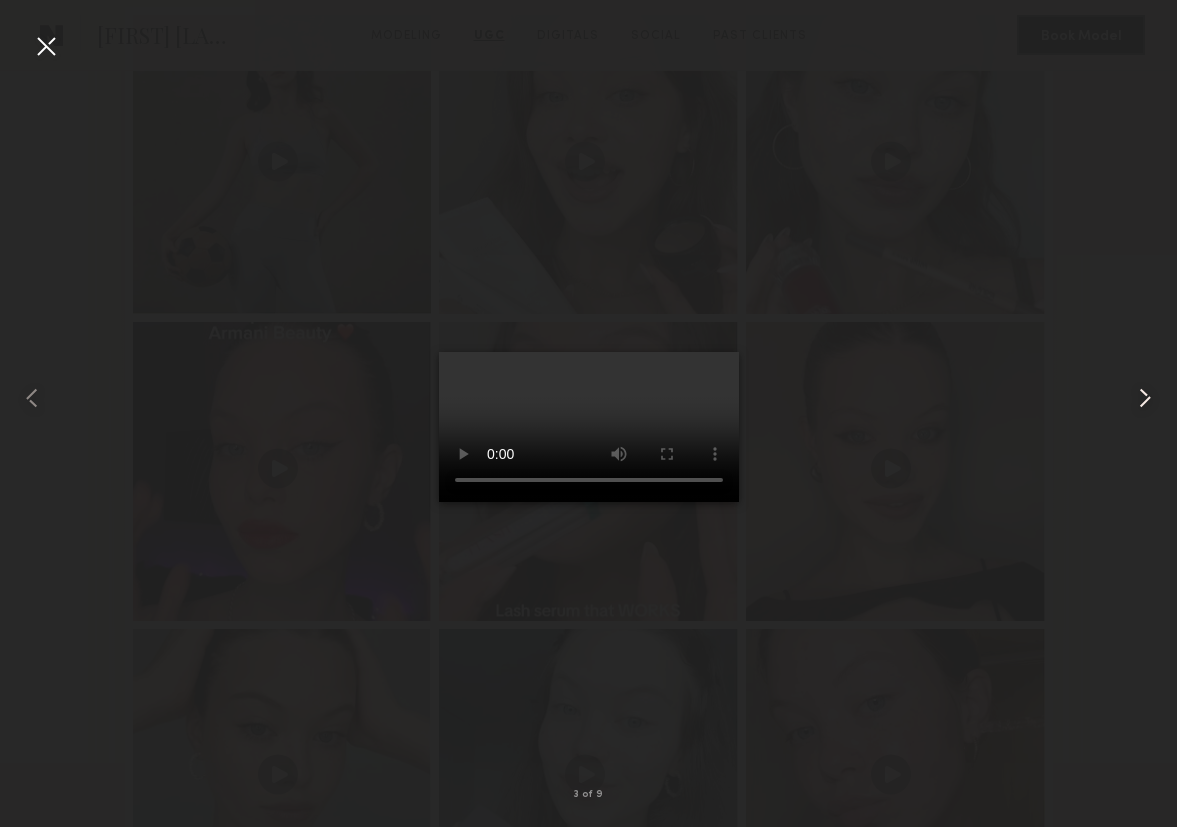 click at bounding box center [1145, 398] 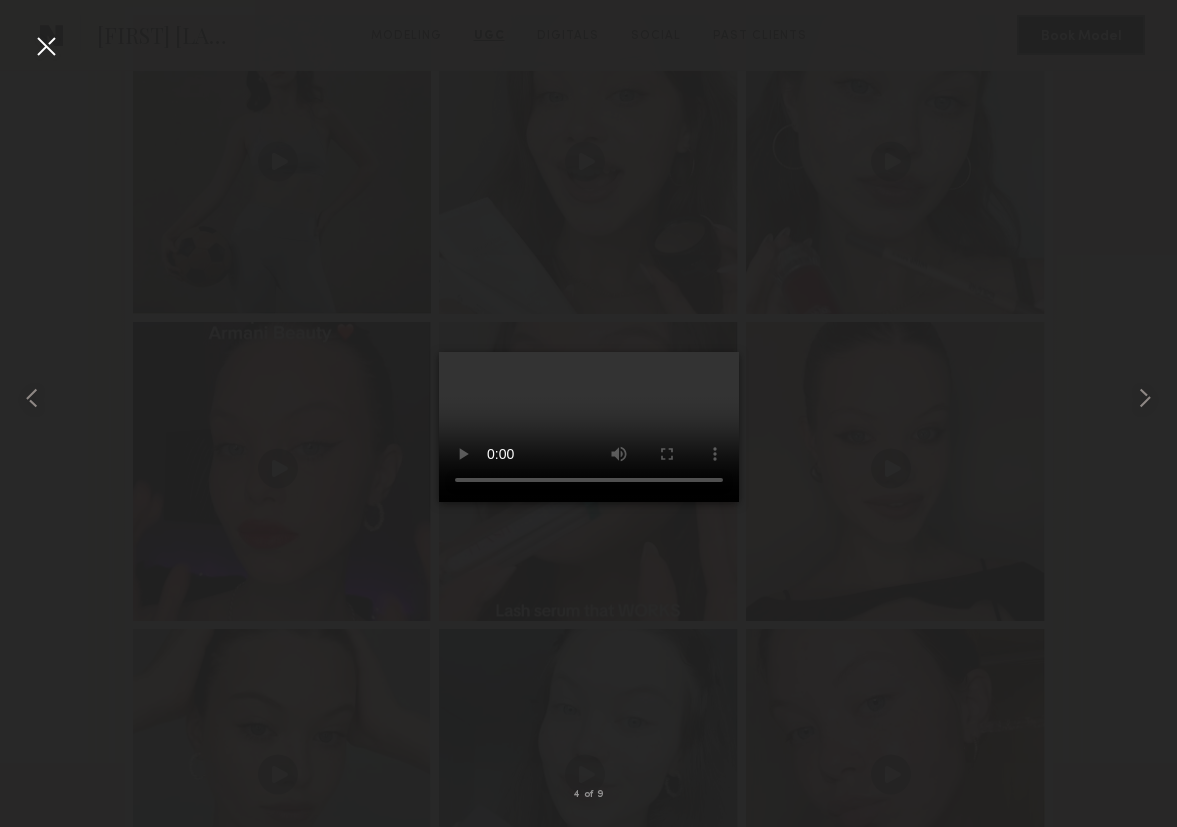 click at bounding box center [588, 397] 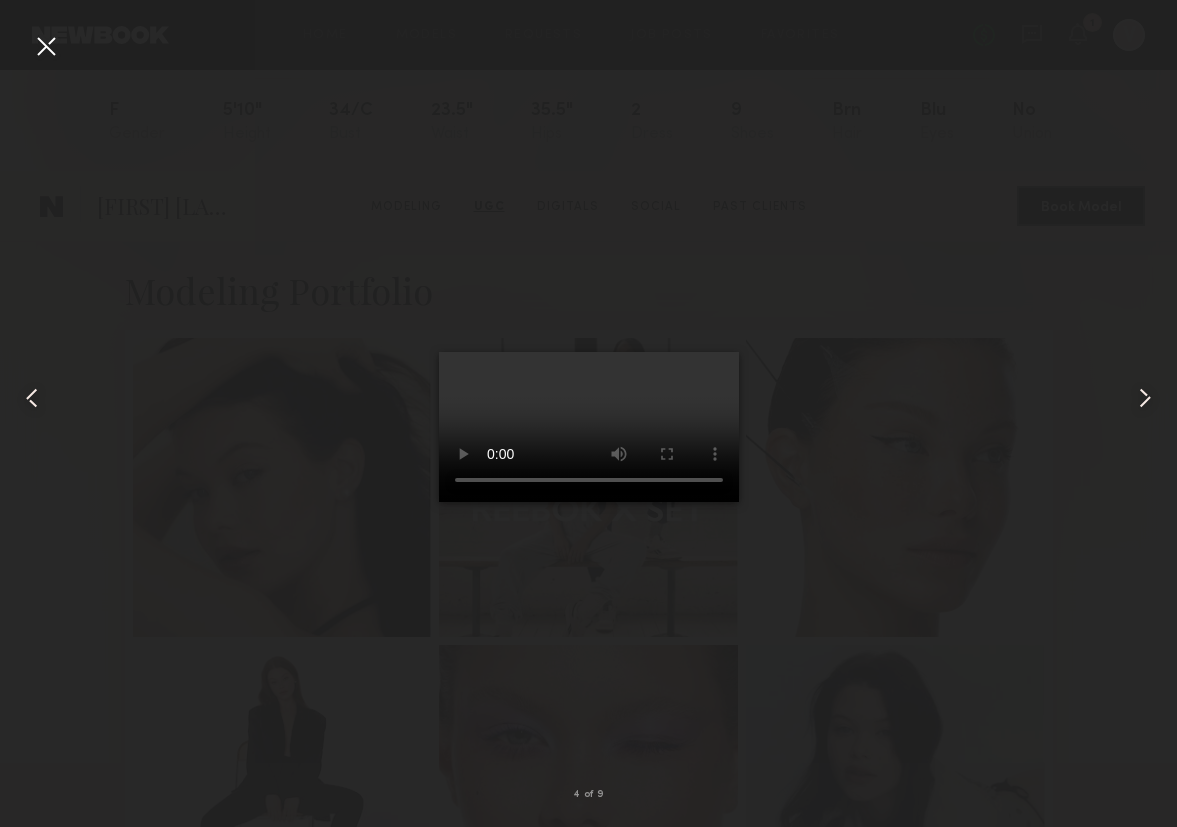scroll, scrollTop: 0, scrollLeft: 0, axis: both 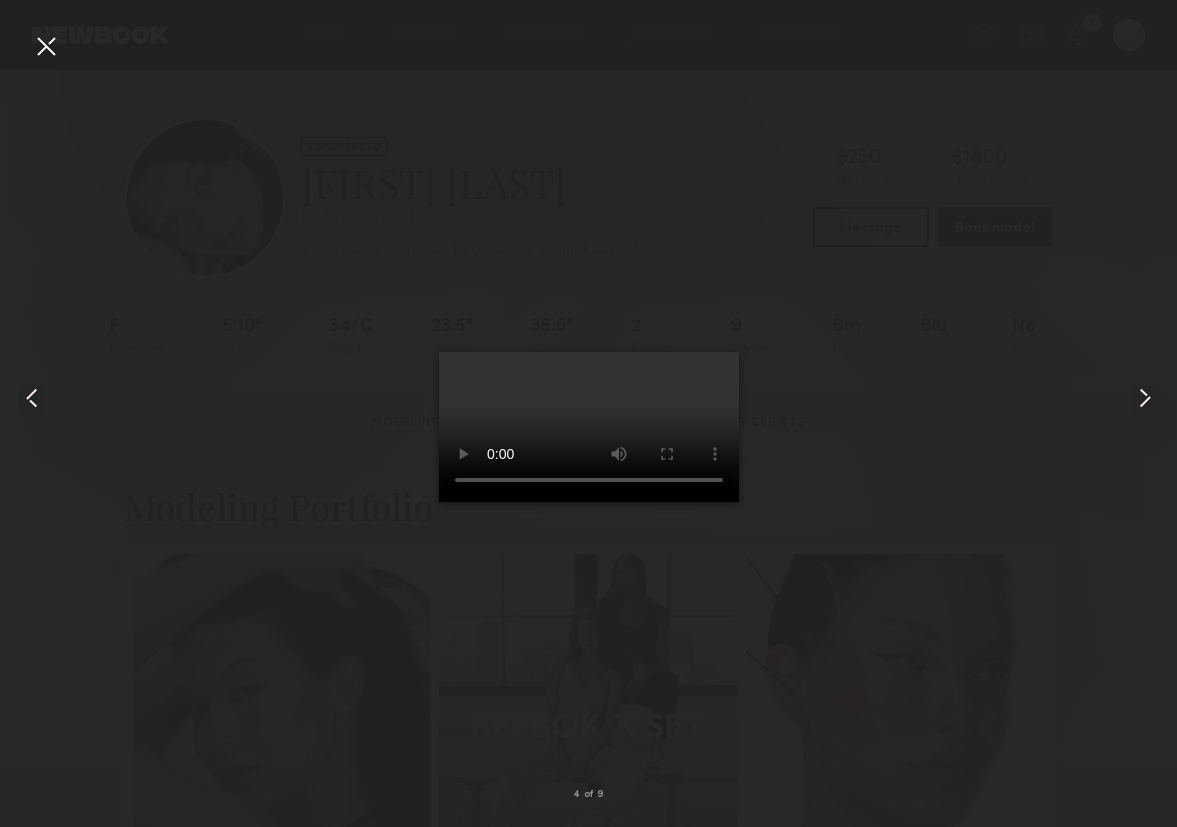 click at bounding box center (588, 397) 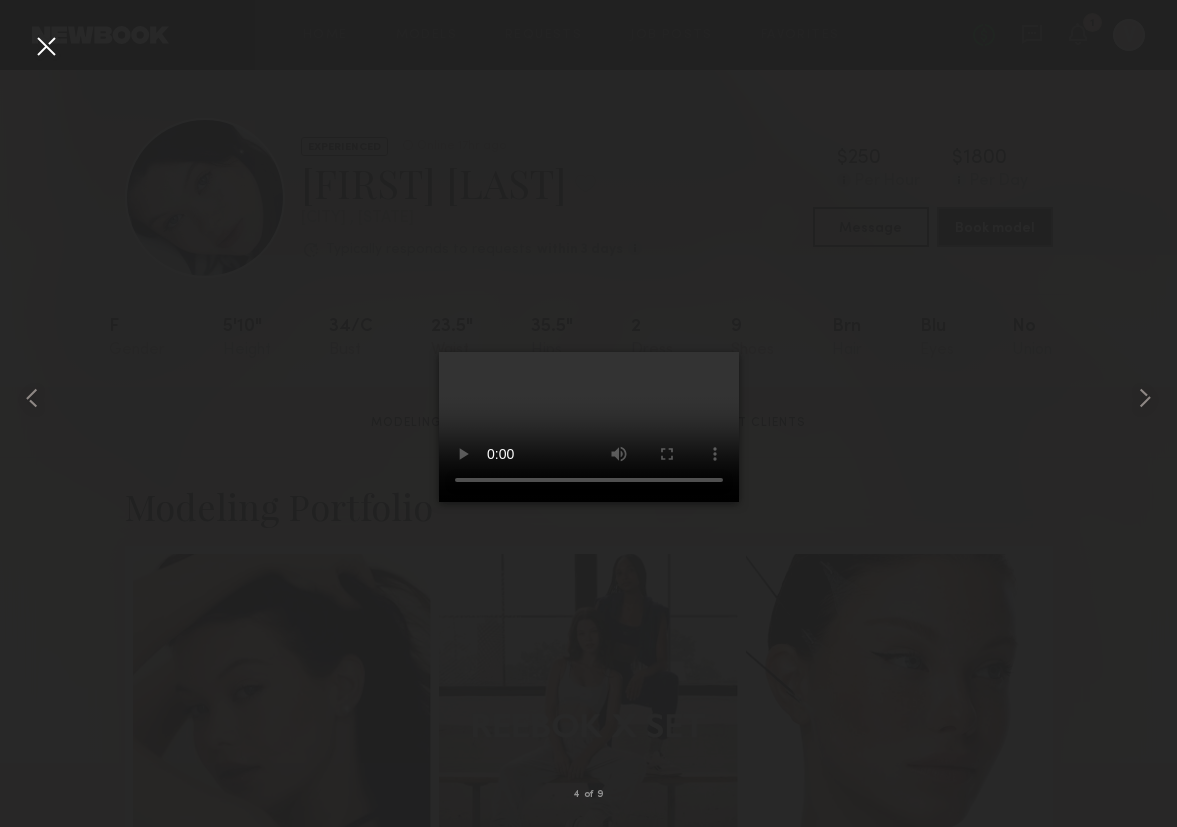 click at bounding box center (46, 46) 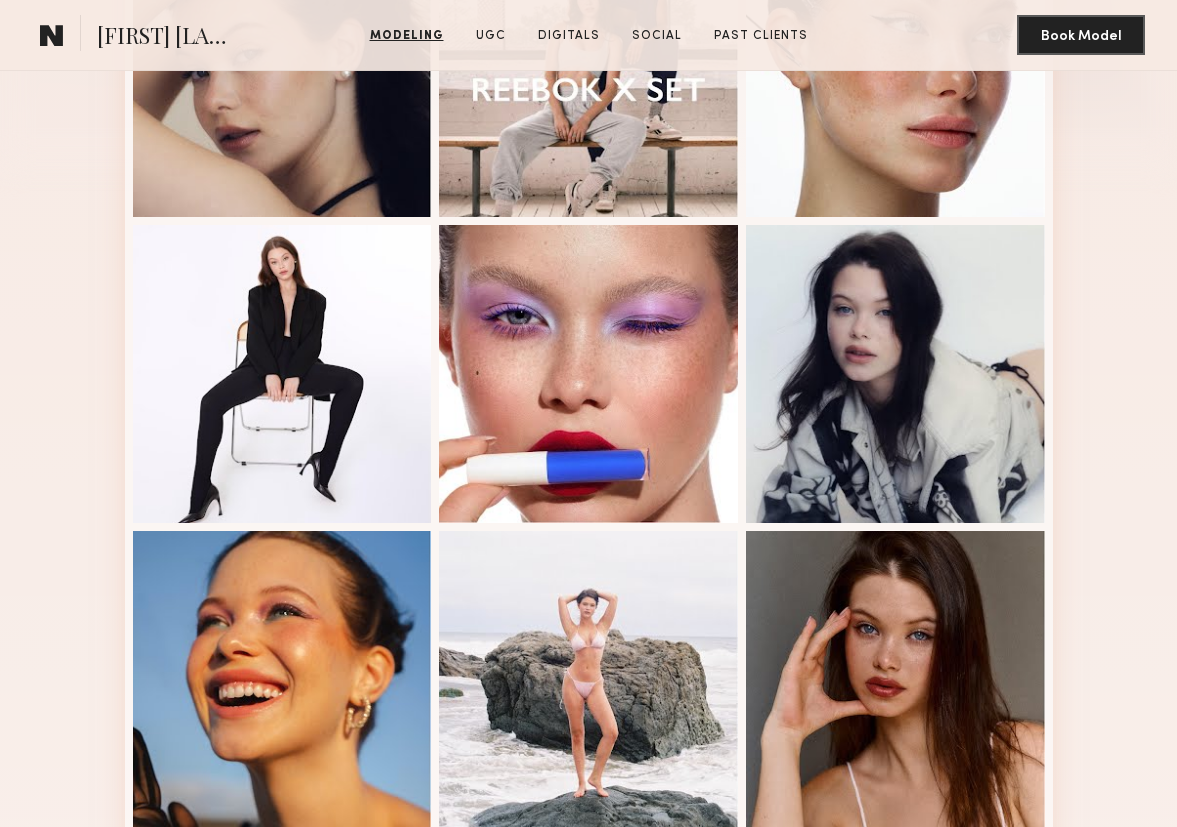 scroll, scrollTop: 0, scrollLeft: 0, axis: both 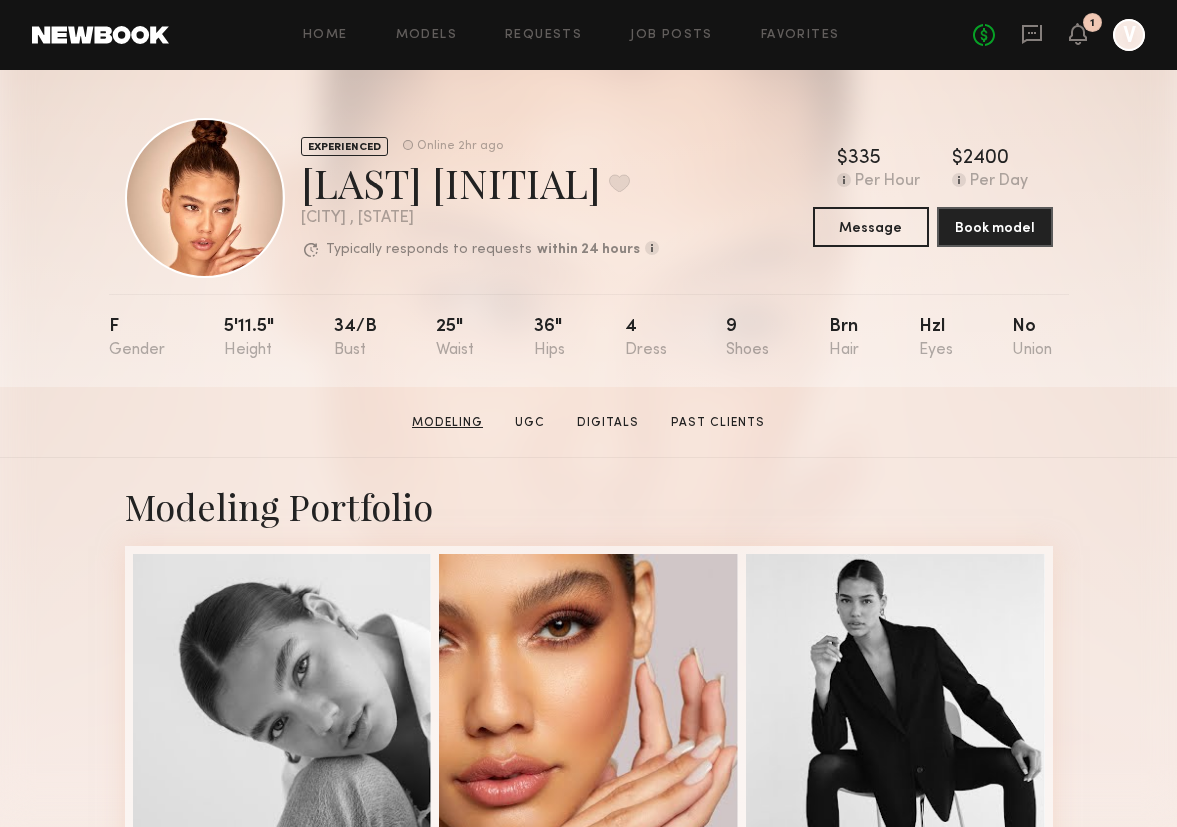 click on "Modeling" 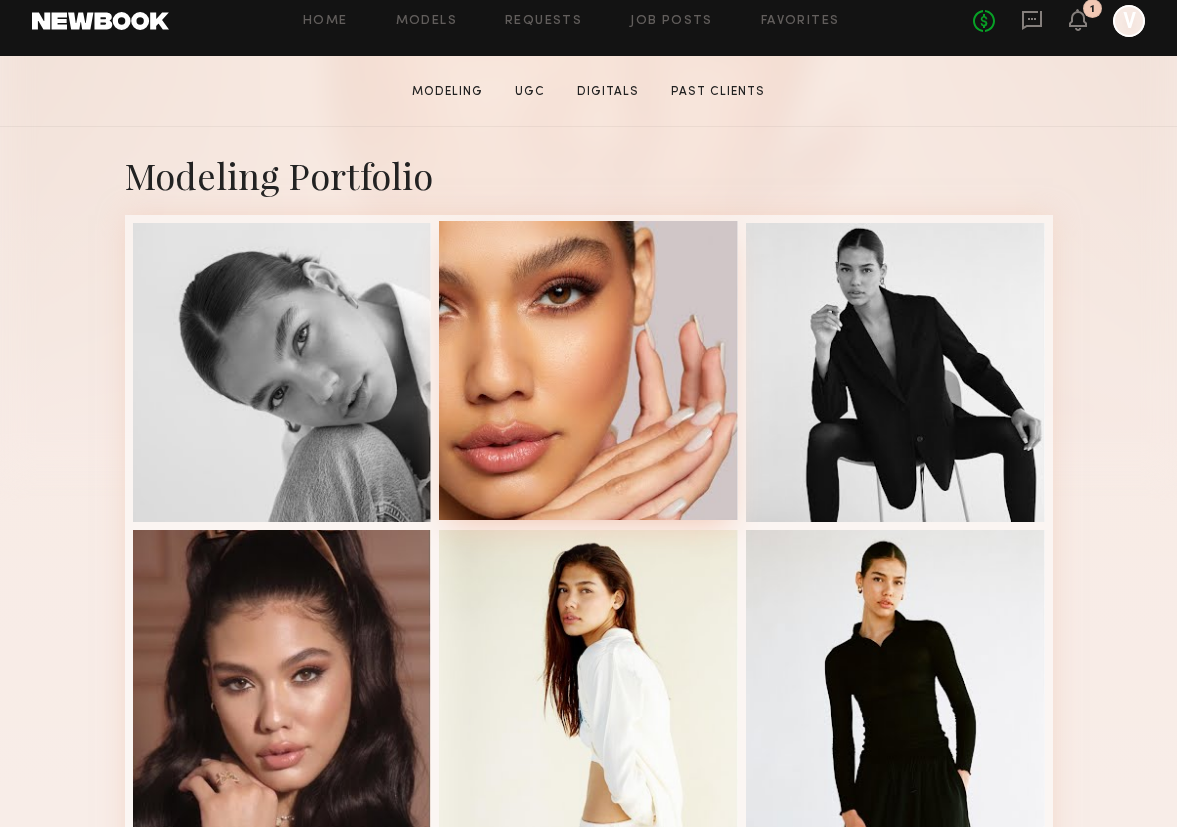 scroll, scrollTop: 338, scrollLeft: 0, axis: vertical 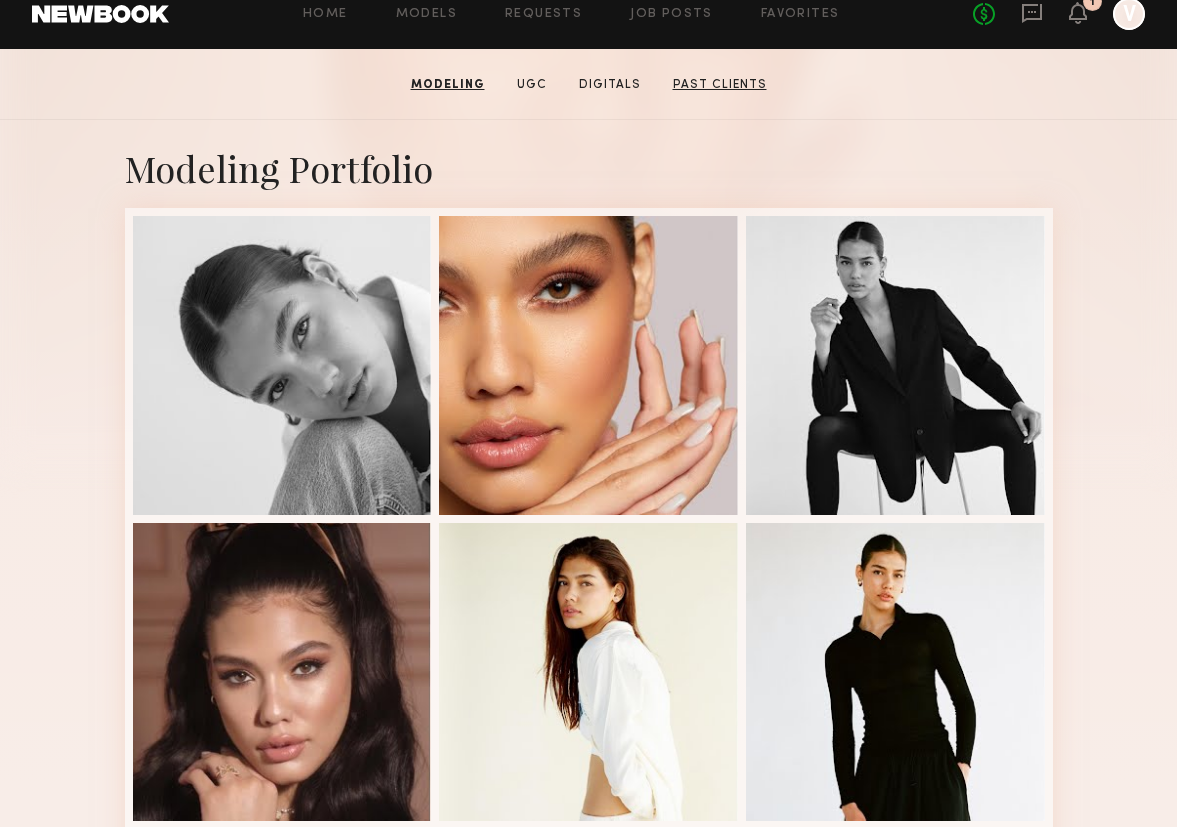 click on "Past Clients" 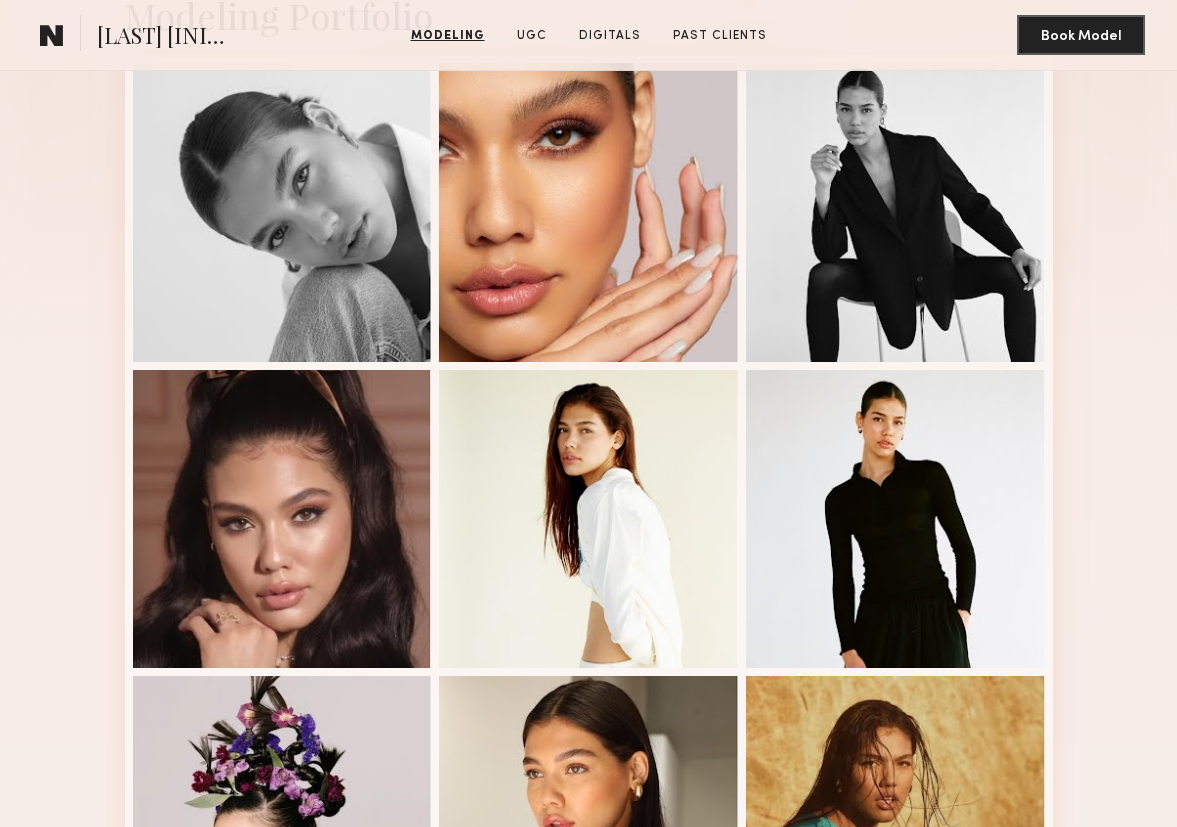 scroll, scrollTop: 0, scrollLeft: 0, axis: both 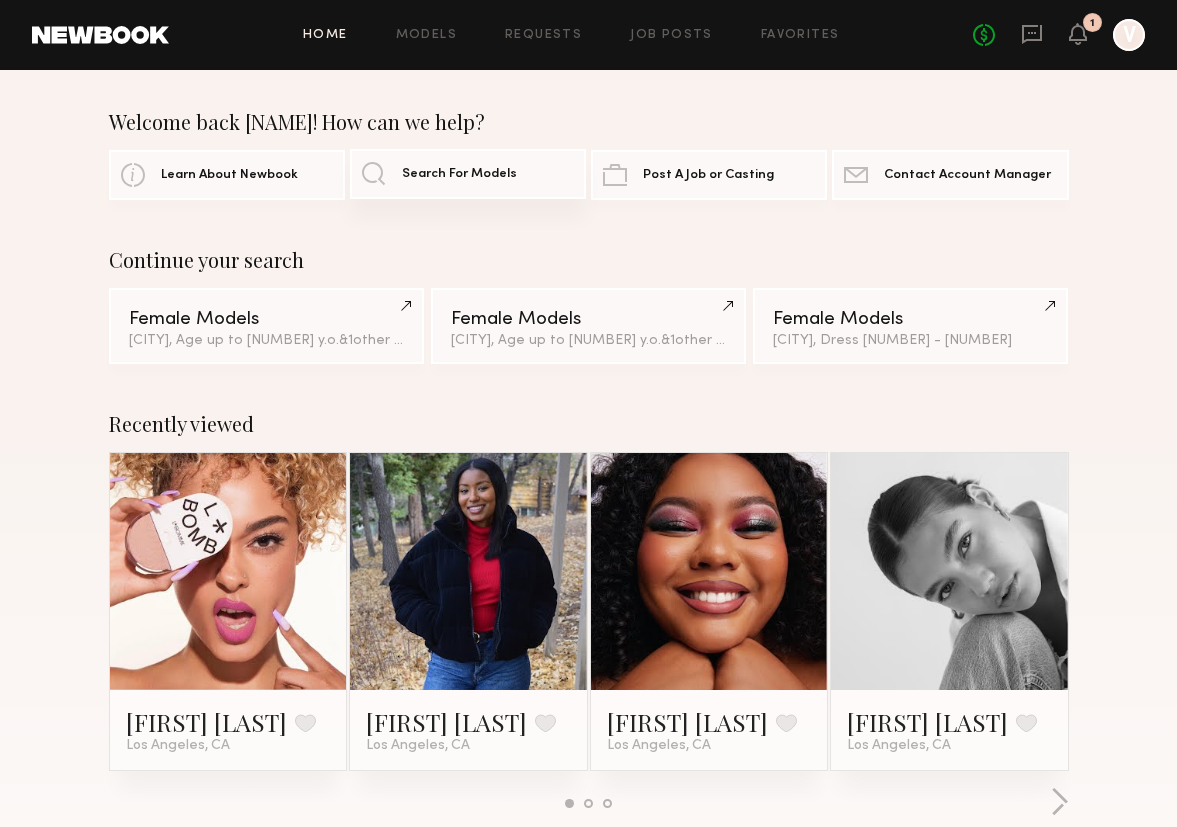 click on "Search For Models" 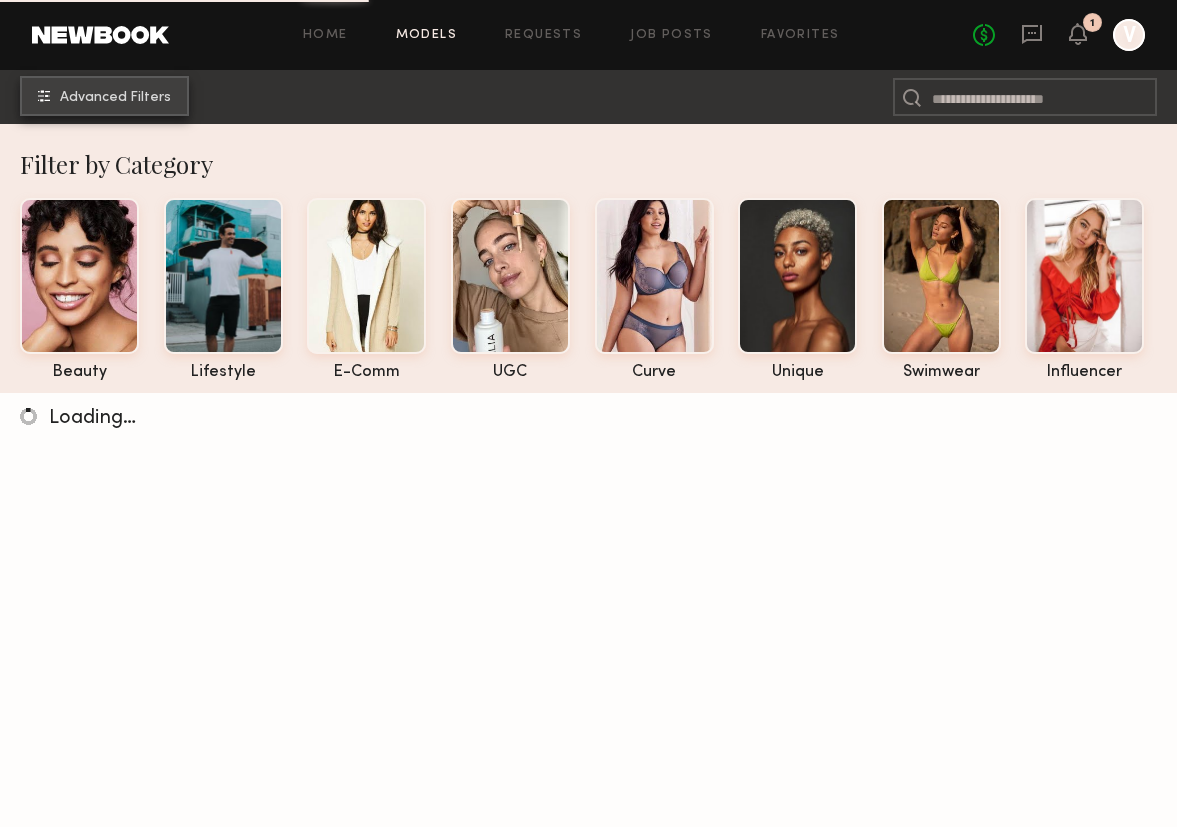 click on "Advanced Filters" 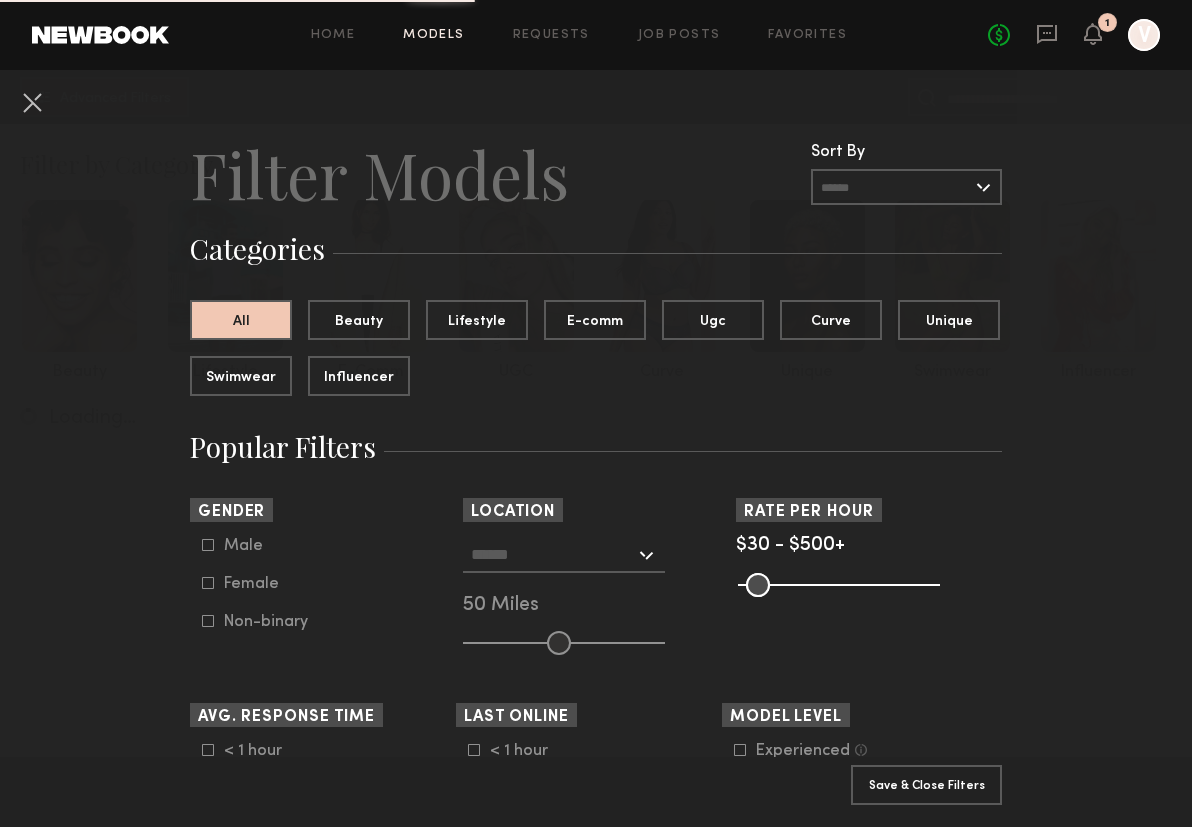 click on "Female" 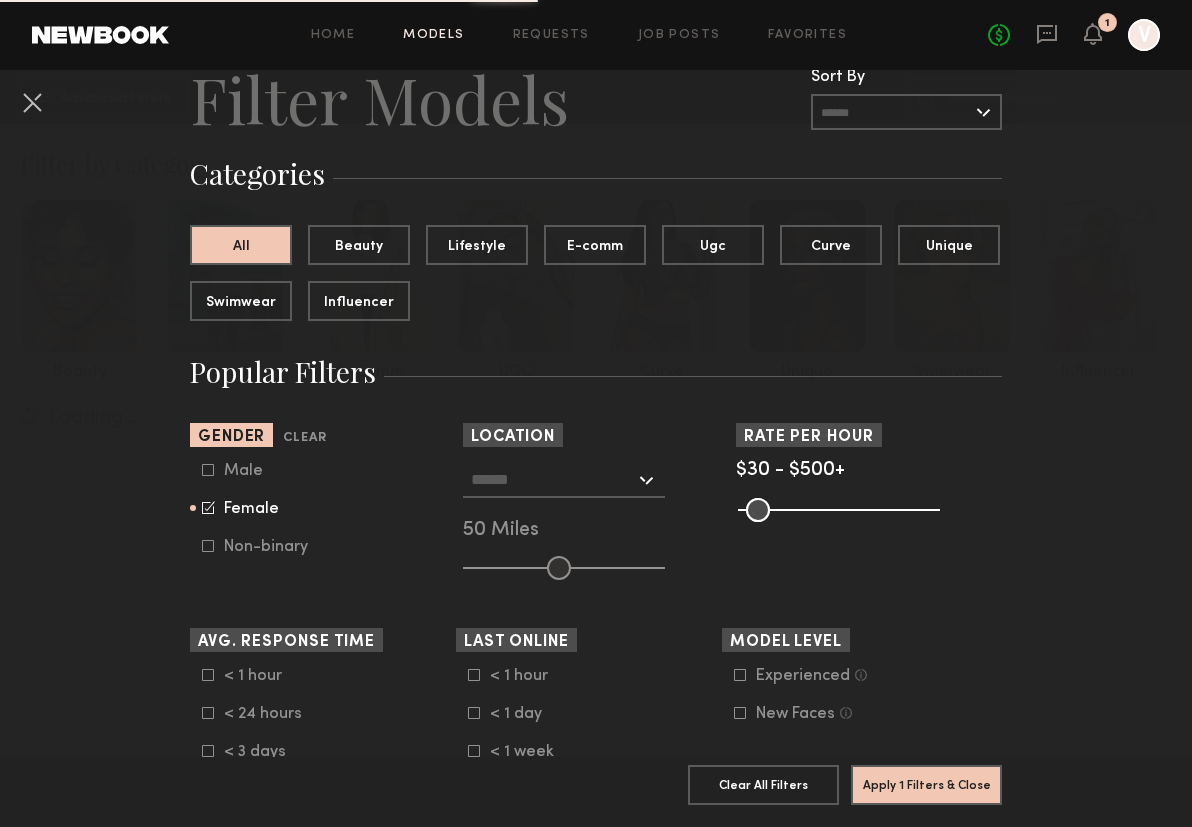 scroll, scrollTop: 92, scrollLeft: 0, axis: vertical 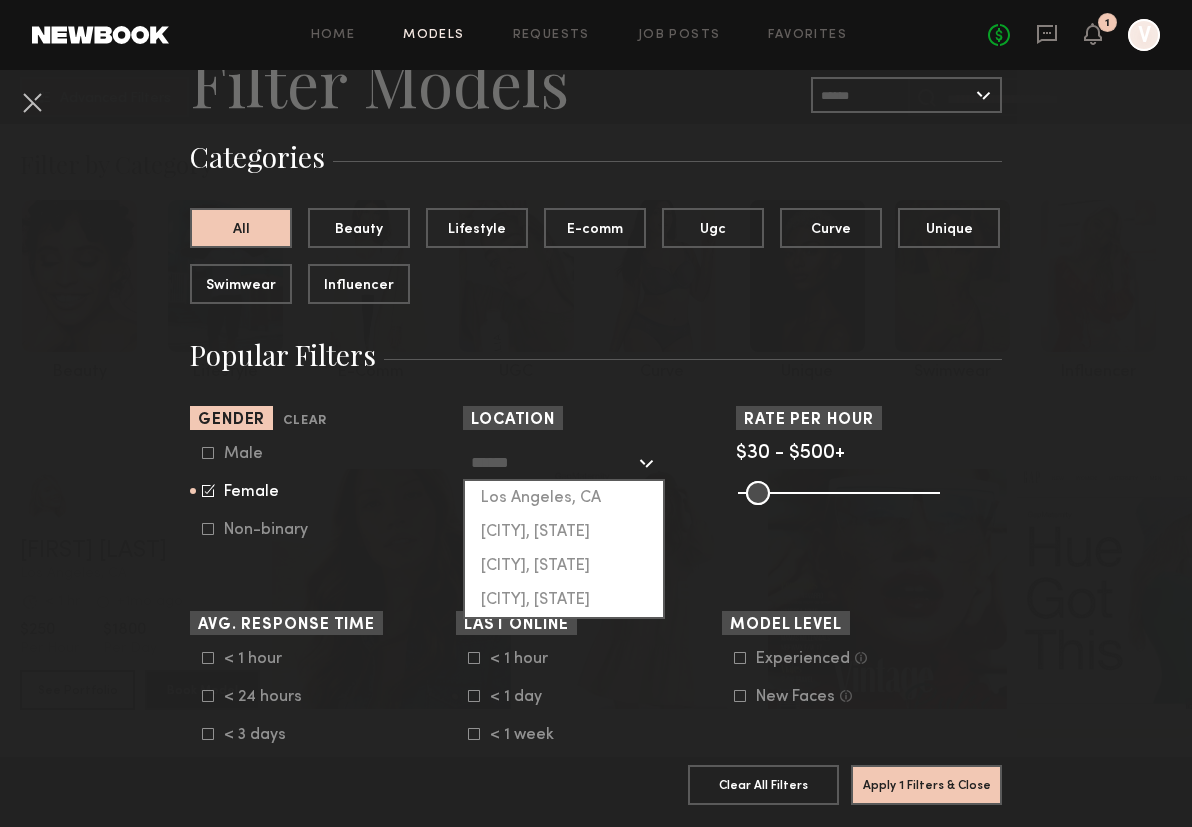 click 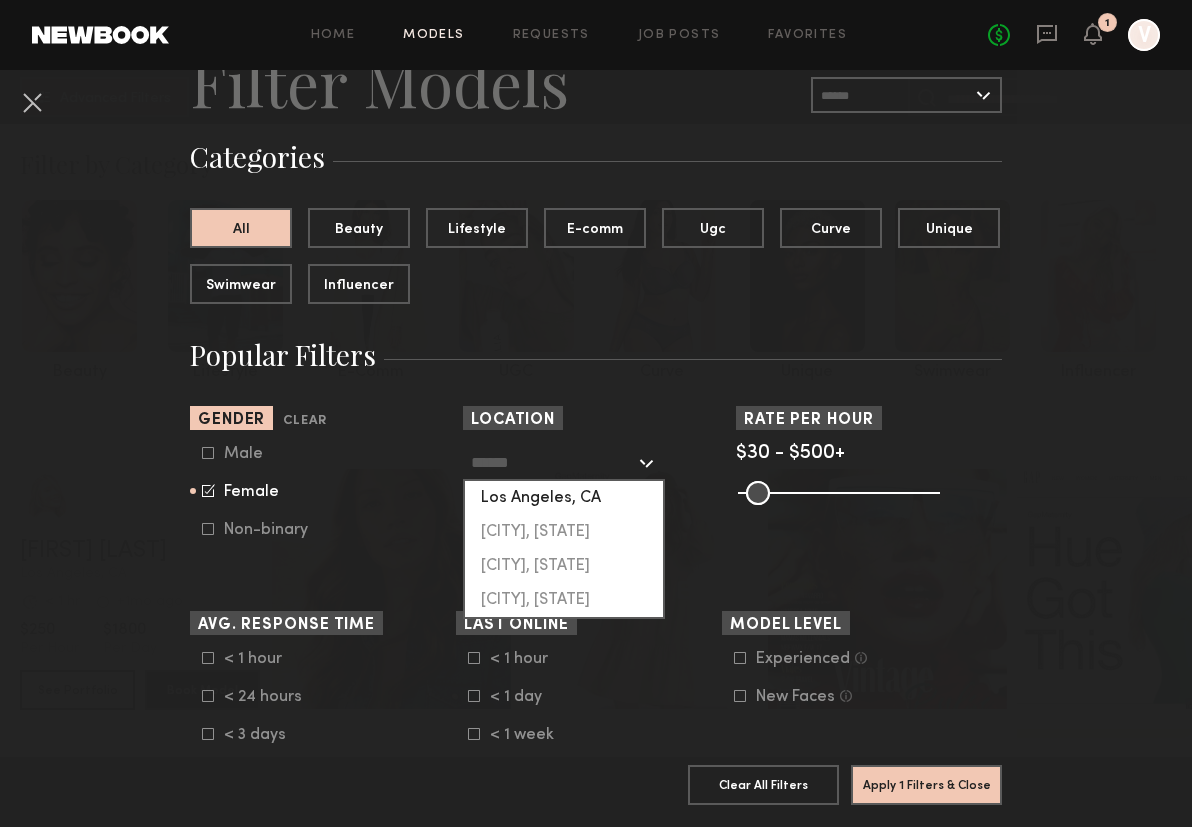 click on "Los Angeles, CA" 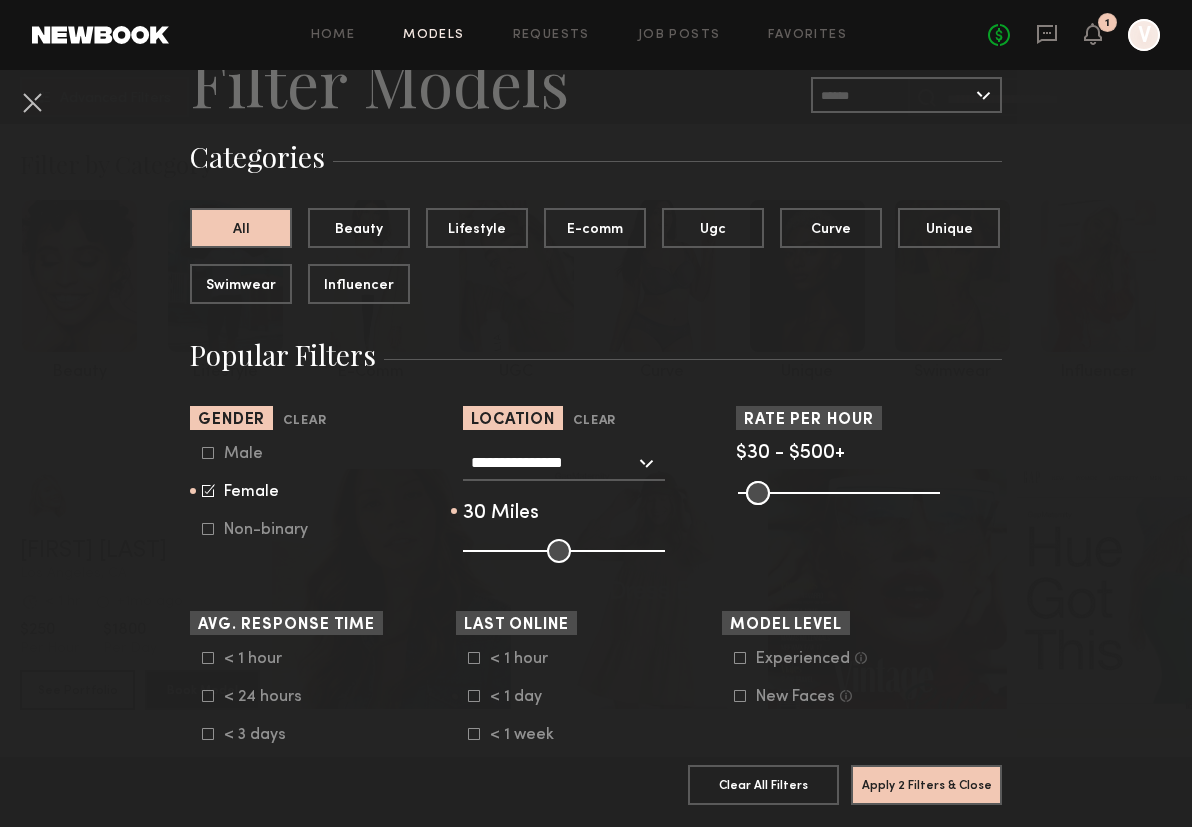drag, startPoint x: 547, startPoint y: 555, endPoint x: 510, endPoint y: 554, distance: 37.01351 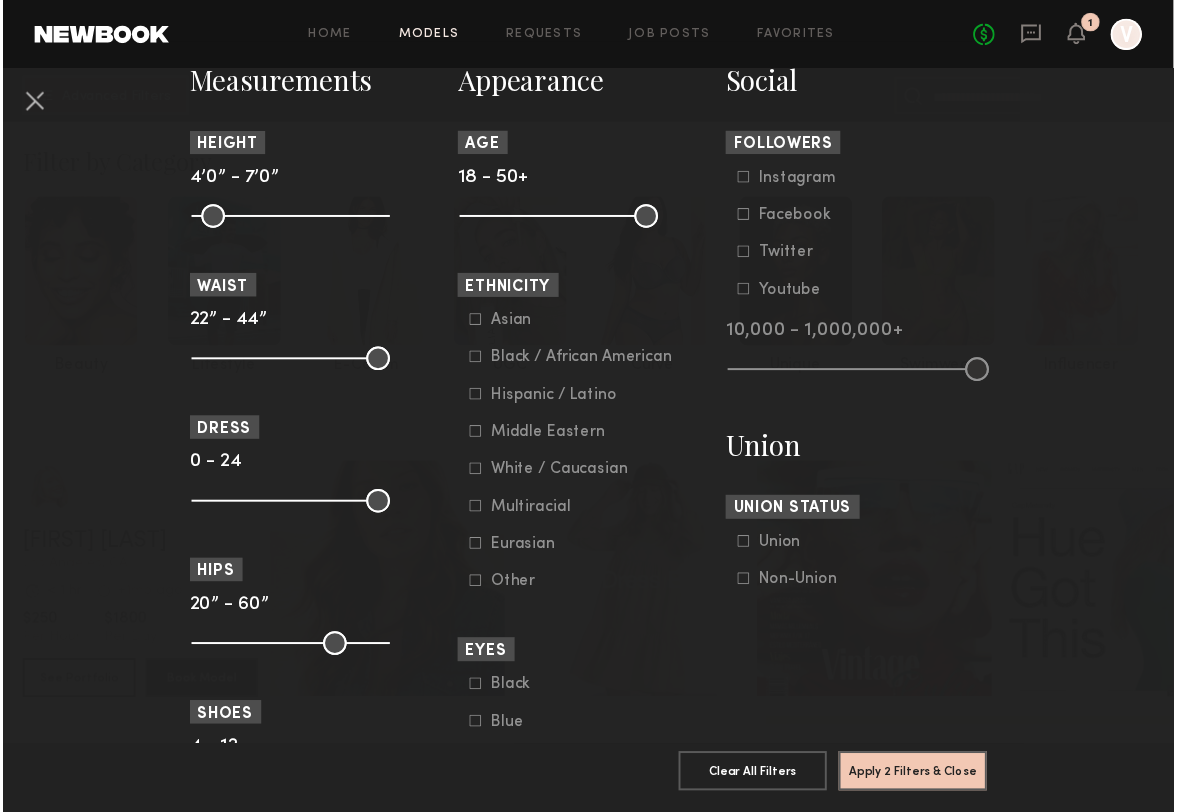 scroll, scrollTop: 901, scrollLeft: 0, axis: vertical 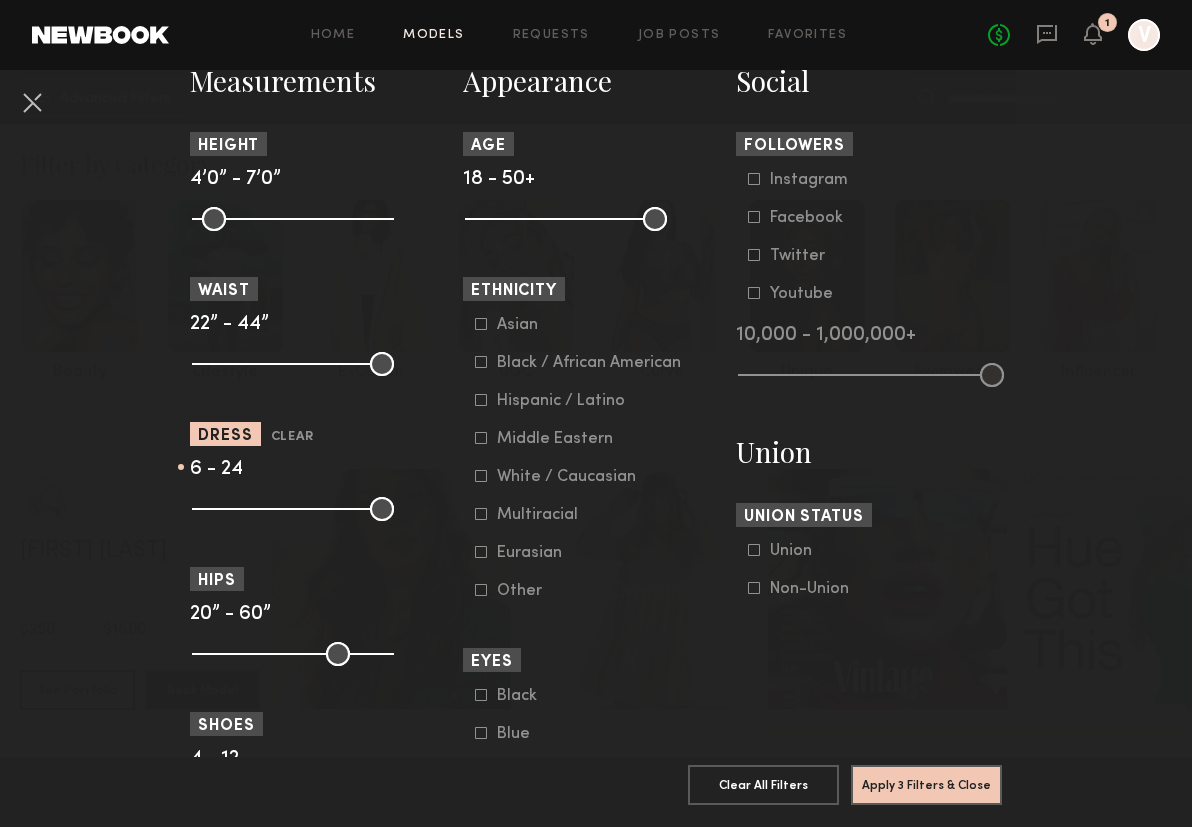 drag, startPoint x: 193, startPoint y: 505, endPoint x: 232, endPoint y: 512, distance: 39.623226 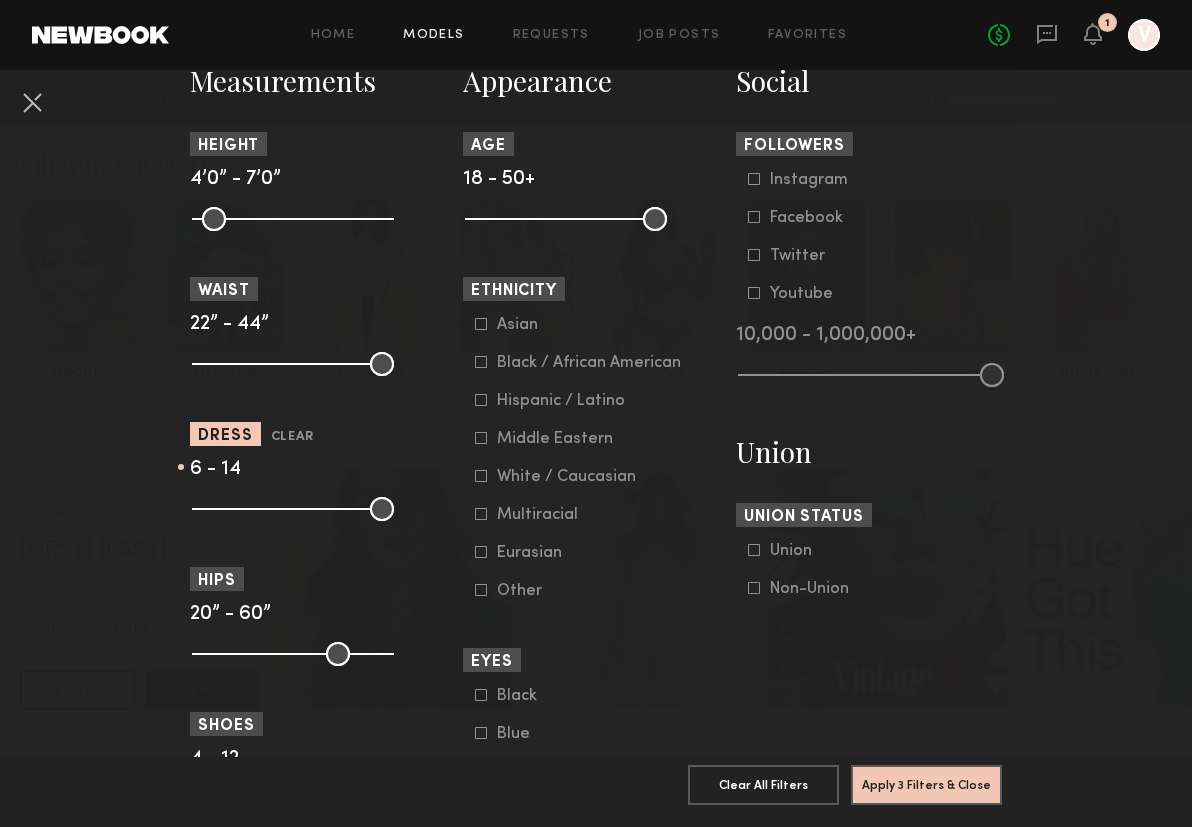 drag, startPoint x: 378, startPoint y: 511, endPoint x: 301, endPoint y: 506, distance: 77.16217 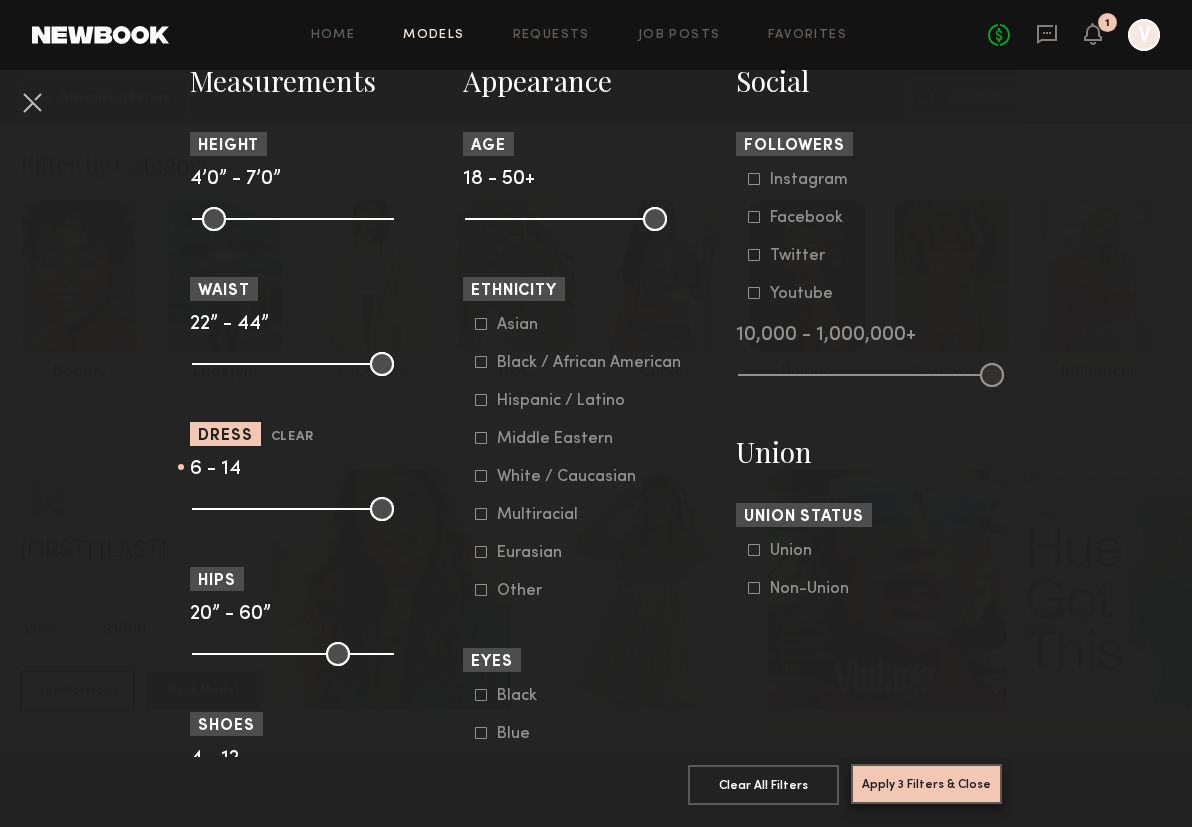 click on "Apply 3 Filters & Close" 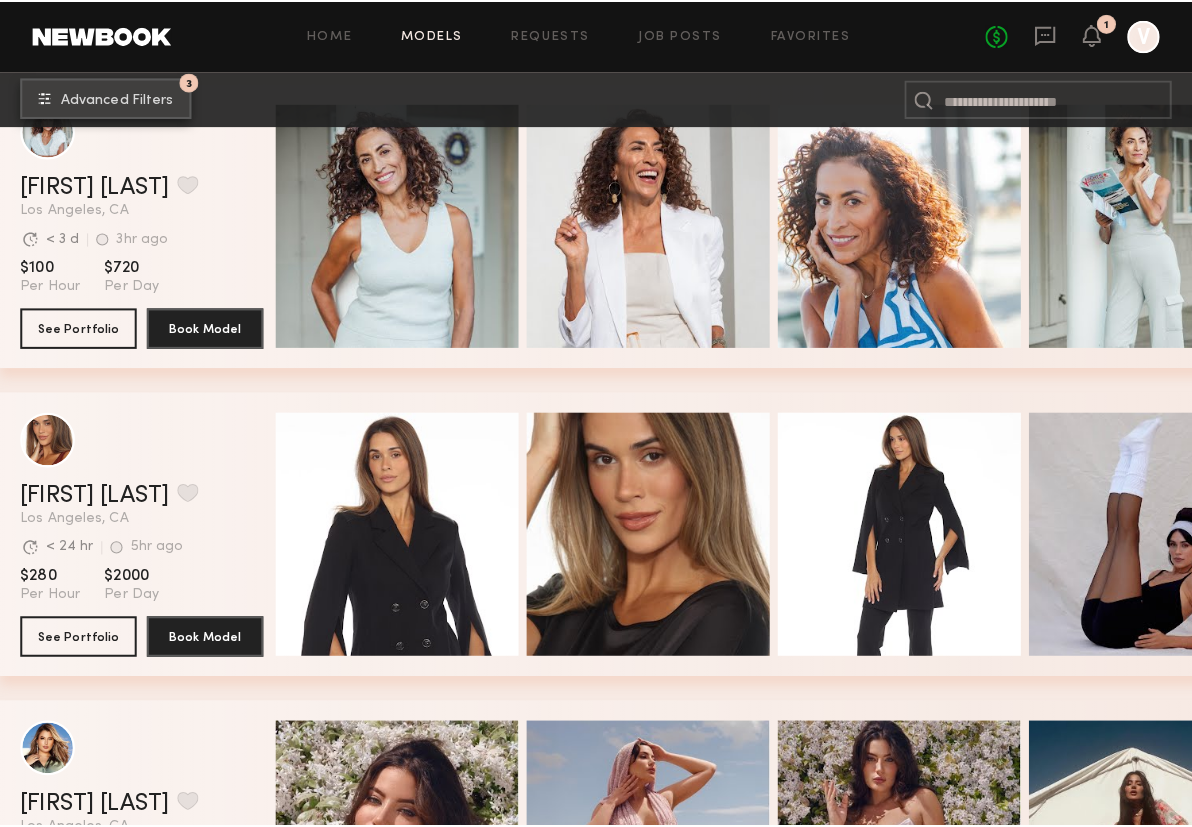 scroll, scrollTop: 3799, scrollLeft: 0, axis: vertical 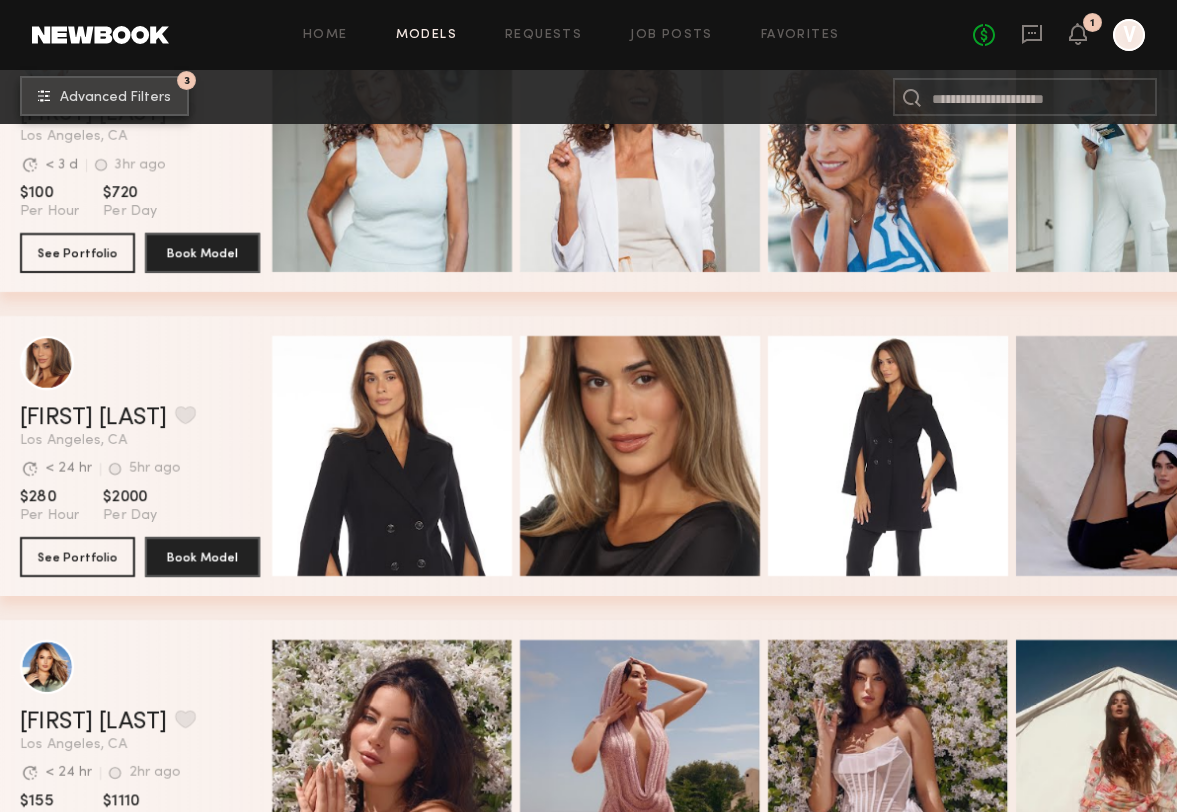 click on "Advanced Filters" 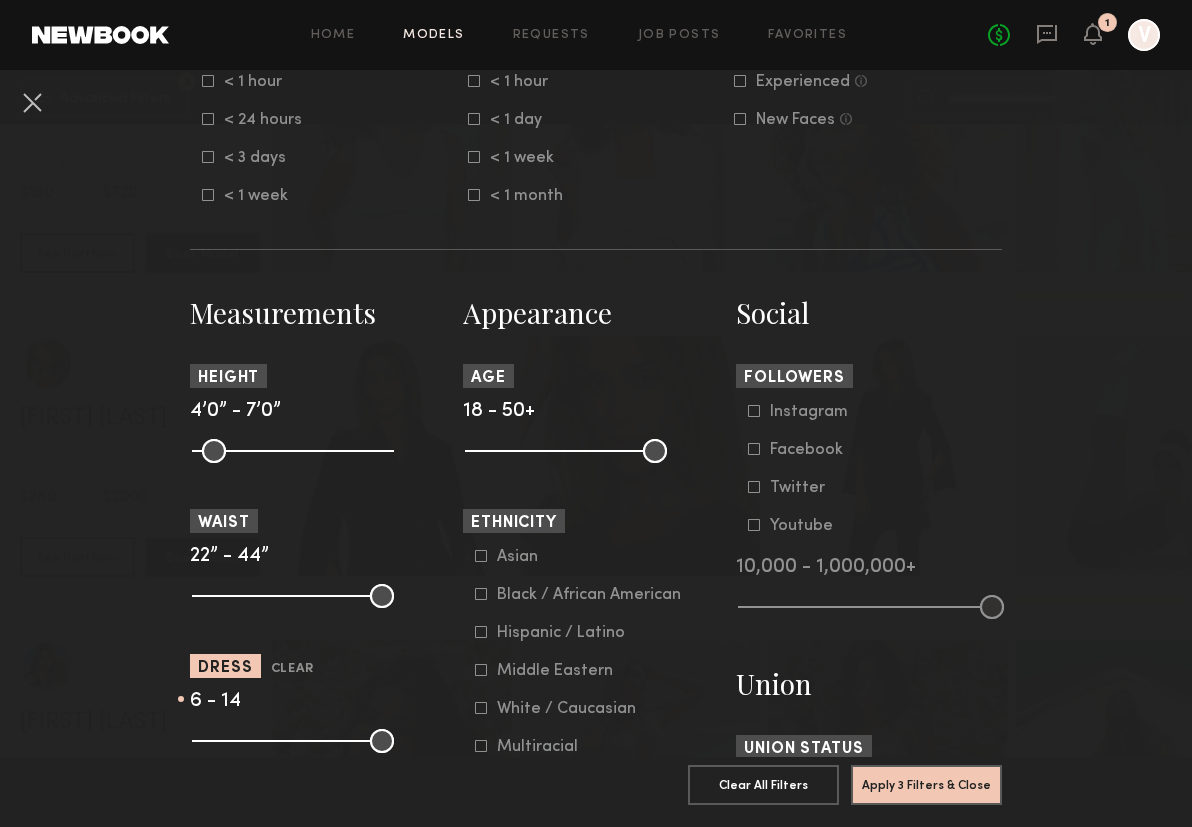 scroll, scrollTop: 672, scrollLeft: 0, axis: vertical 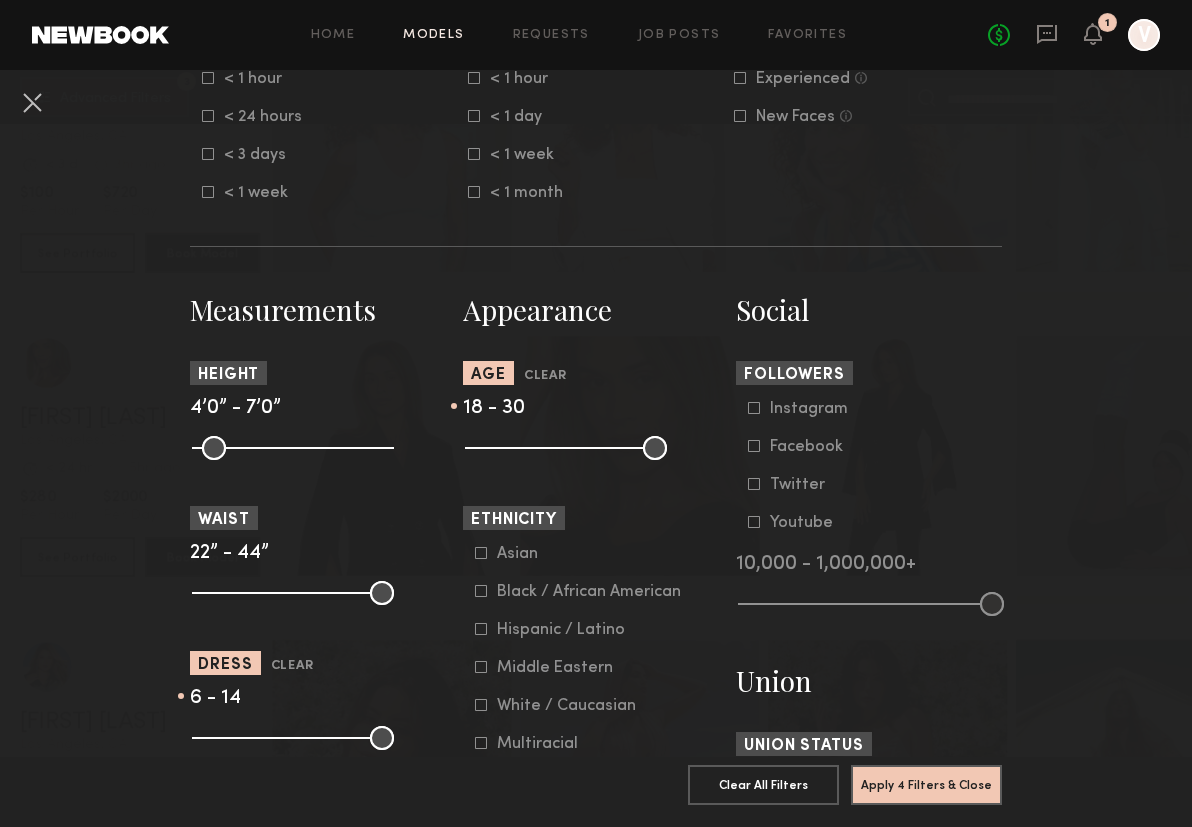 drag, startPoint x: 657, startPoint y: 454, endPoint x: 535, endPoint y: 448, distance: 122.14745 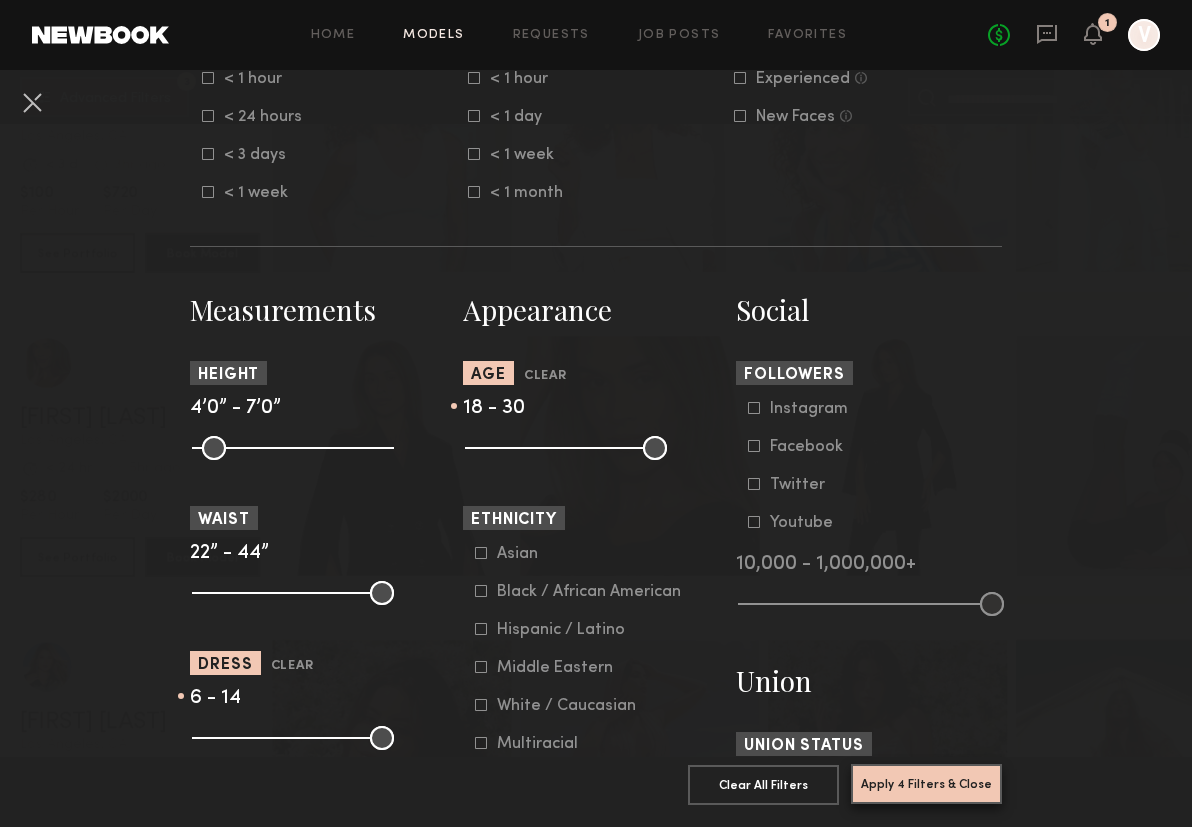 click on "Apply 4 Filters & Close" 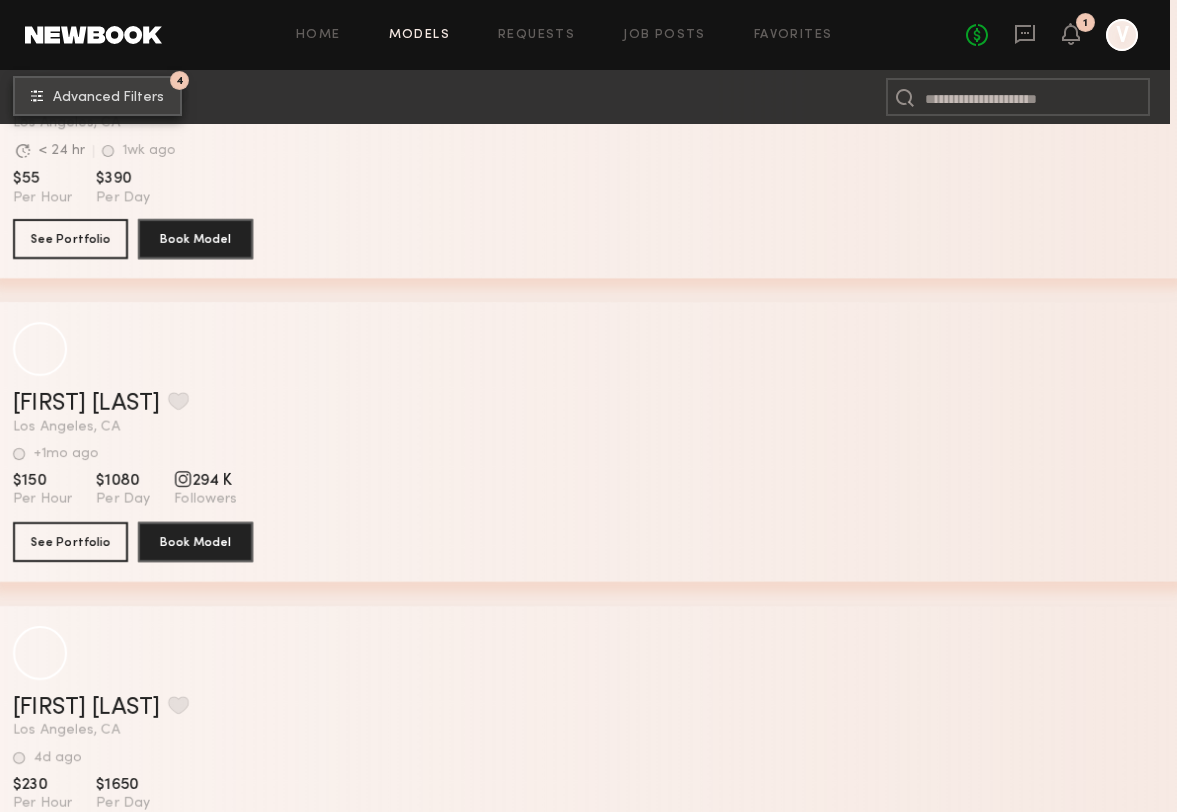 scroll, scrollTop: 14789, scrollLeft: 7, axis: both 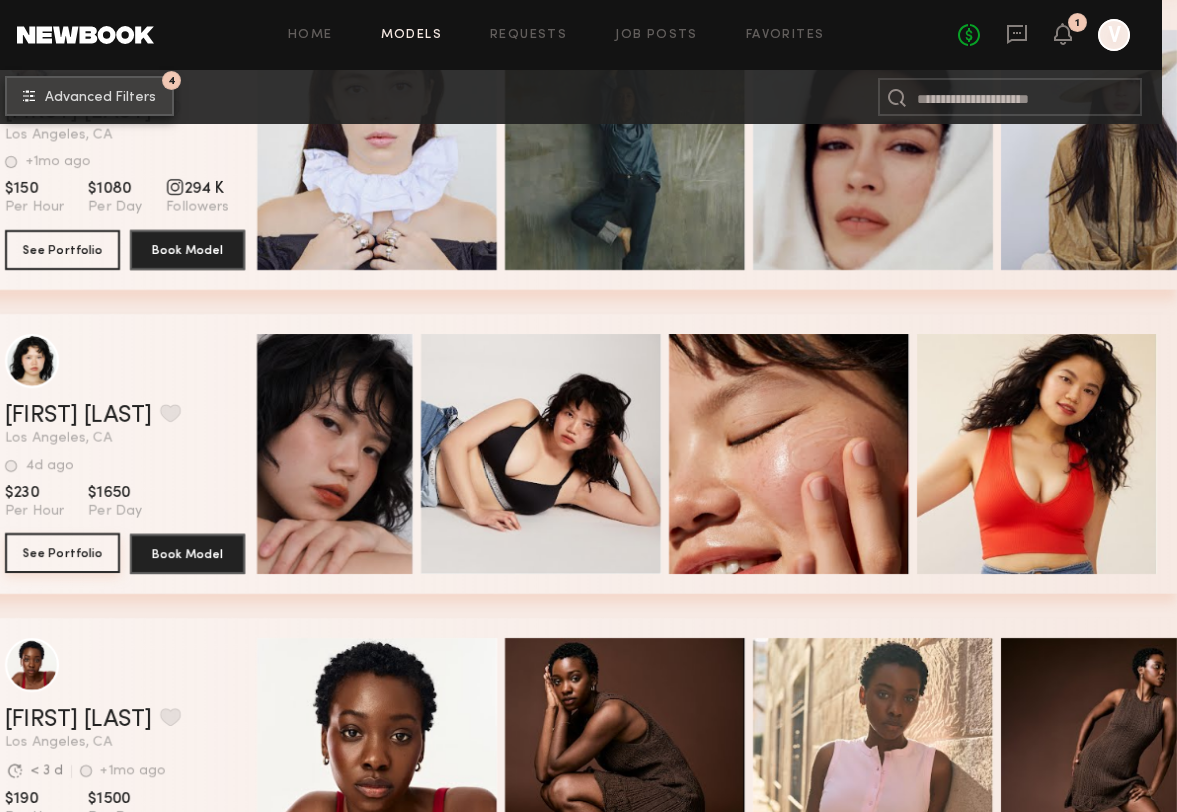 type 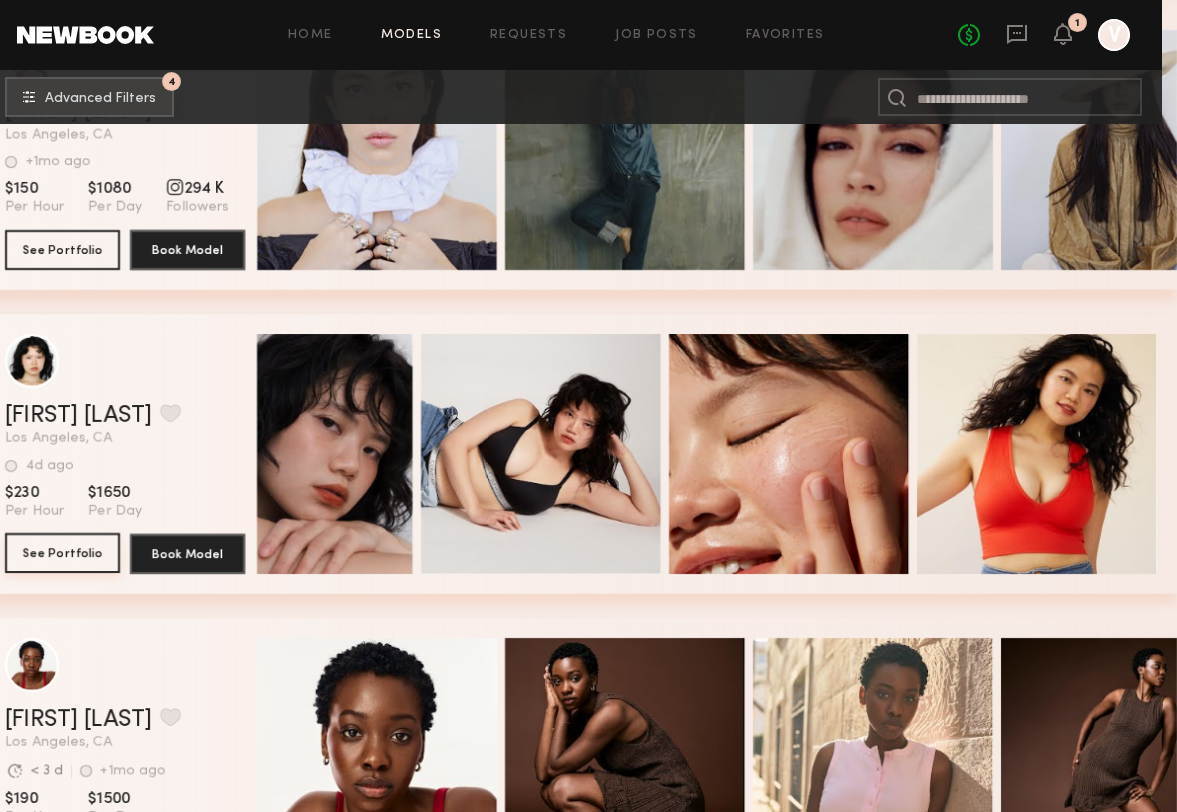 click on "See Portfolio" 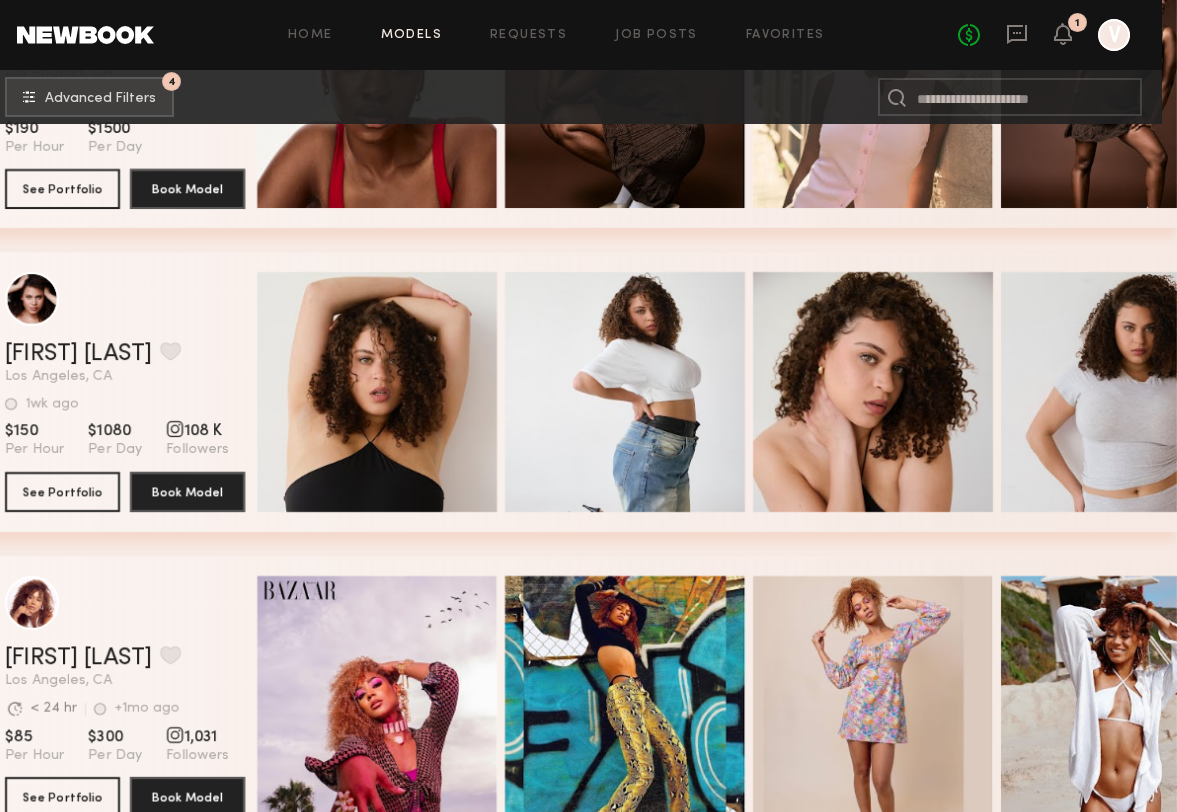 scroll, scrollTop: 15812, scrollLeft: 15, axis: both 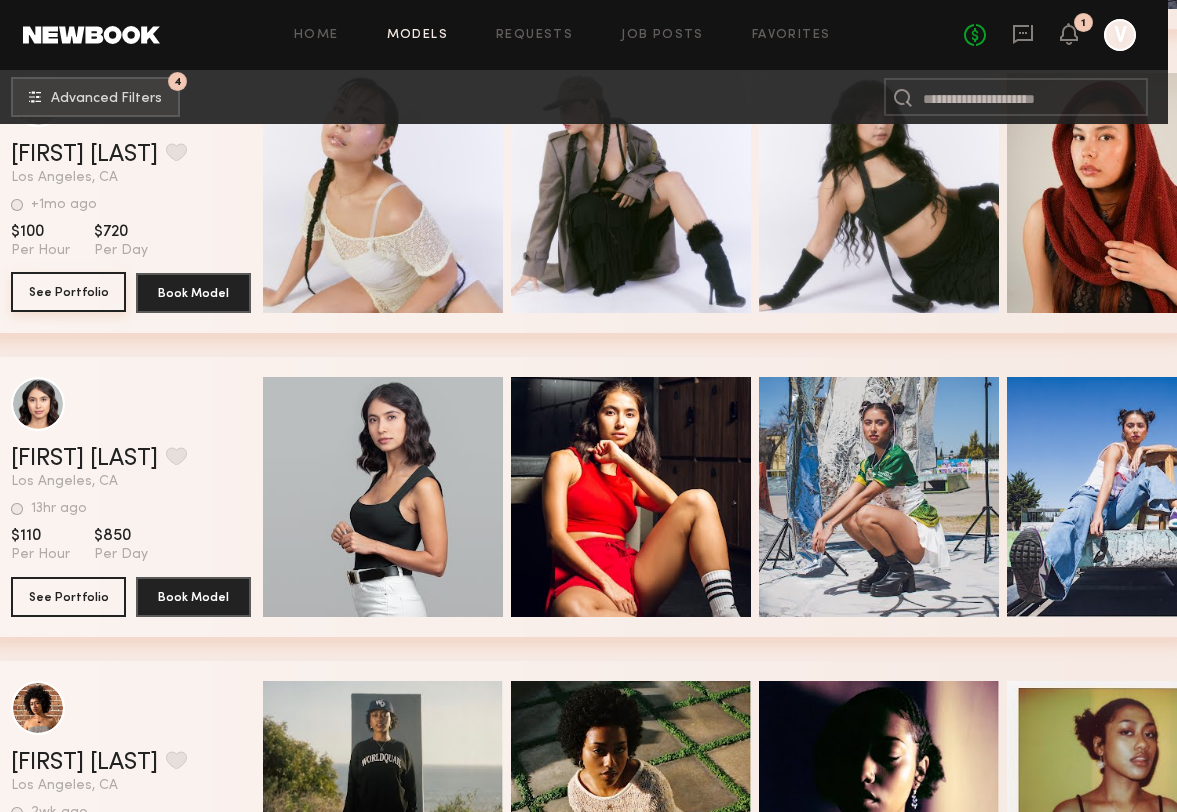 click on "See Portfolio" 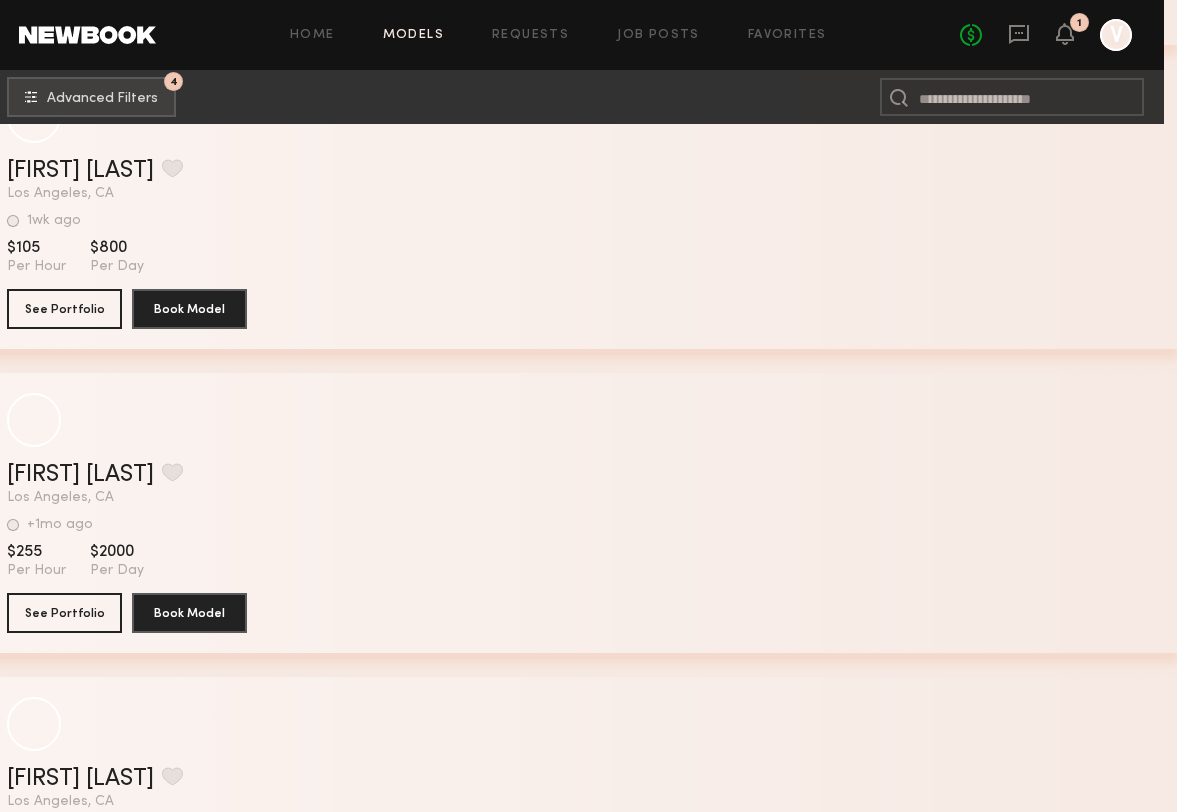 scroll, scrollTop: 28687, scrollLeft: 13, axis: both 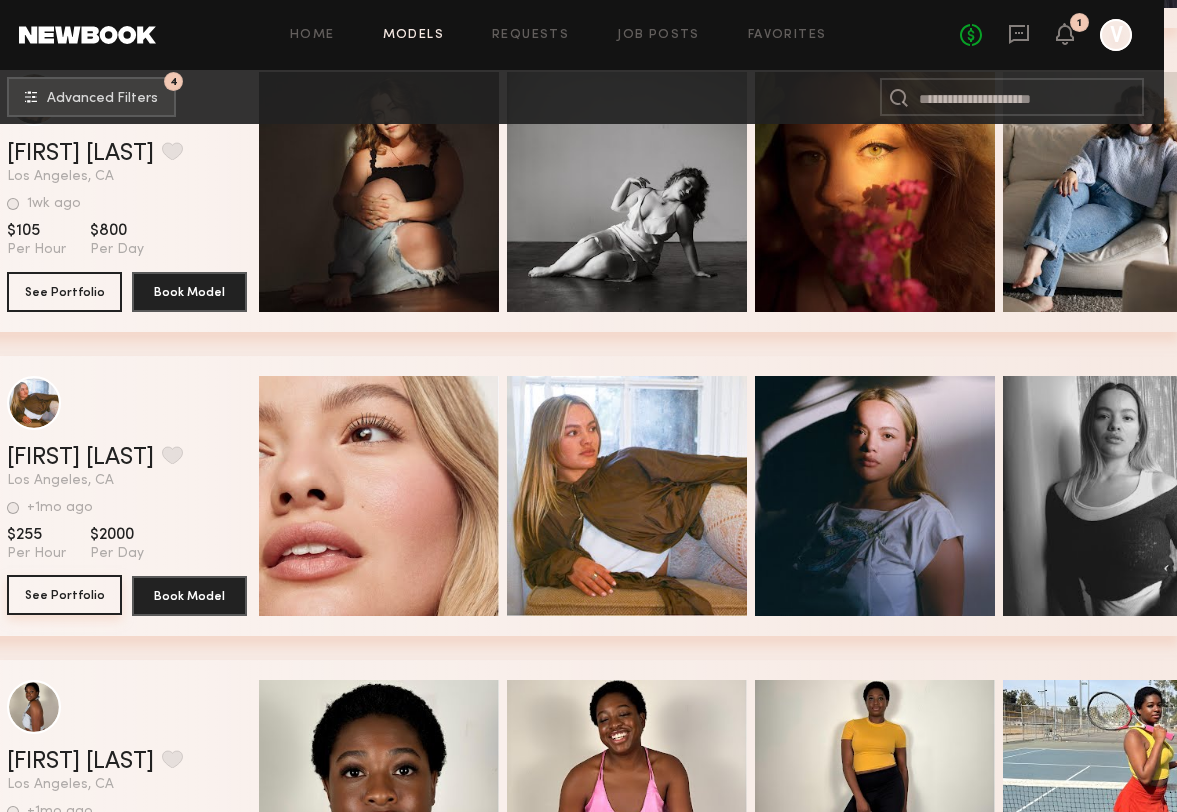 click on "See Portfolio" 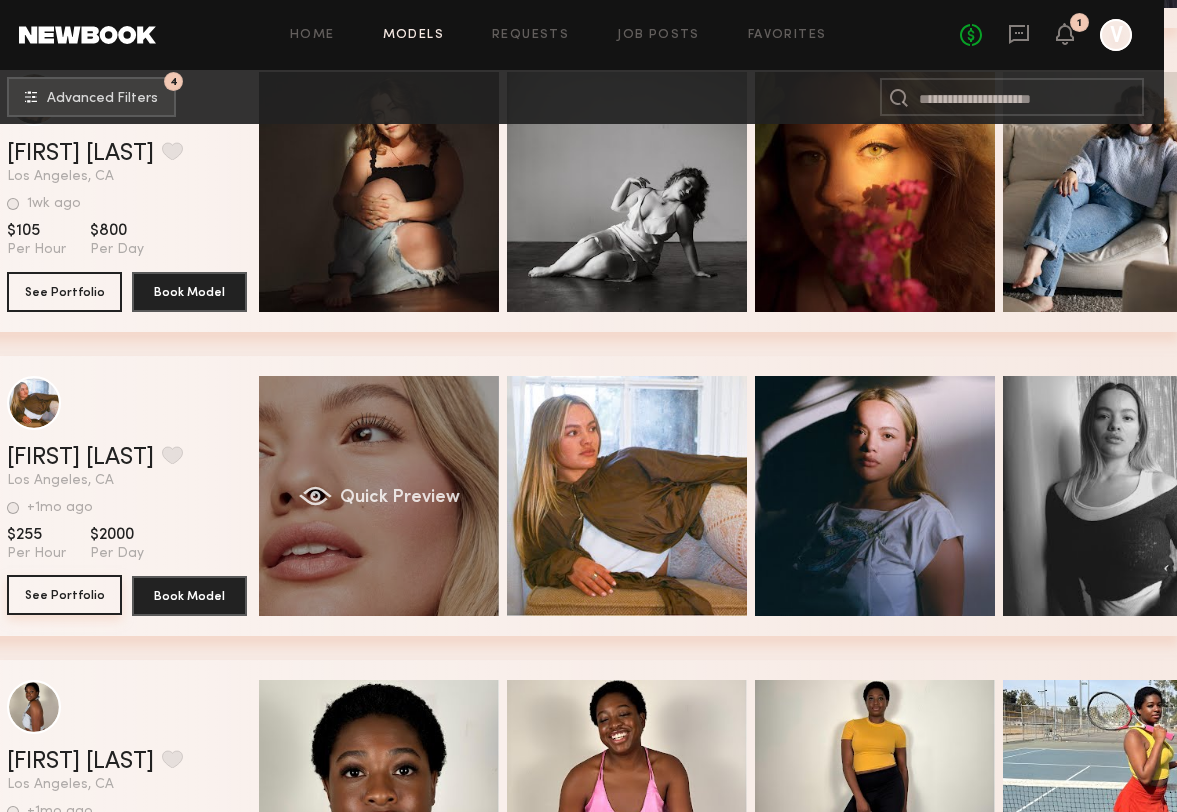 type 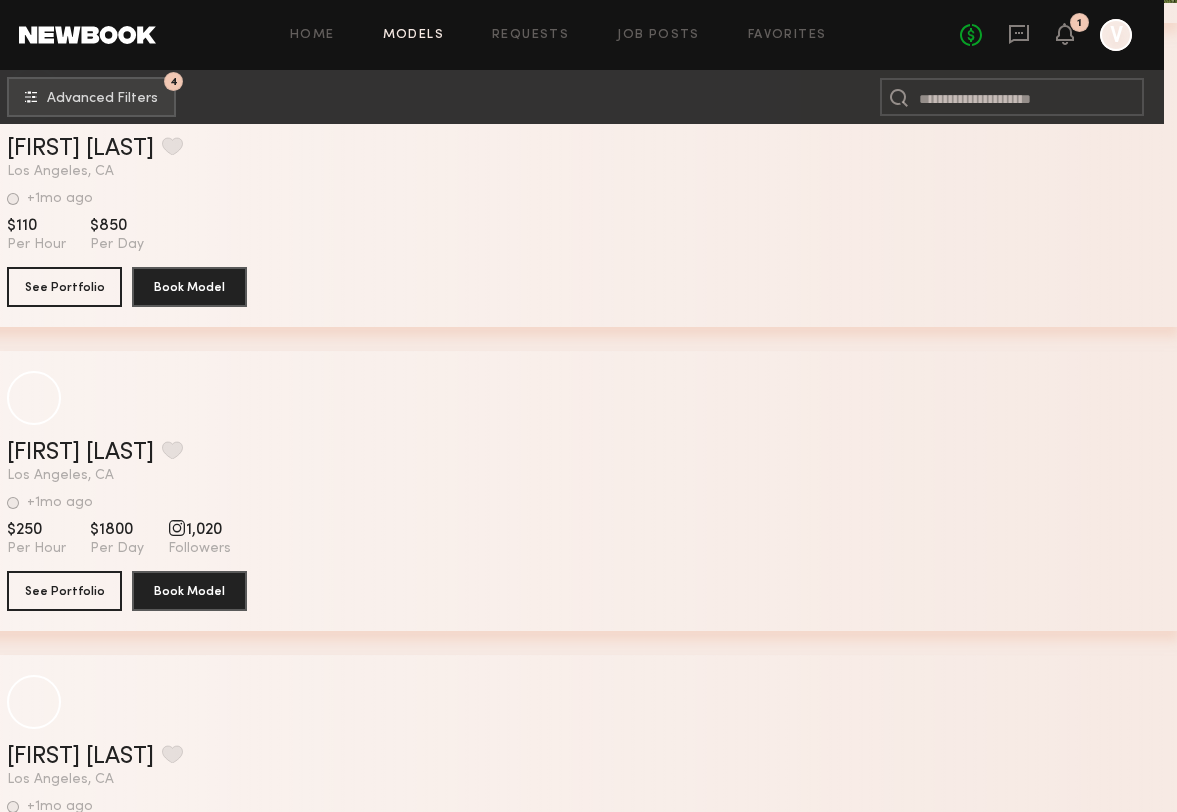 scroll, scrollTop: 39947, scrollLeft: 13, axis: both 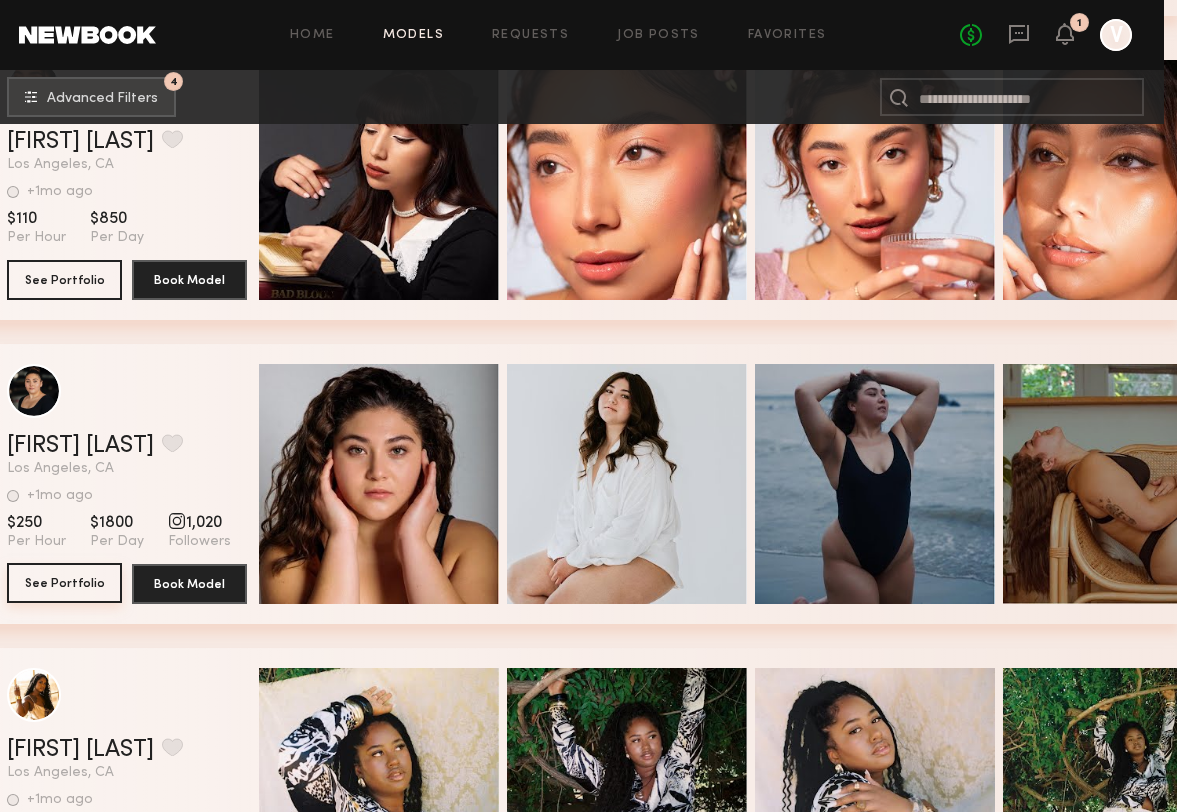 click on "See Portfolio" 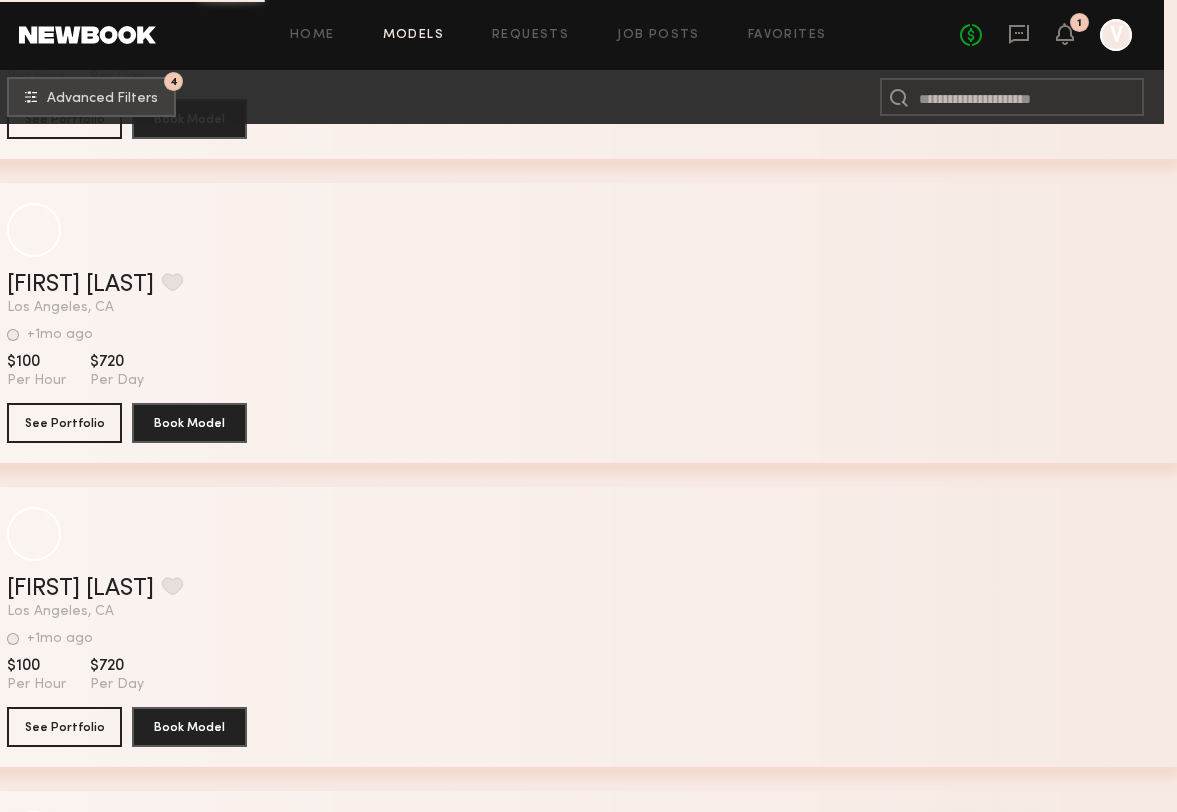 scroll, scrollTop: 46172, scrollLeft: 13, axis: both 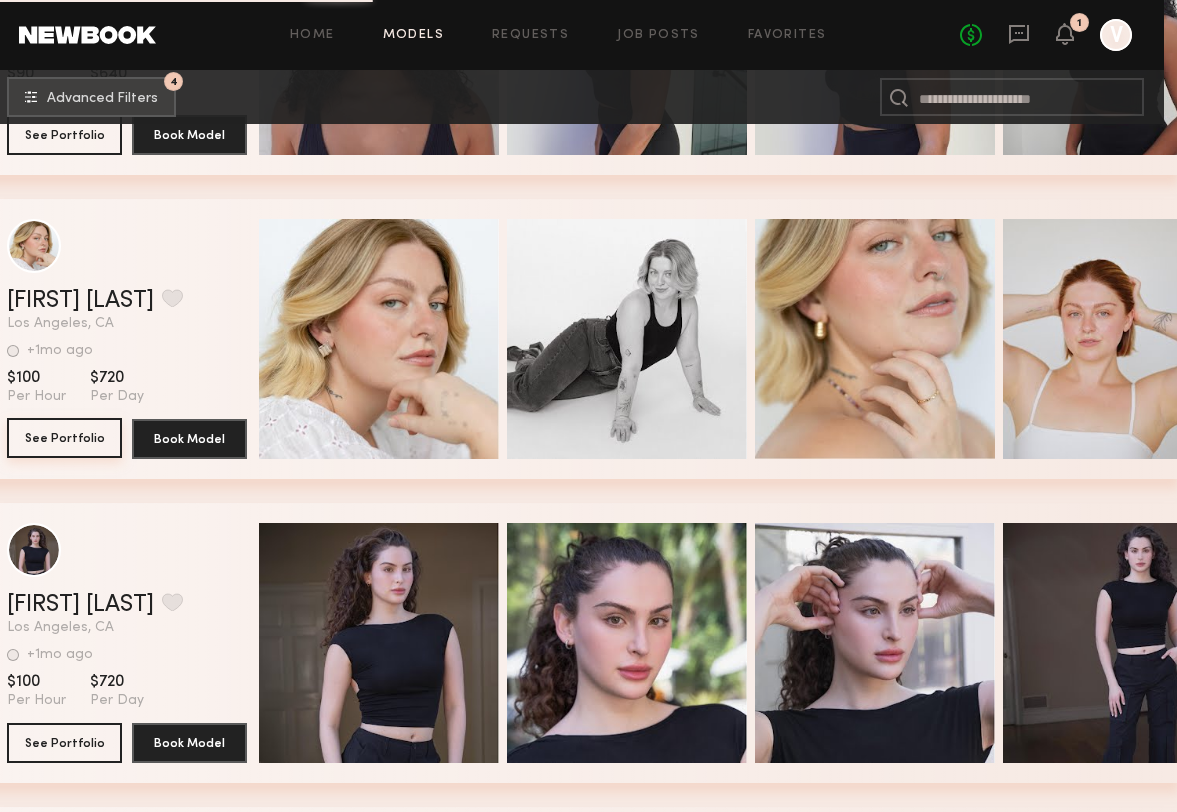 click on "See Portfolio" 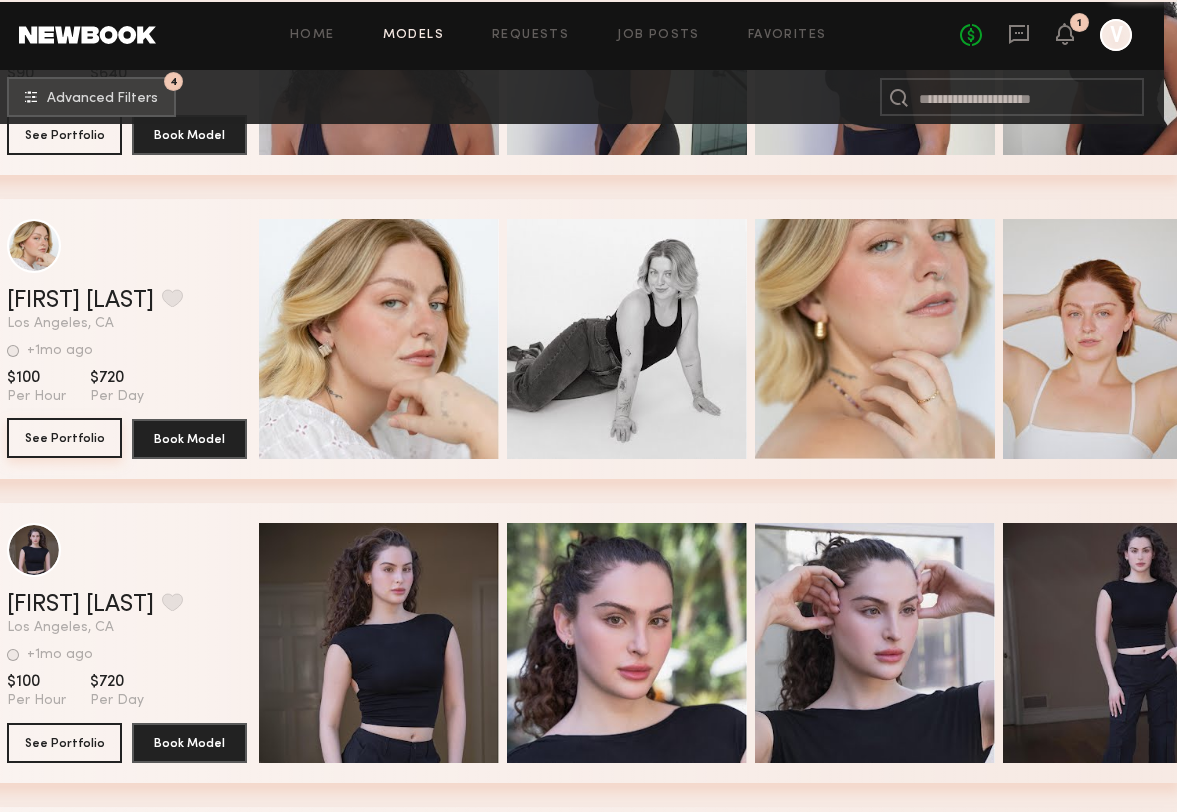 type 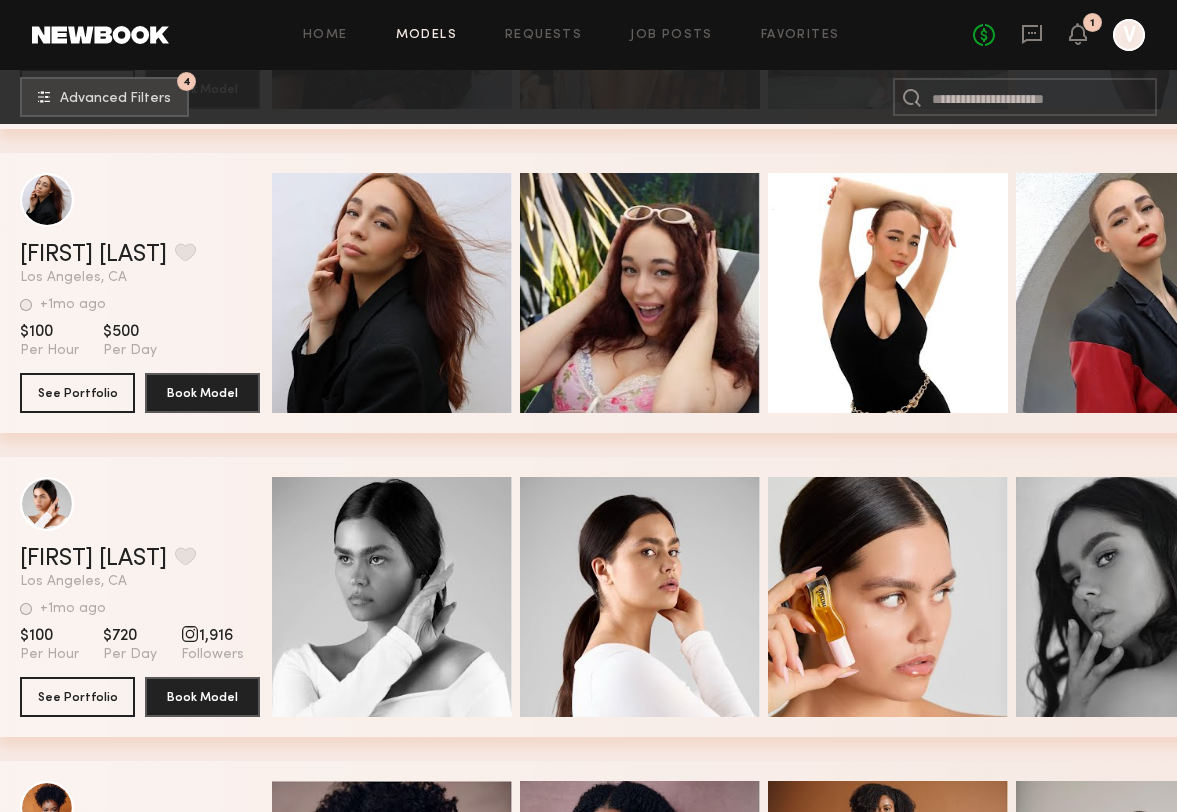 scroll, scrollTop: 49269, scrollLeft: 0, axis: vertical 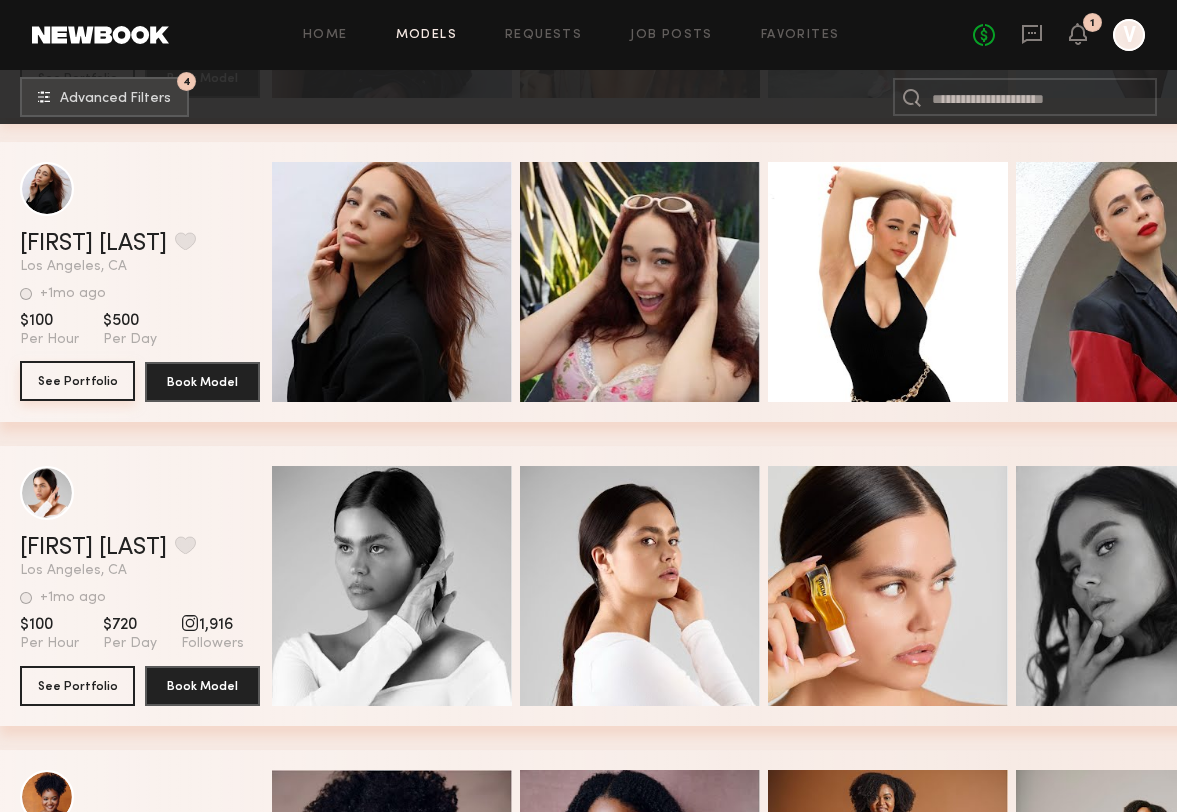 click on "See Portfolio" 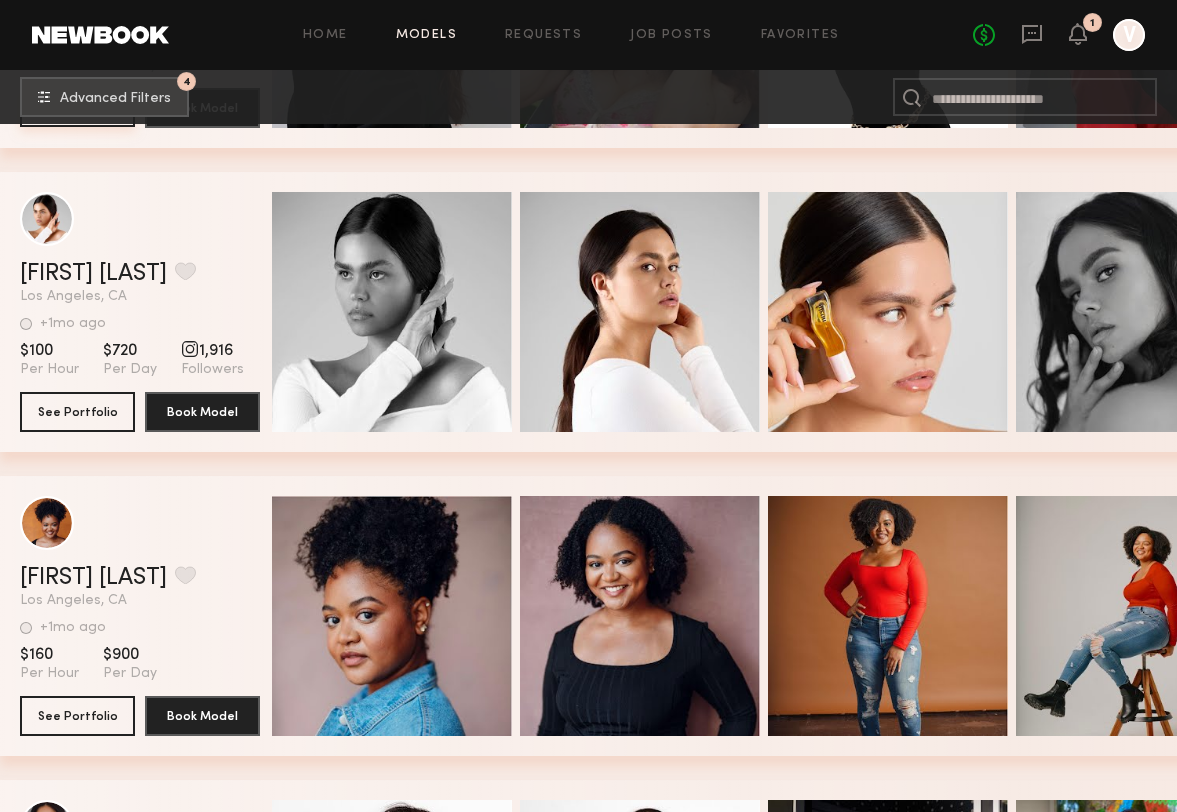 scroll, scrollTop: 49548, scrollLeft: 0, axis: vertical 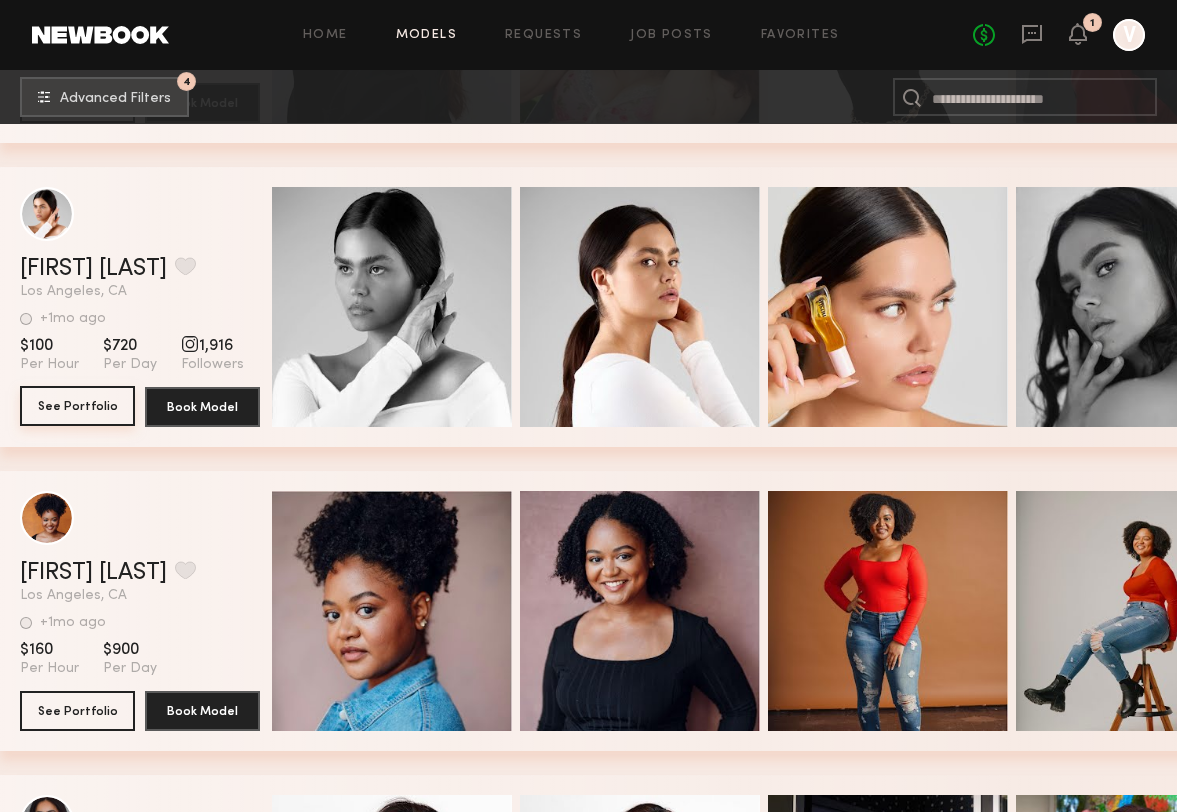 click on "See Portfolio" 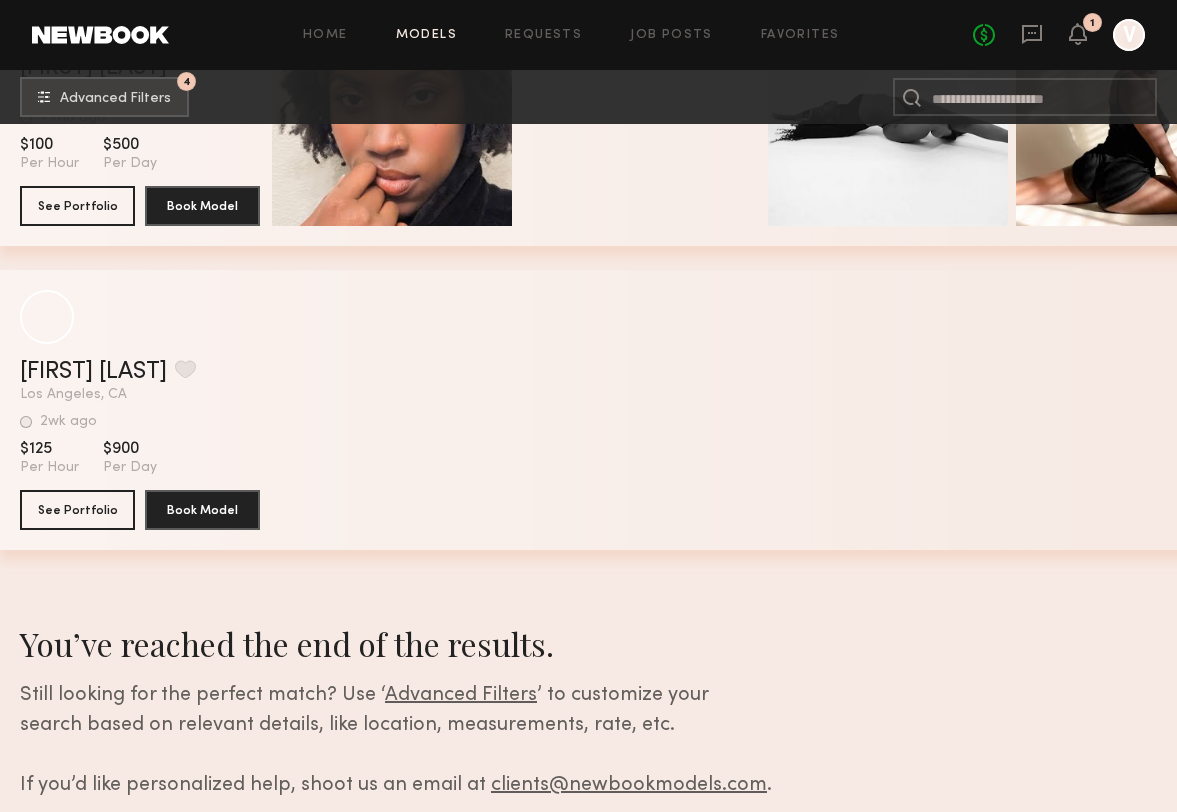 scroll, scrollTop: 56515, scrollLeft: 0, axis: vertical 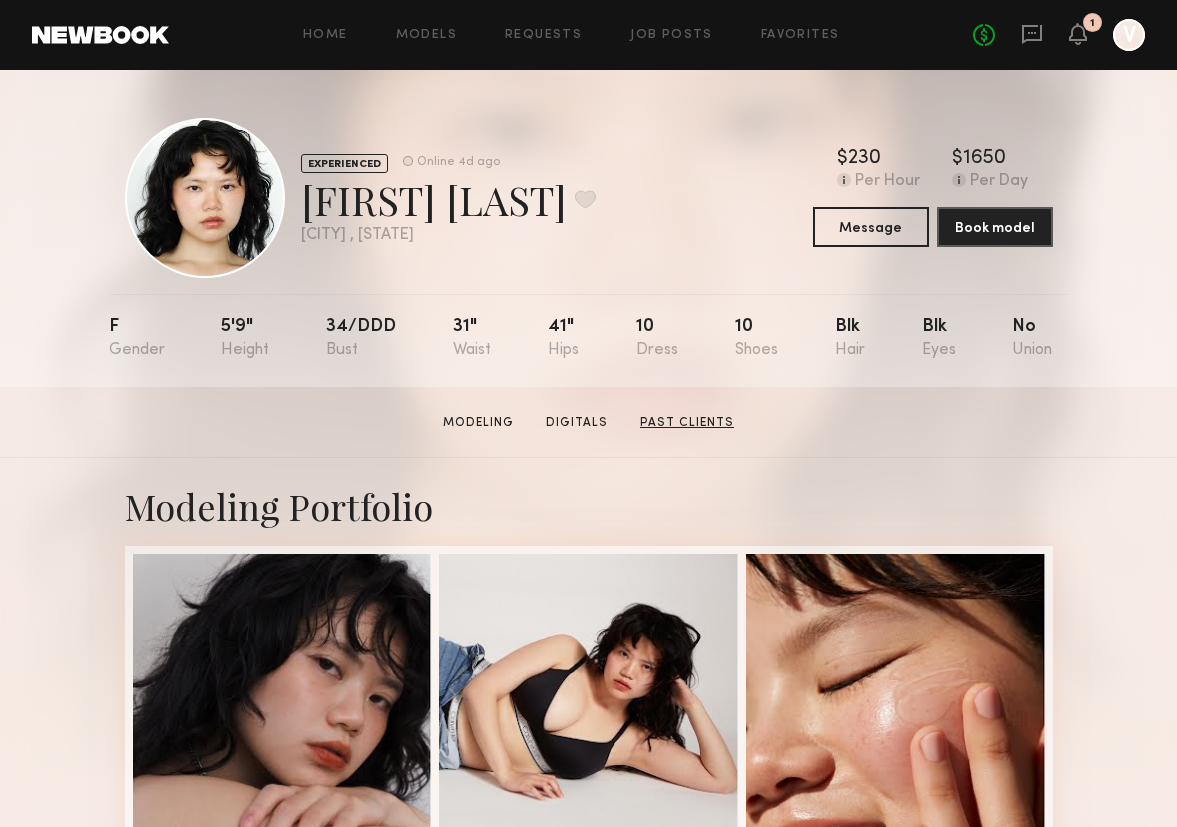 click on "Past Clients" 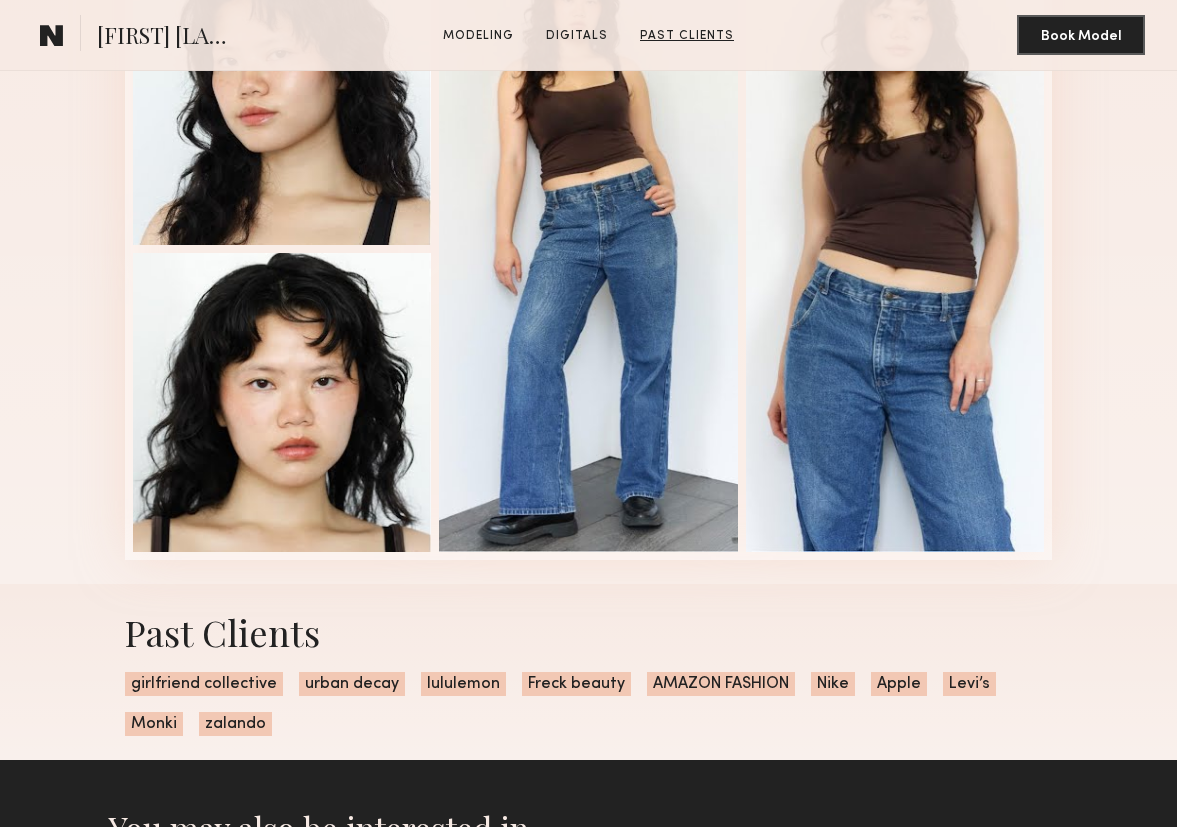 scroll, scrollTop: 2475, scrollLeft: 0, axis: vertical 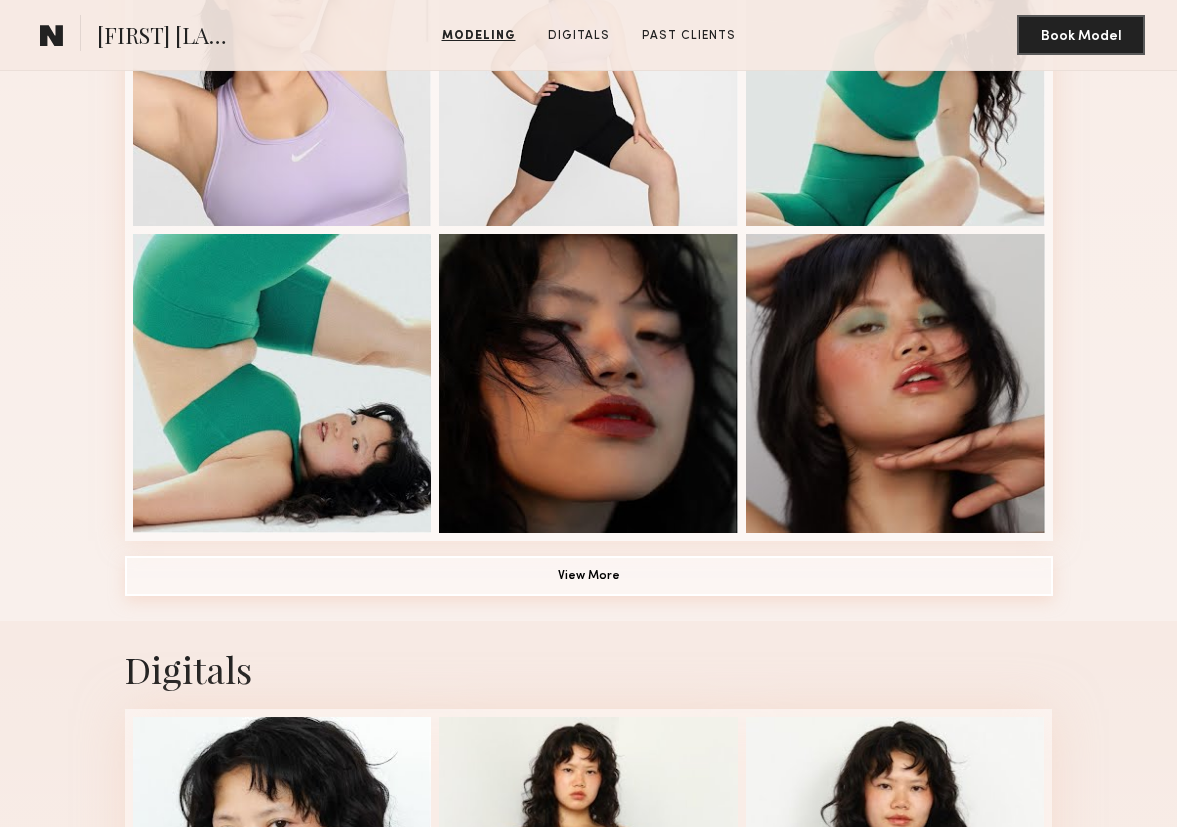 click on "View More" 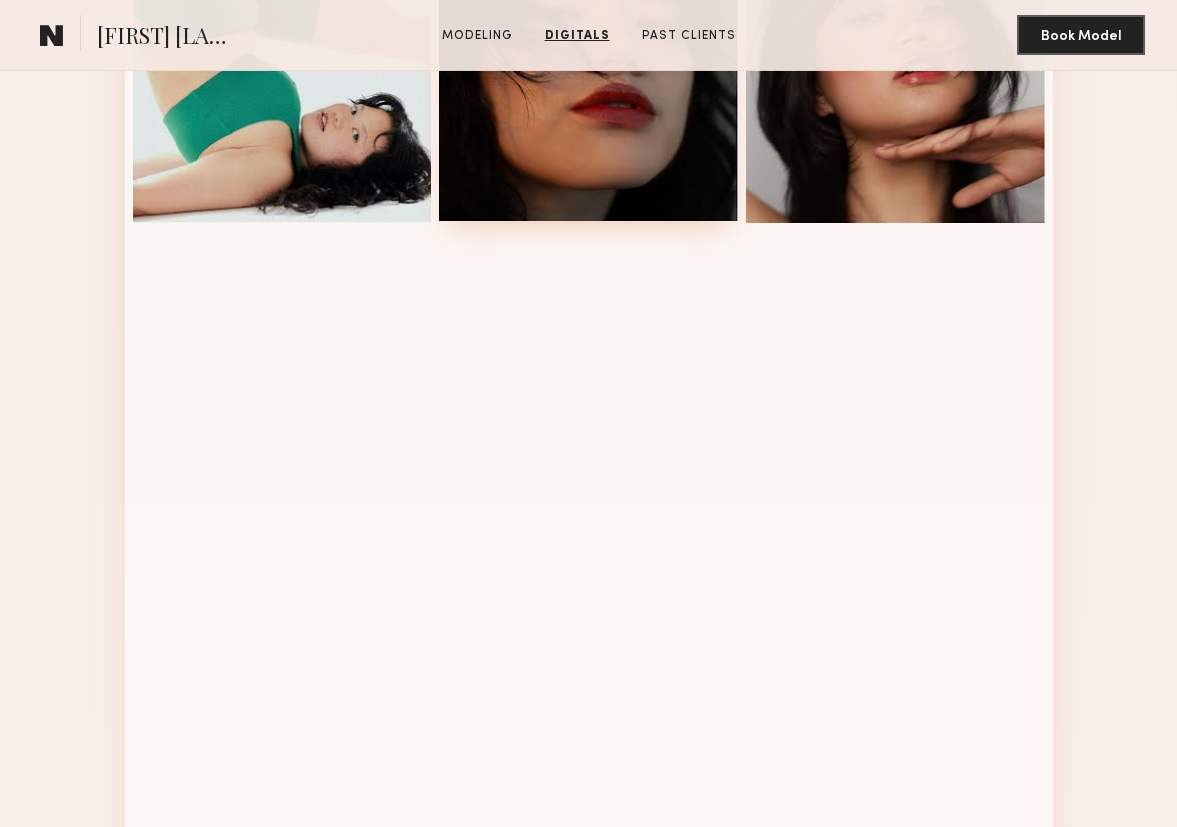scroll, scrollTop: 626, scrollLeft: 0, axis: vertical 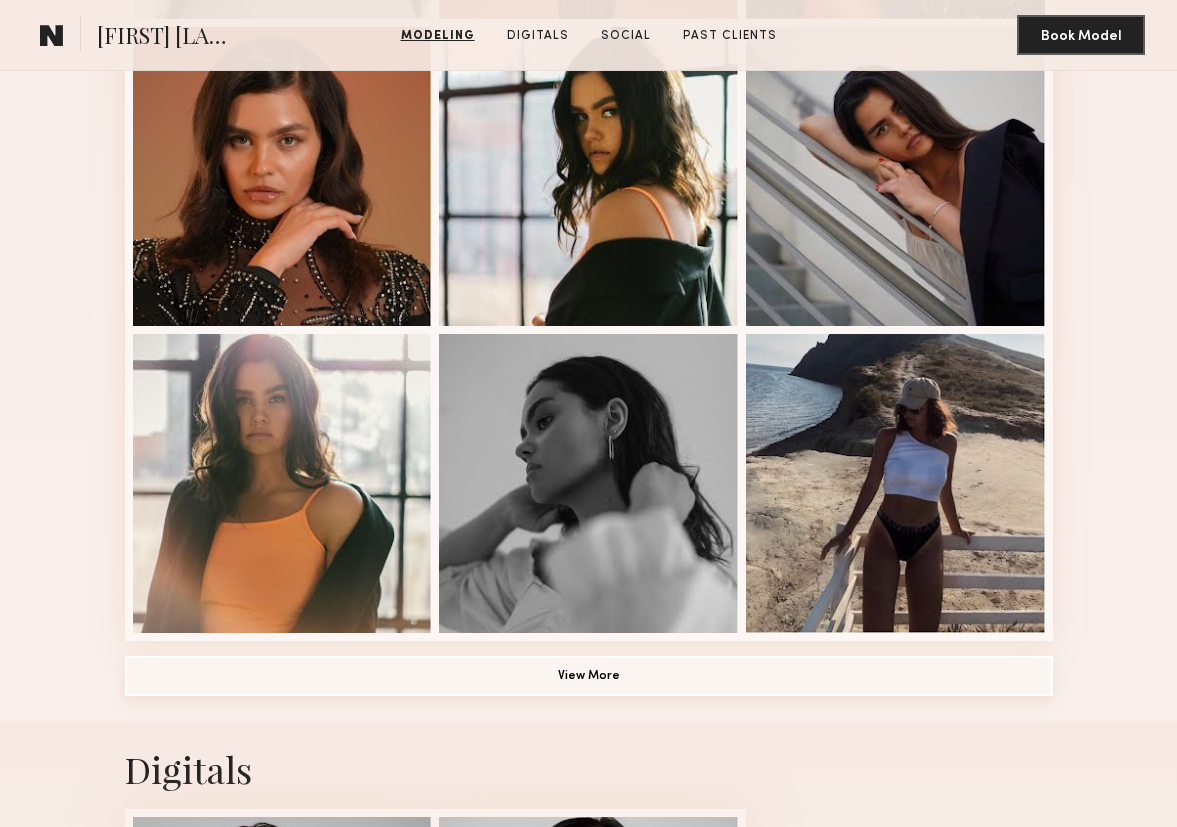 click on "View More" 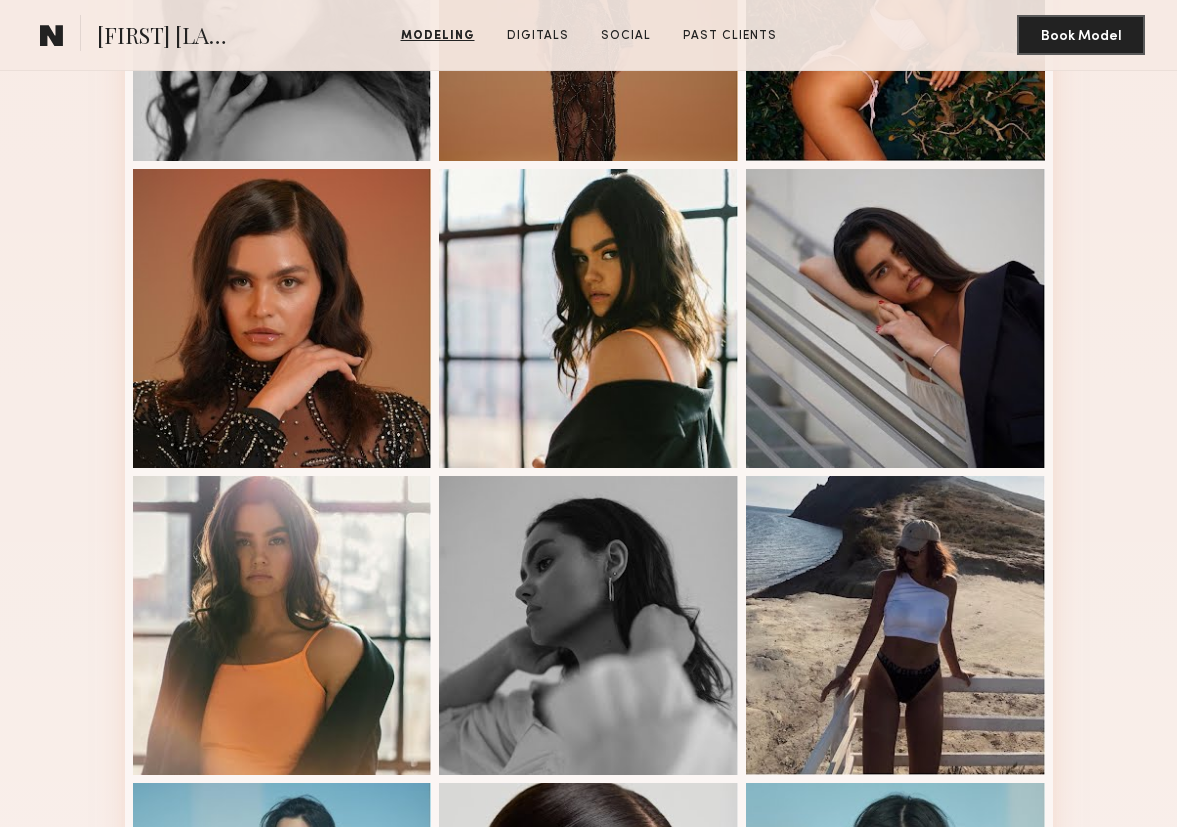 scroll, scrollTop: 1120, scrollLeft: 0, axis: vertical 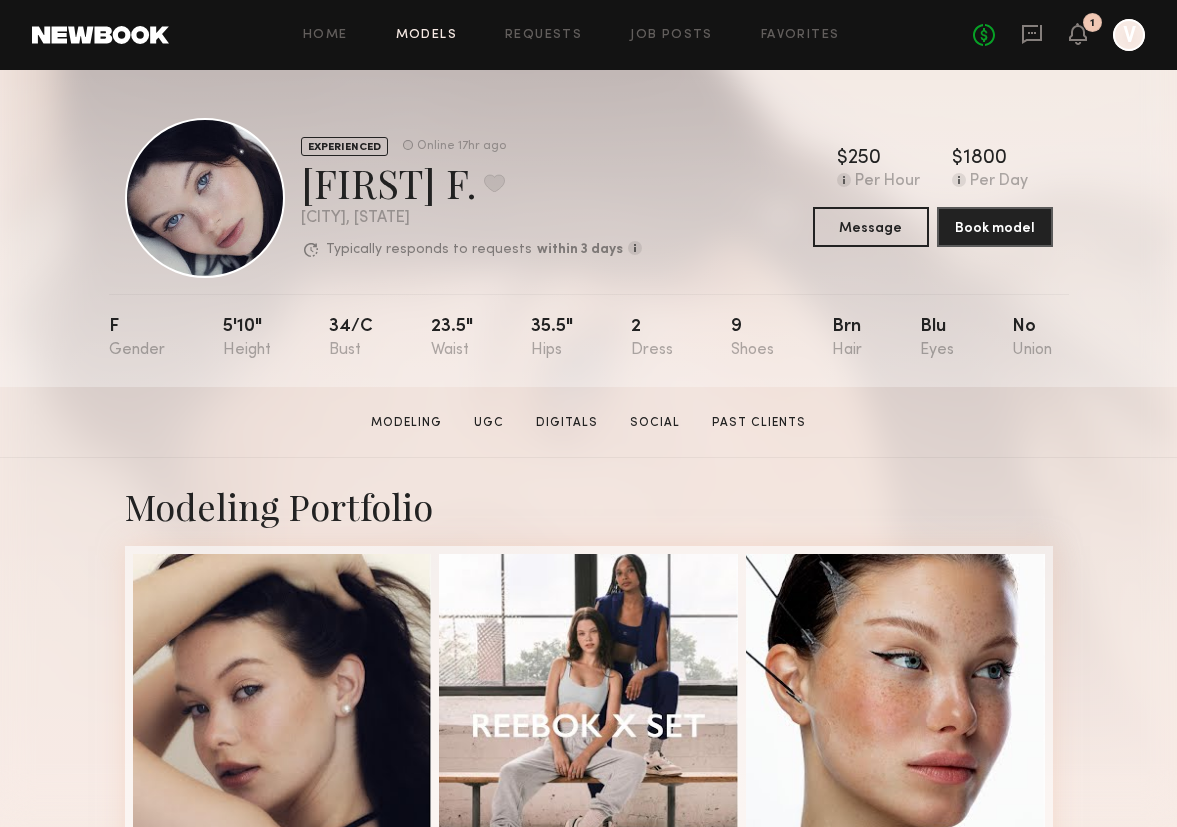 click on "Models" 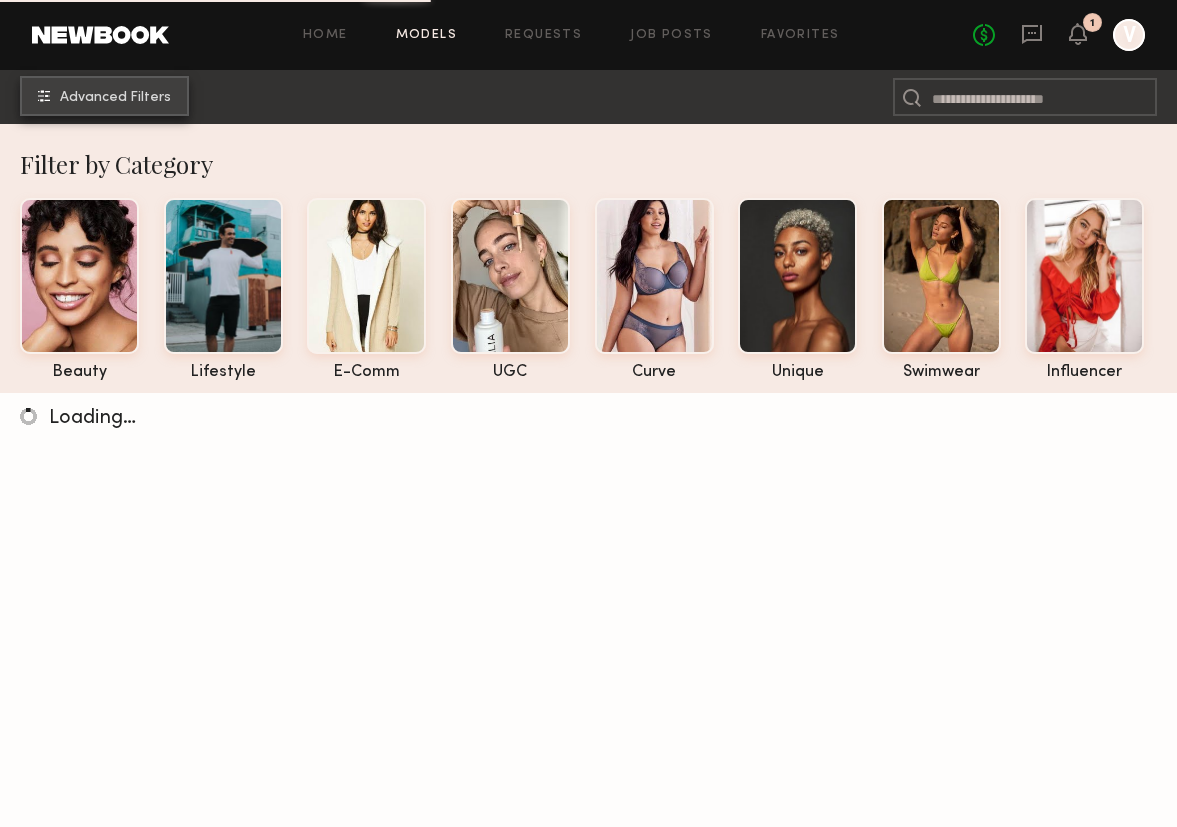click on "Advanced Filters" 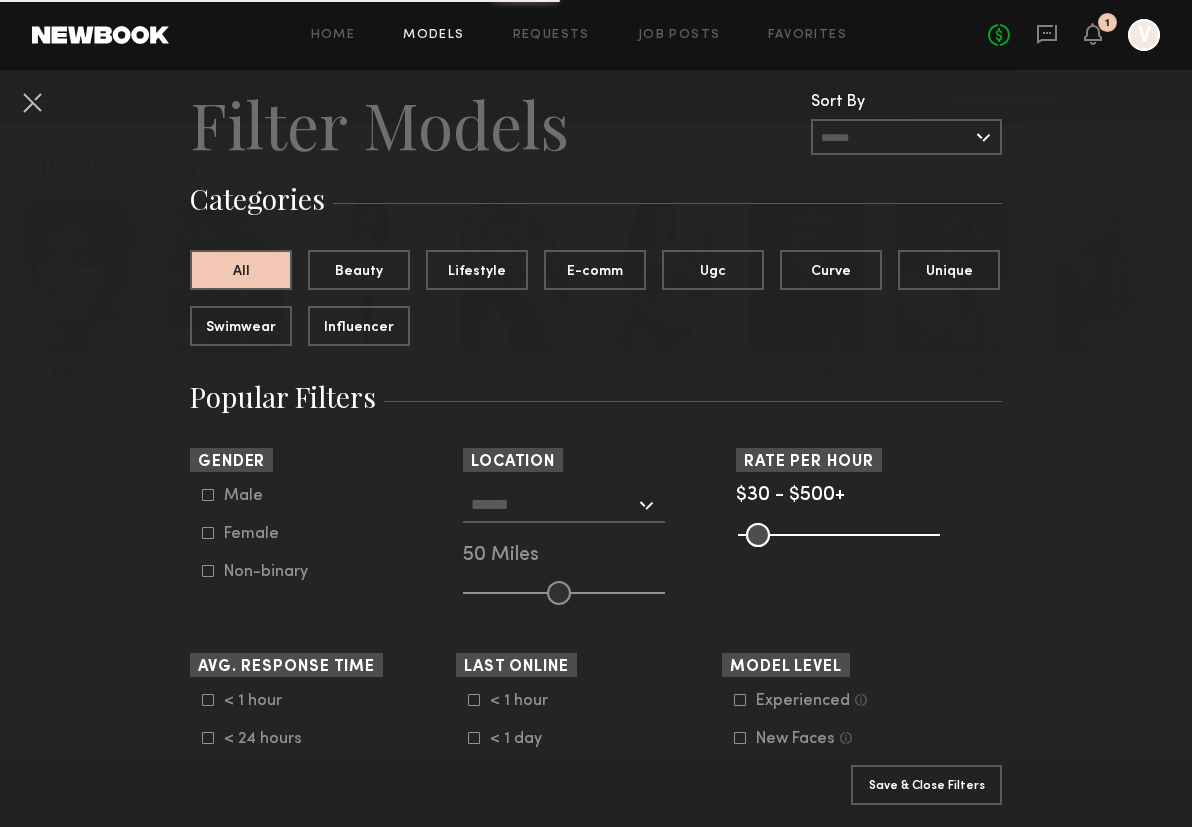scroll, scrollTop: 59, scrollLeft: 0, axis: vertical 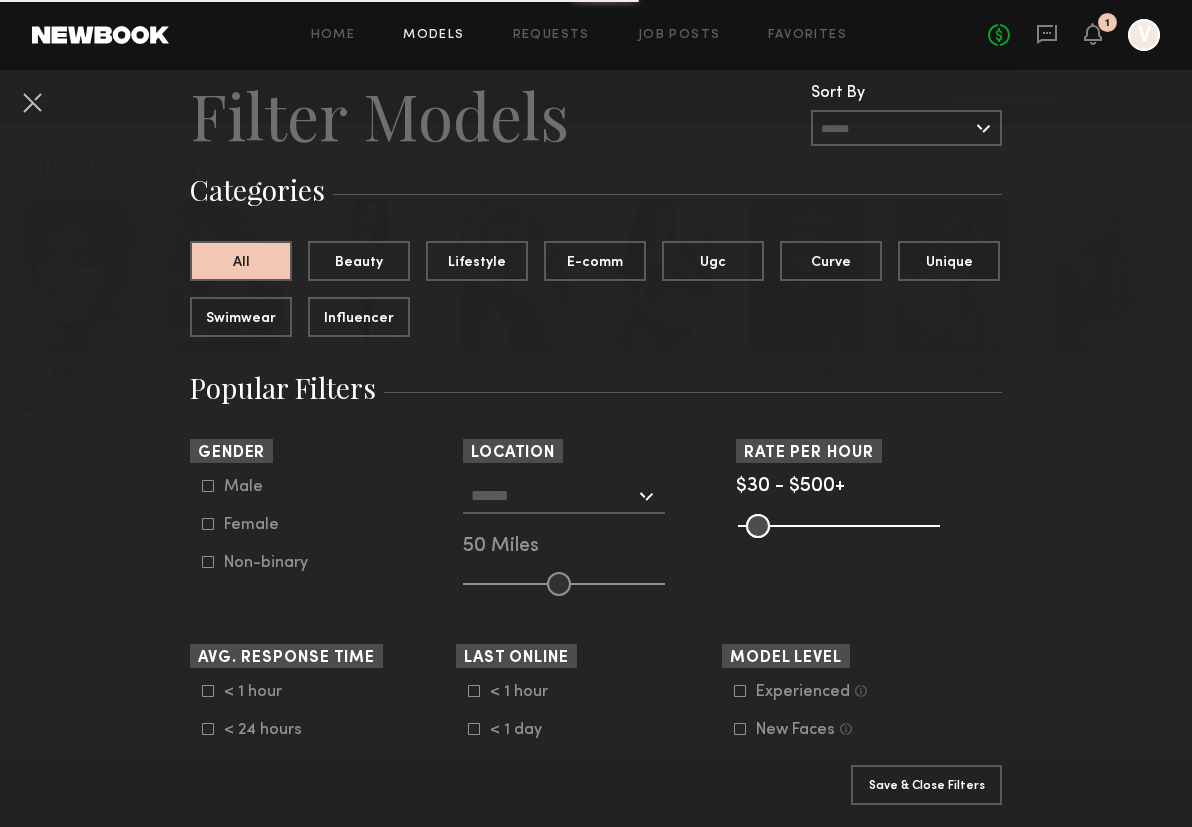 click on "Female" 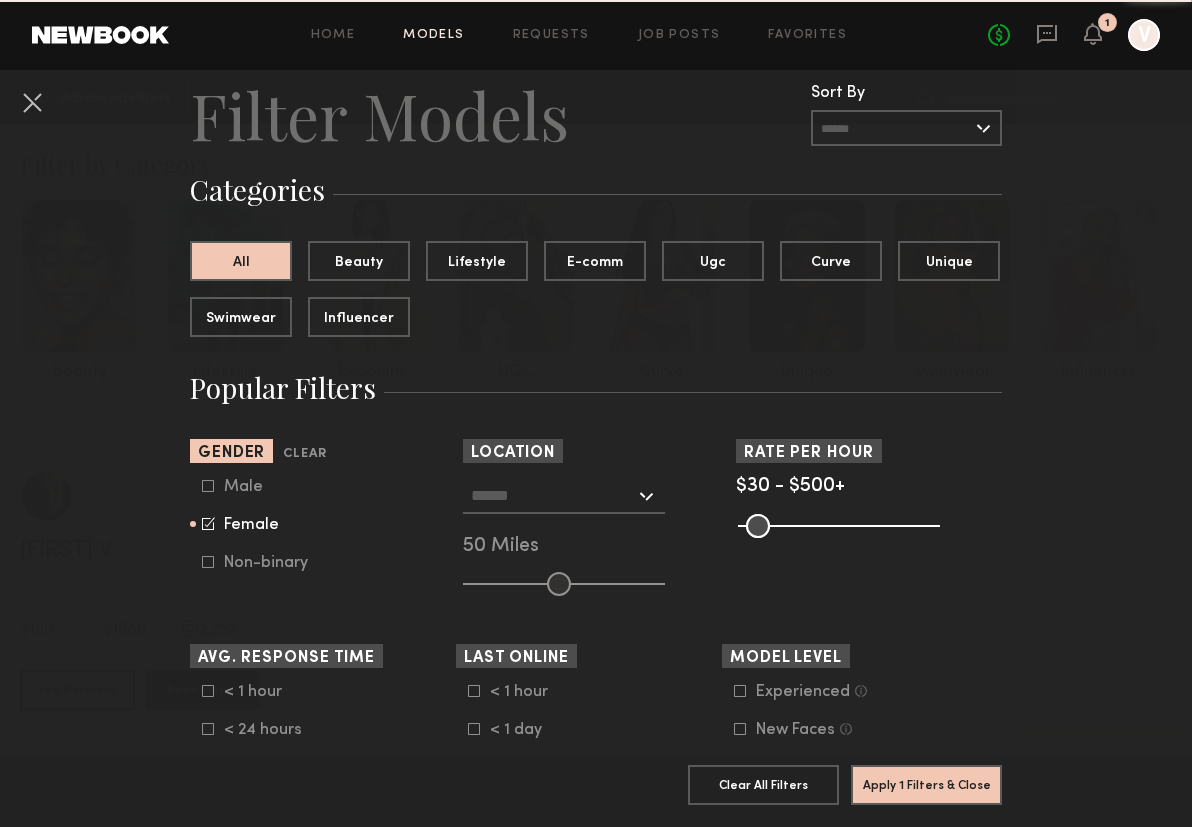 click 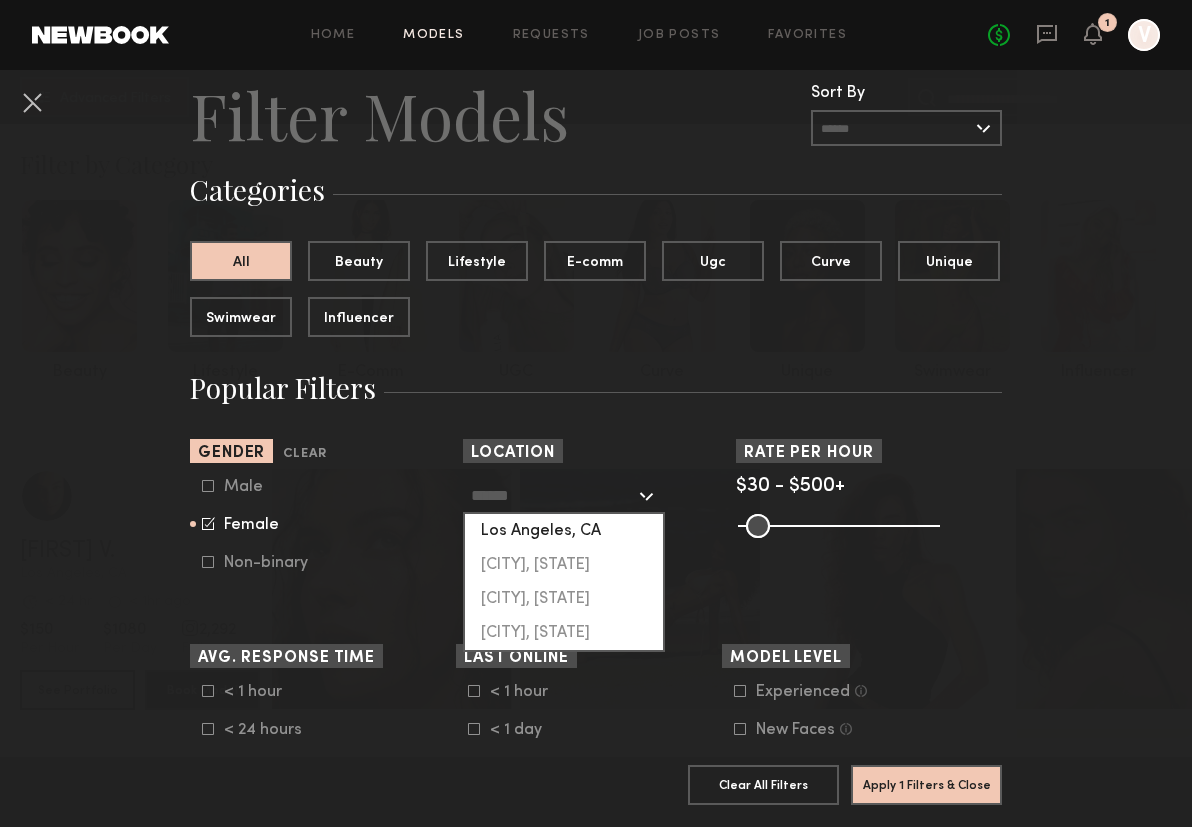 click on "Los Angeles, CA" 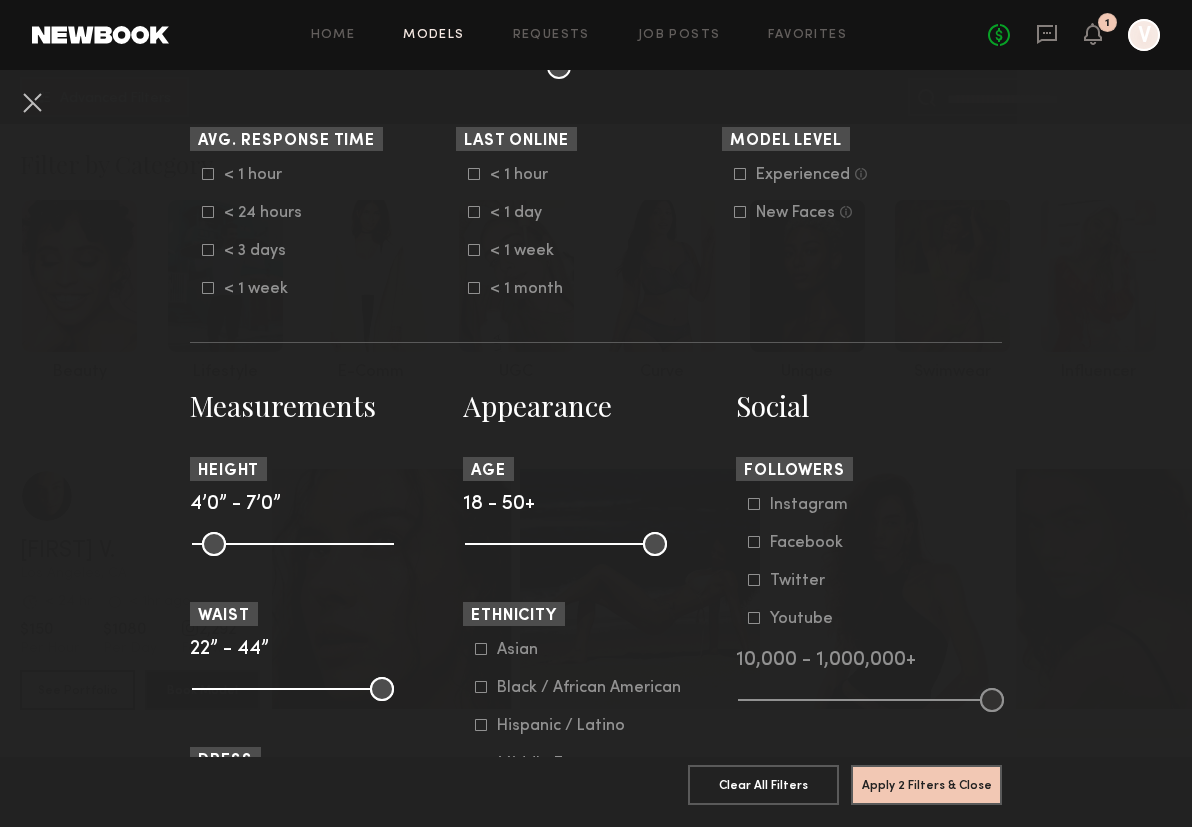 scroll, scrollTop: 603, scrollLeft: 0, axis: vertical 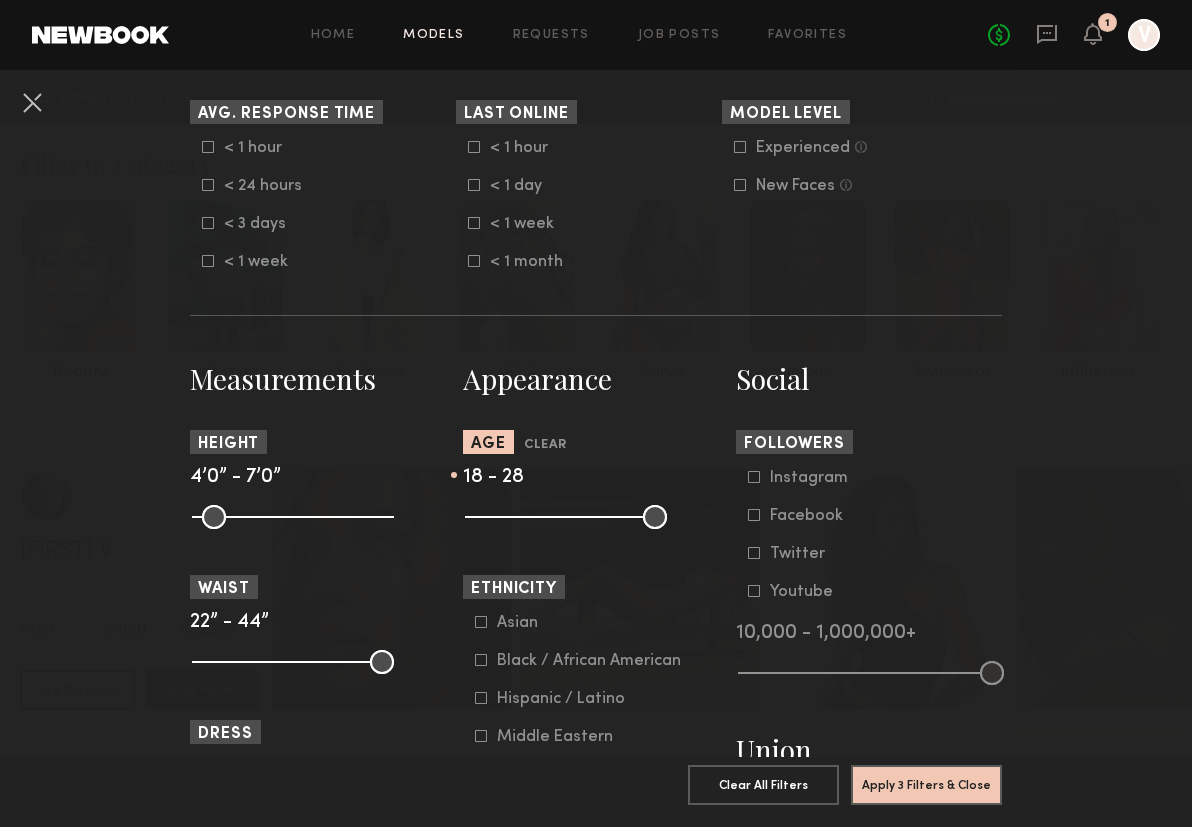 drag, startPoint x: 650, startPoint y: 517, endPoint x: 523, endPoint y: 513, distance: 127.06297 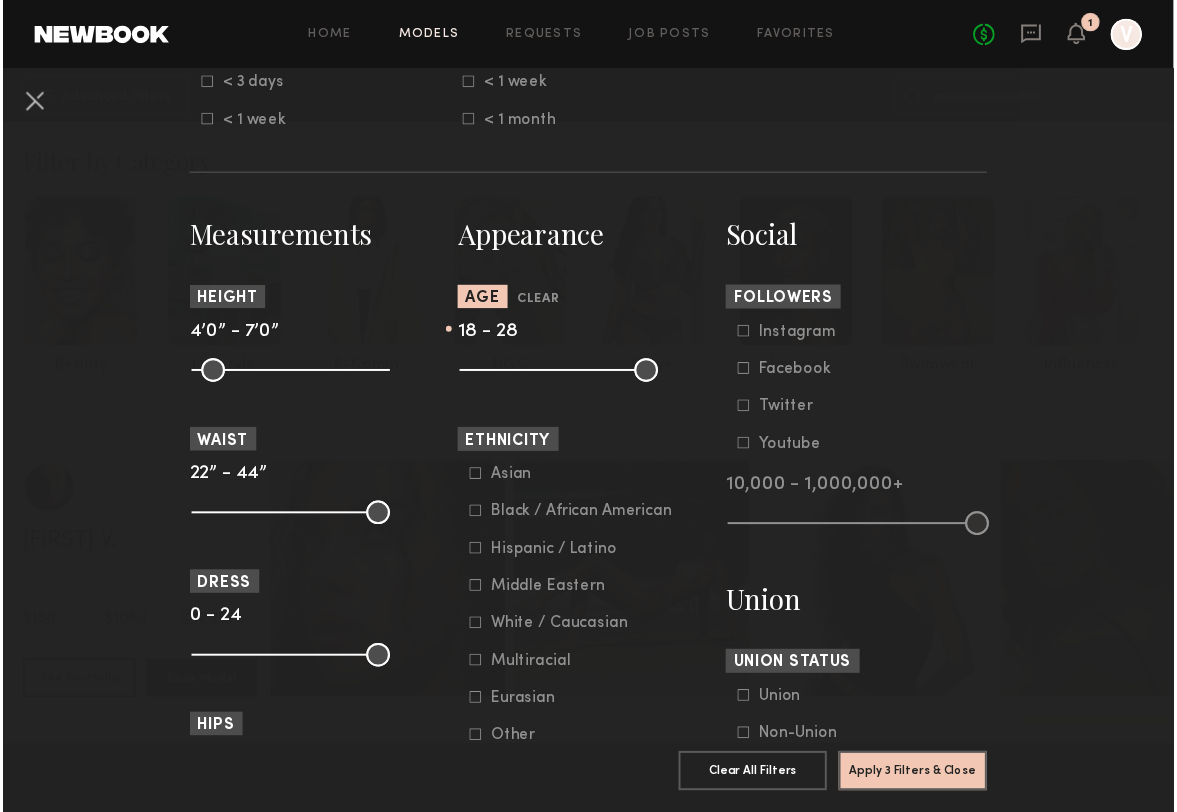 scroll, scrollTop: 814, scrollLeft: 0, axis: vertical 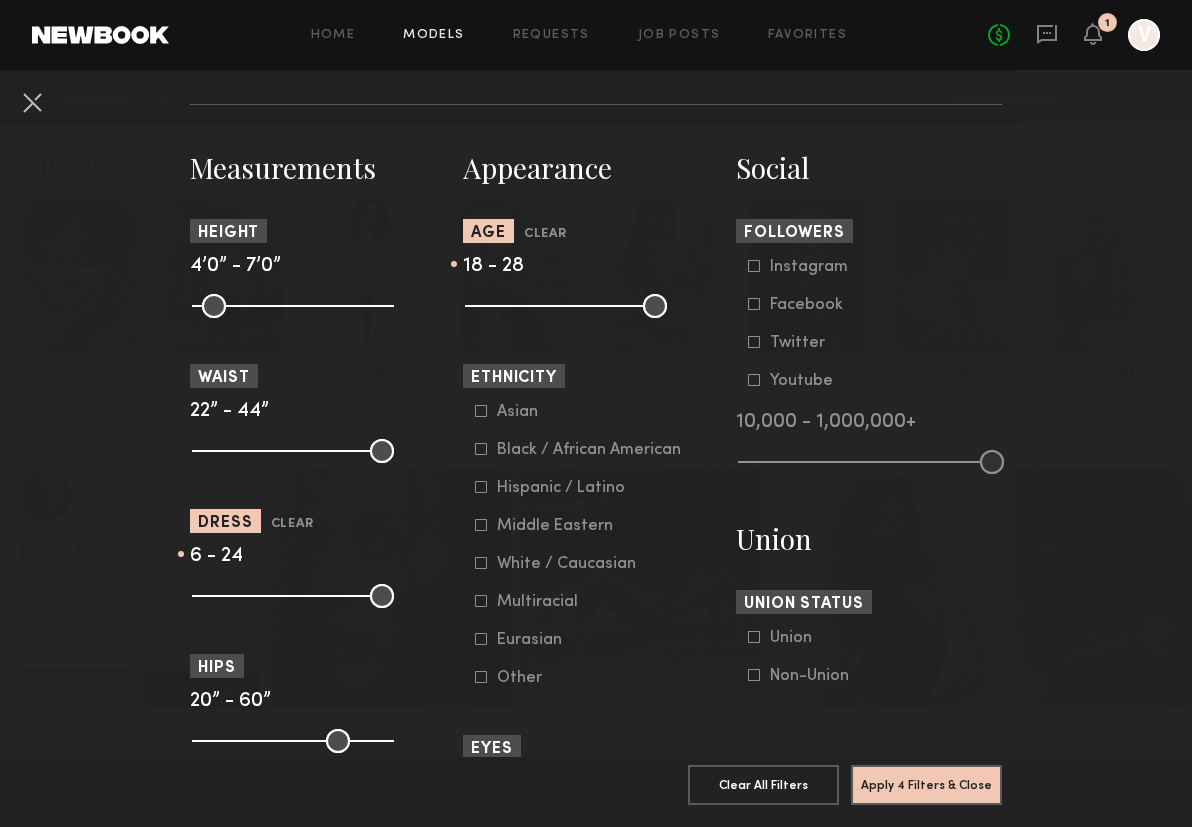 drag, startPoint x: 200, startPoint y: 597, endPoint x: 235, endPoint y: 598, distance: 35.014282 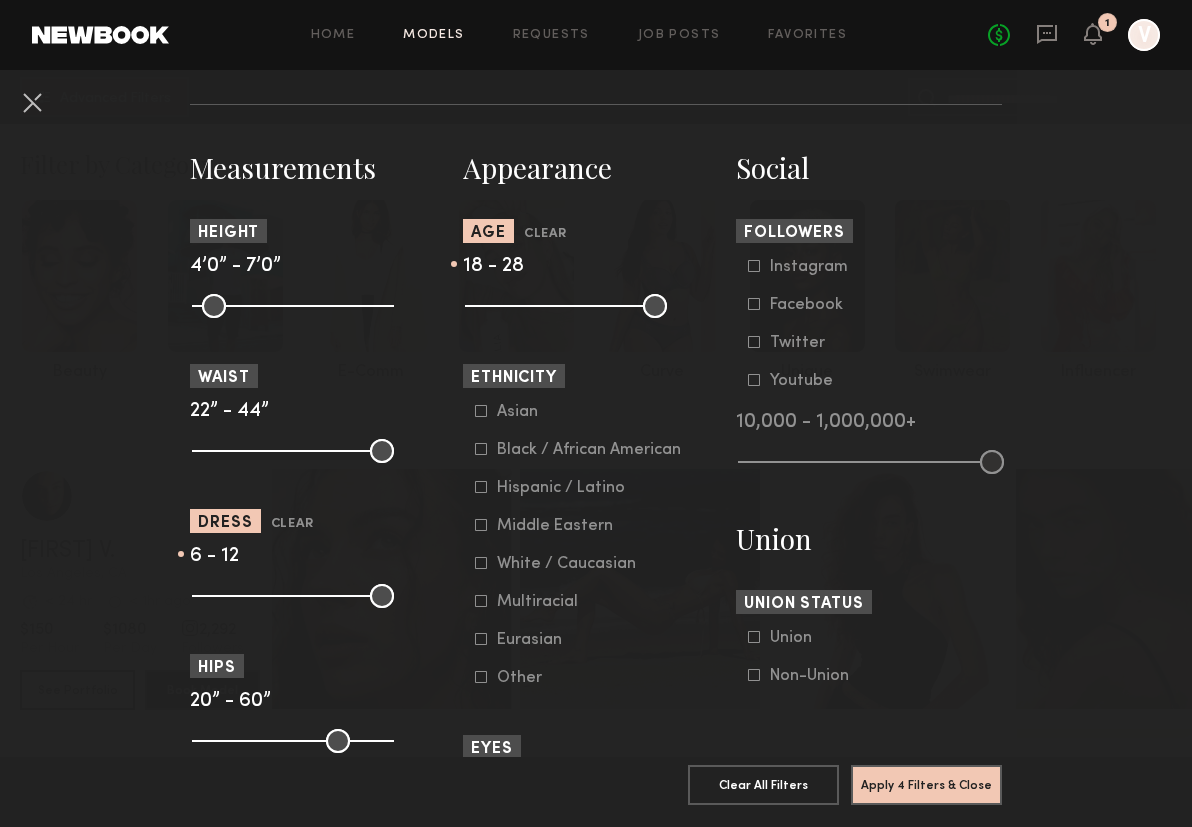 drag, startPoint x: 377, startPoint y: 596, endPoint x: 282, endPoint y: 589, distance: 95.257545 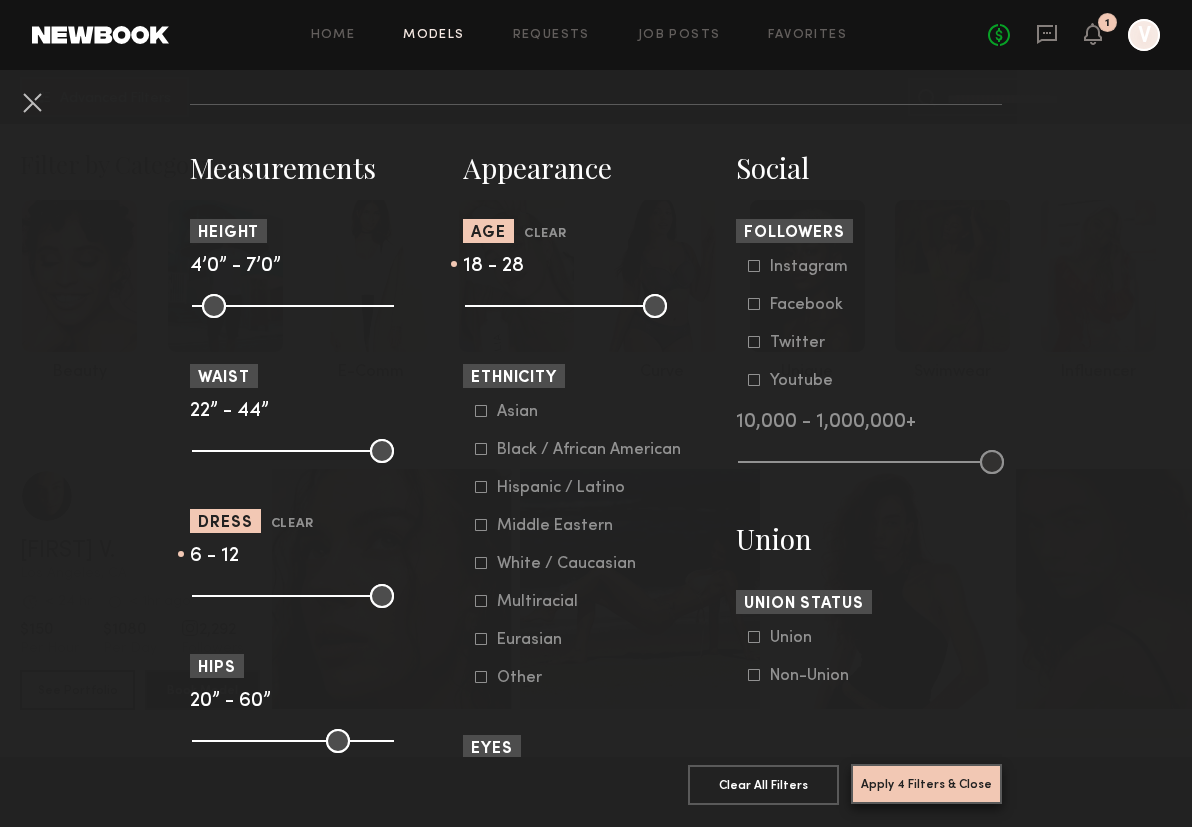 click on "Apply 4 Filters & Close" 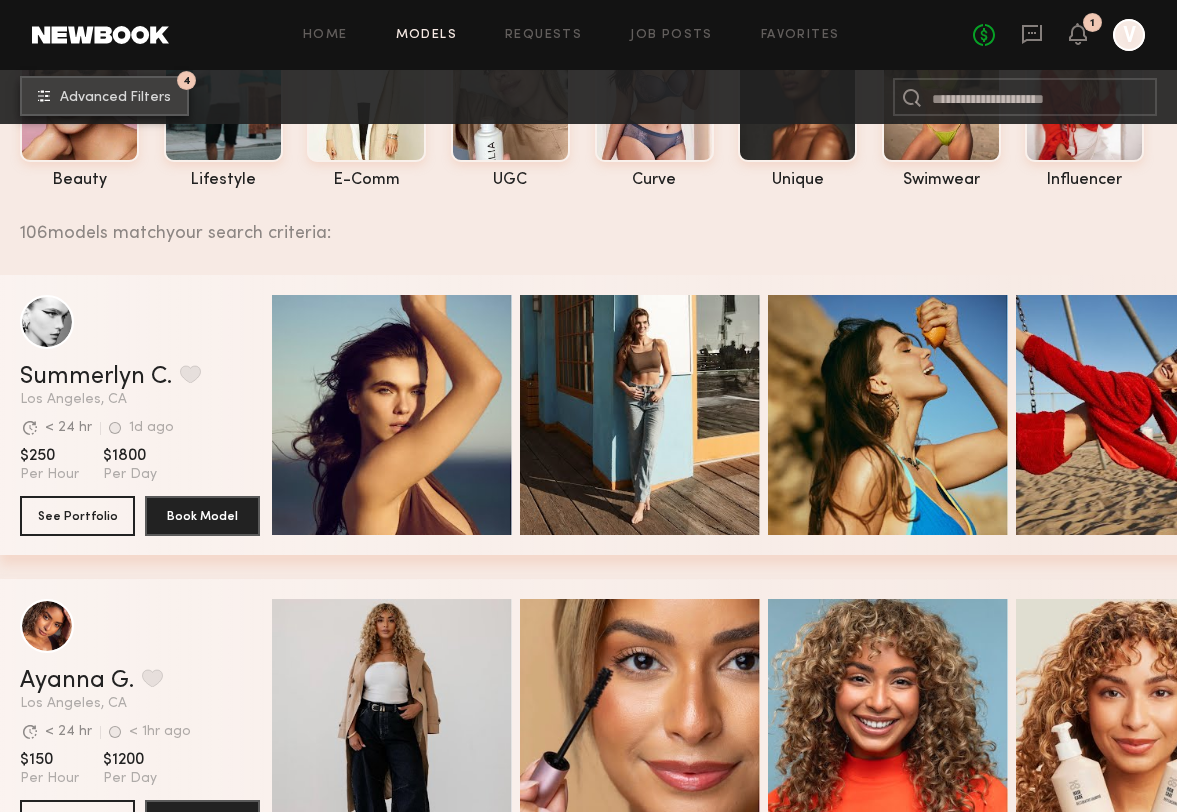 scroll, scrollTop: 190, scrollLeft: 0, axis: vertical 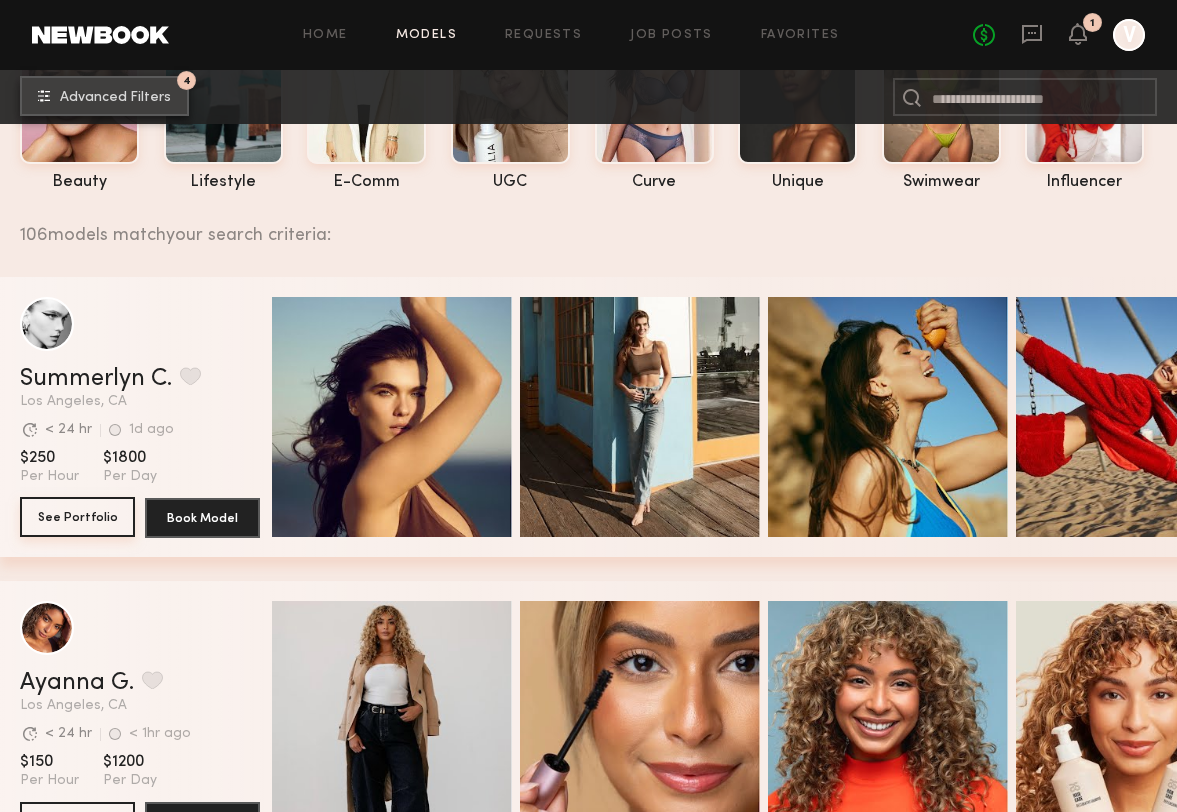 type 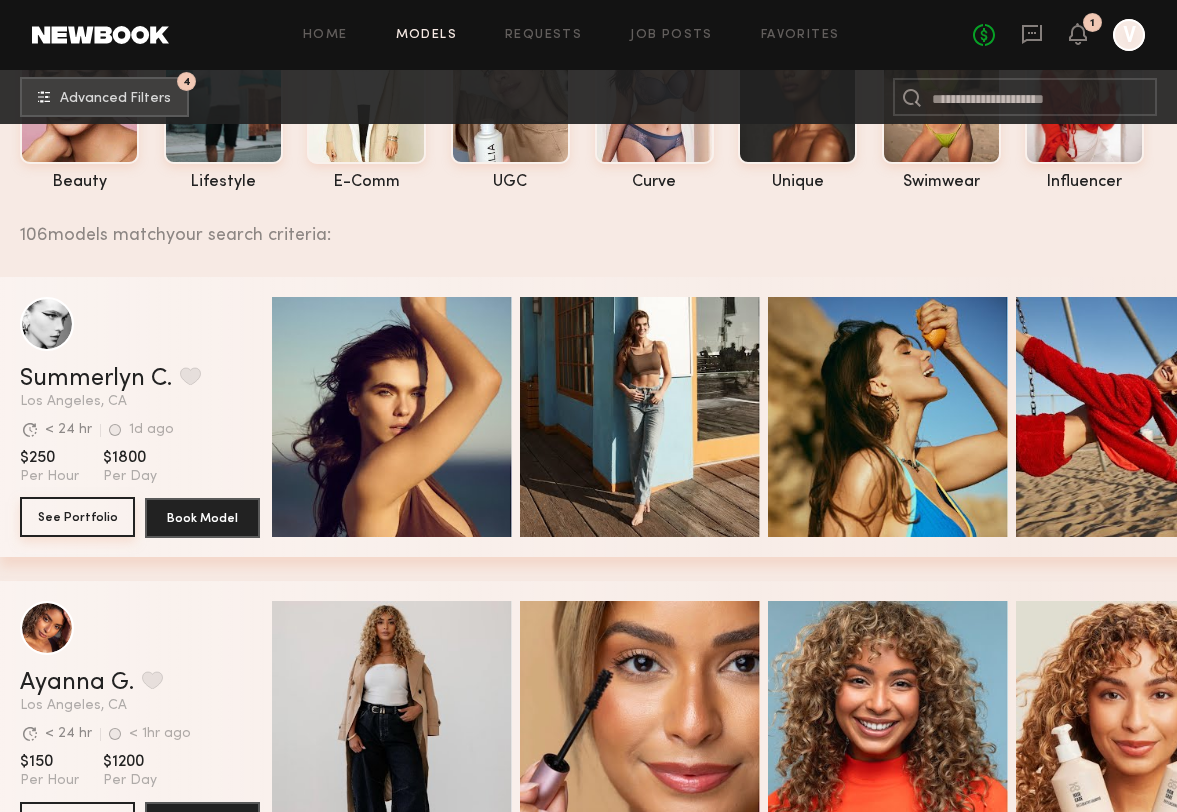 click on "See Portfolio" 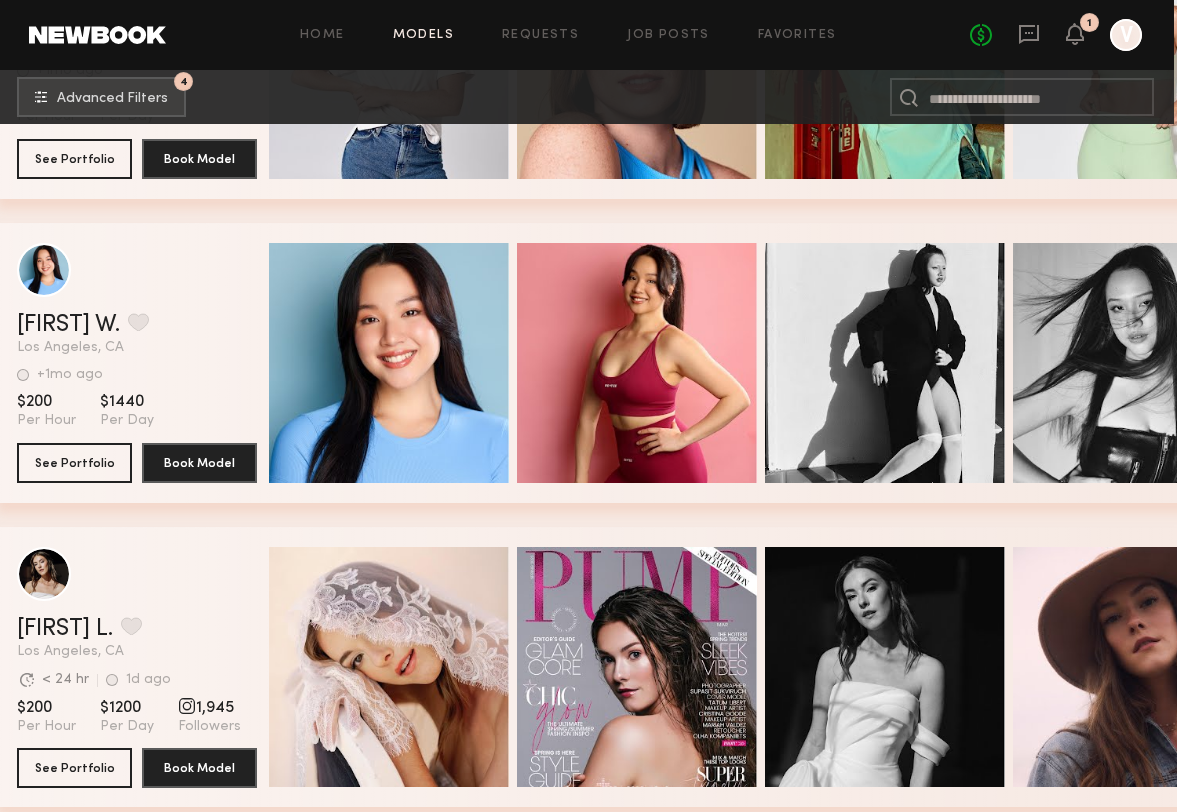 scroll, scrollTop: 8149, scrollLeft: 3, axis: both 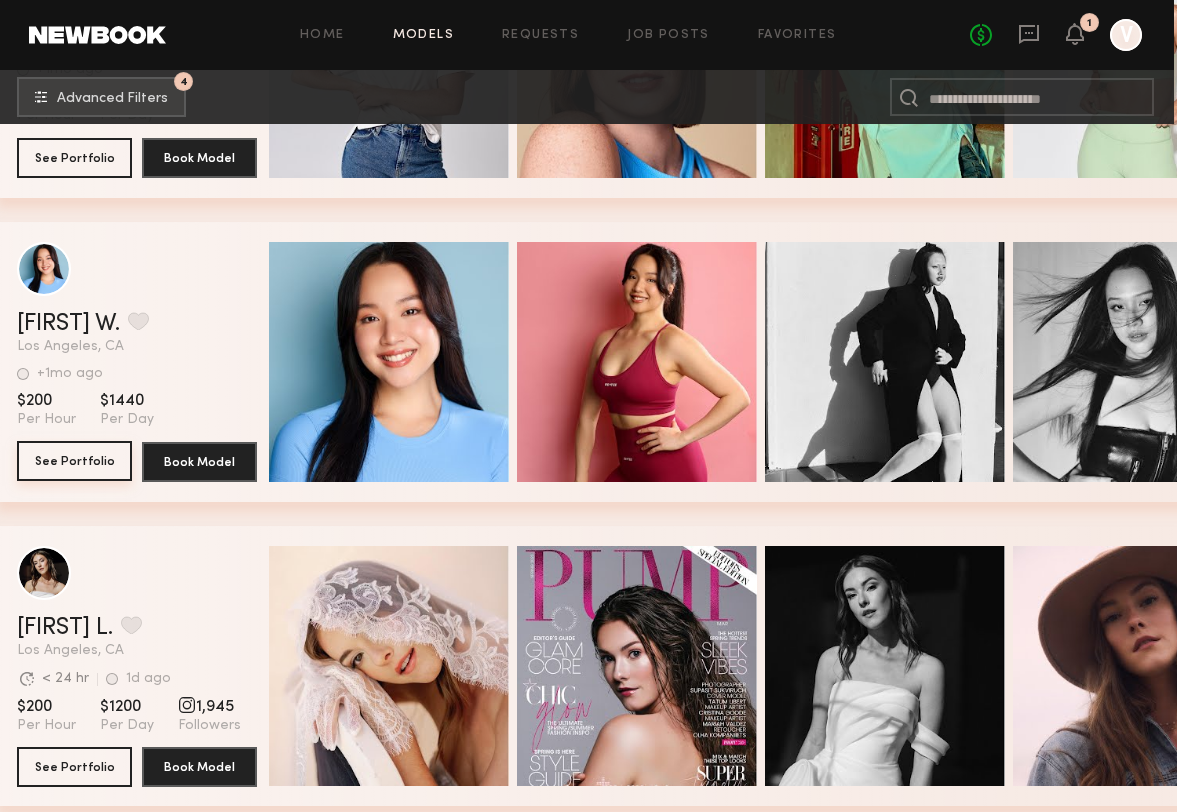 click on "See Portfolio" 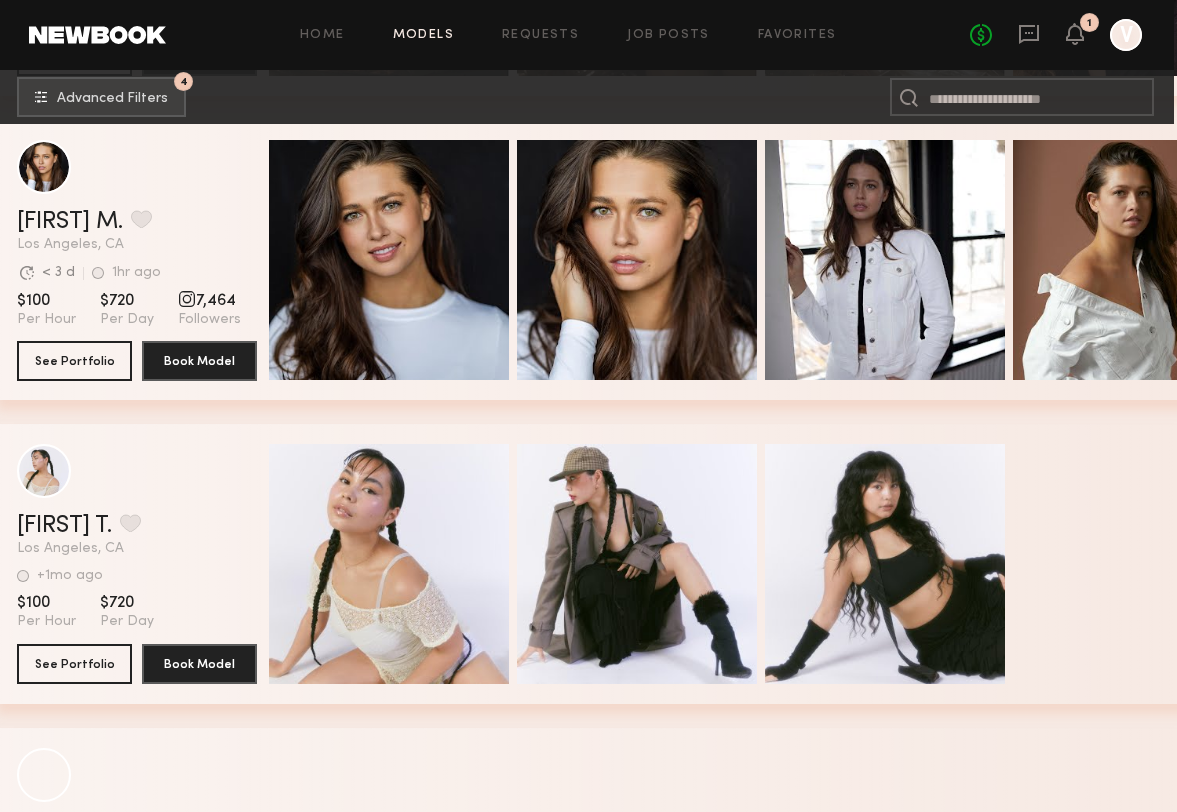 scroll, scrollTop: 11023, scrollLeft: 3, axis: both 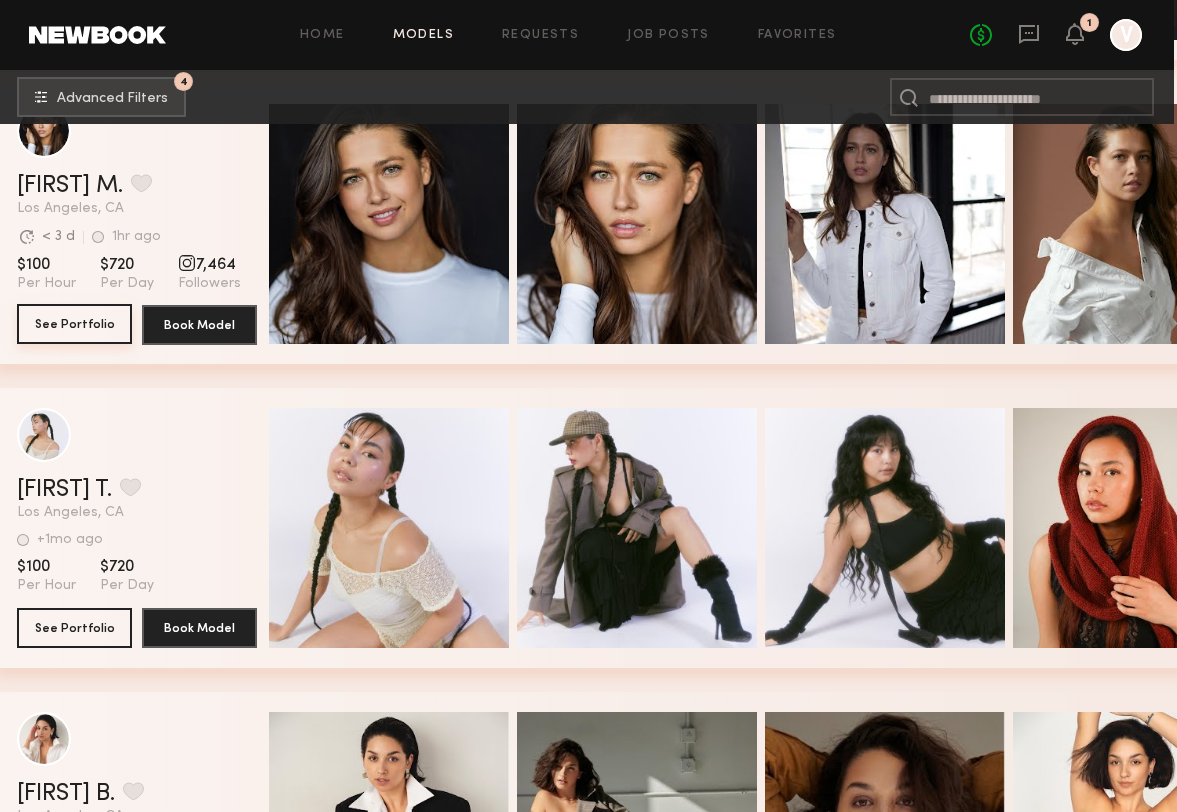 click on "See Portfolio" 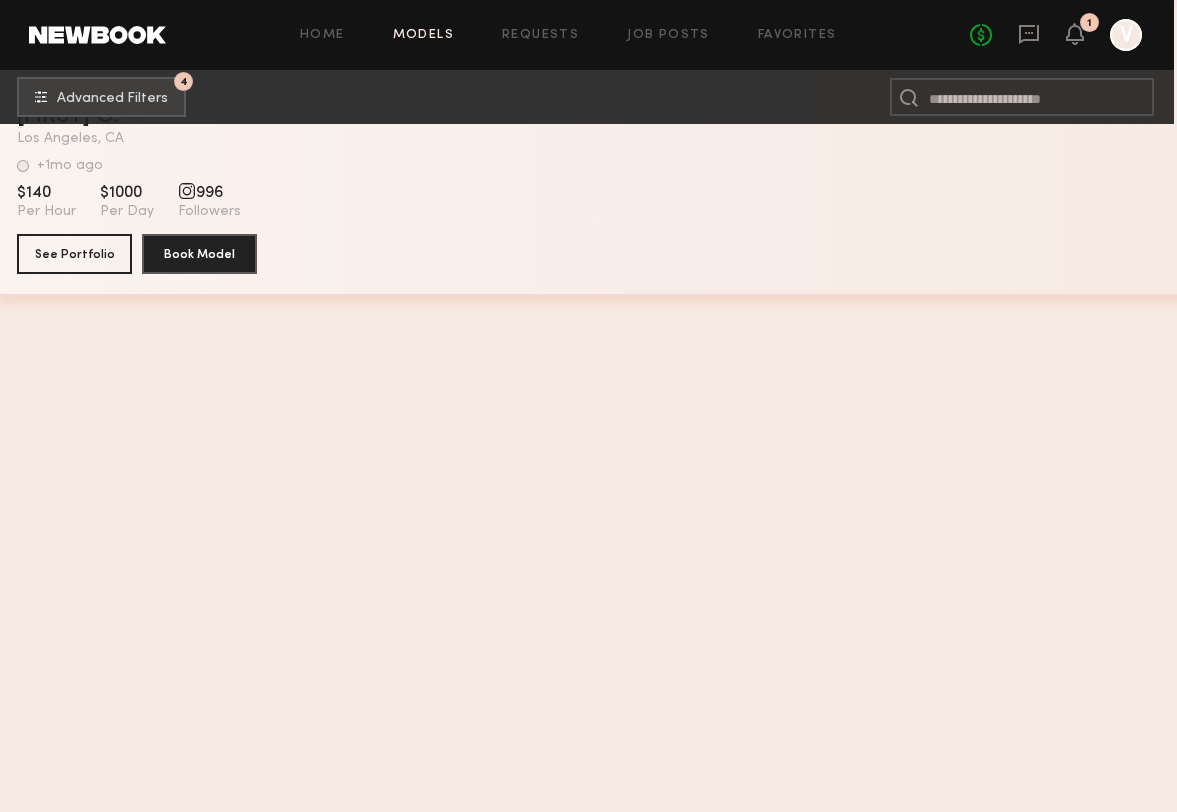 scroll, scrollTop: 29632, scrollLeft: 3, axis: both 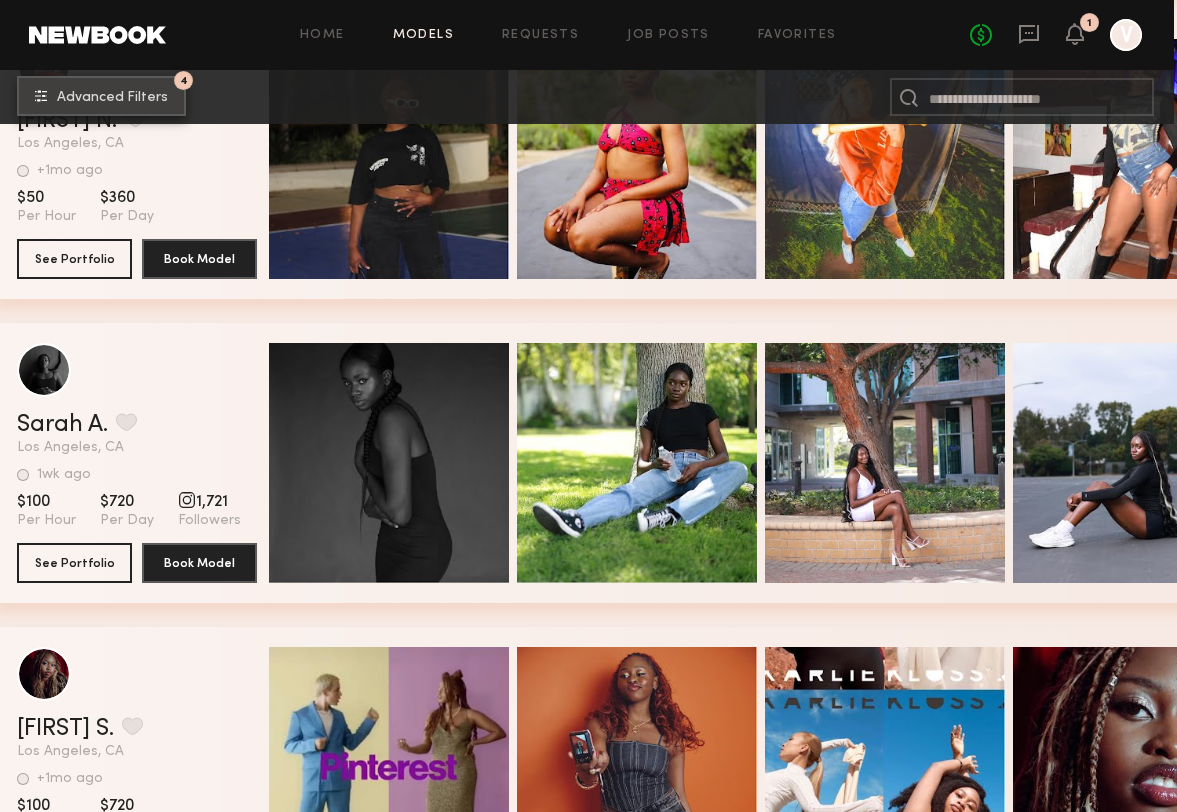 click on "Advanced Filters" 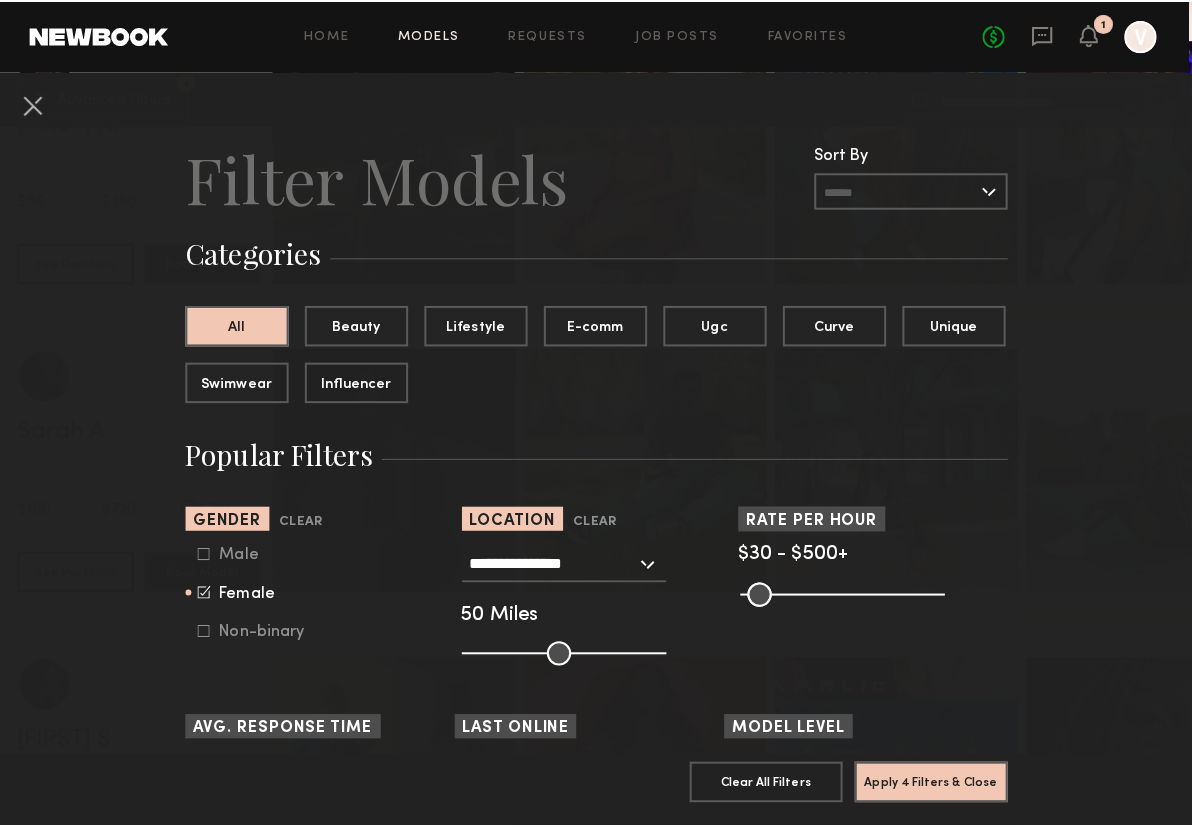 scroll, scrollTop: 29632, scrollLeft: 0, axis: vertical 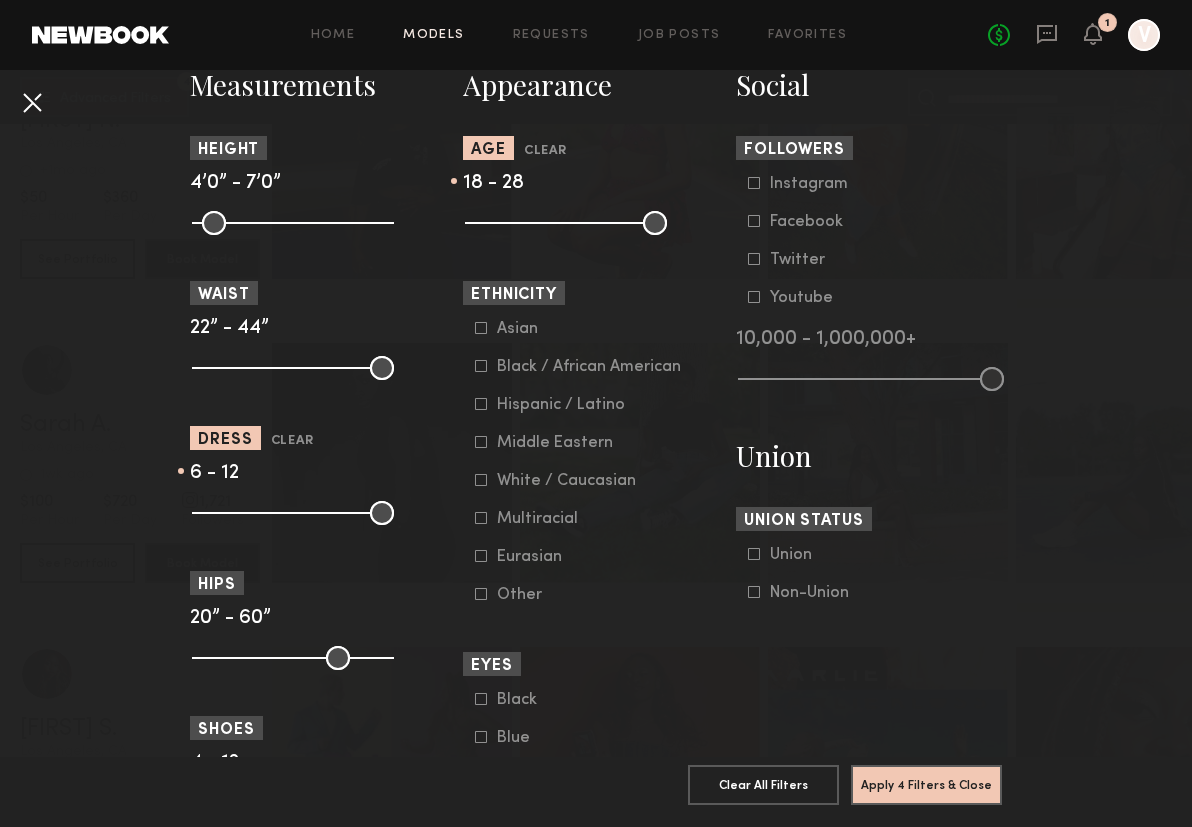 click 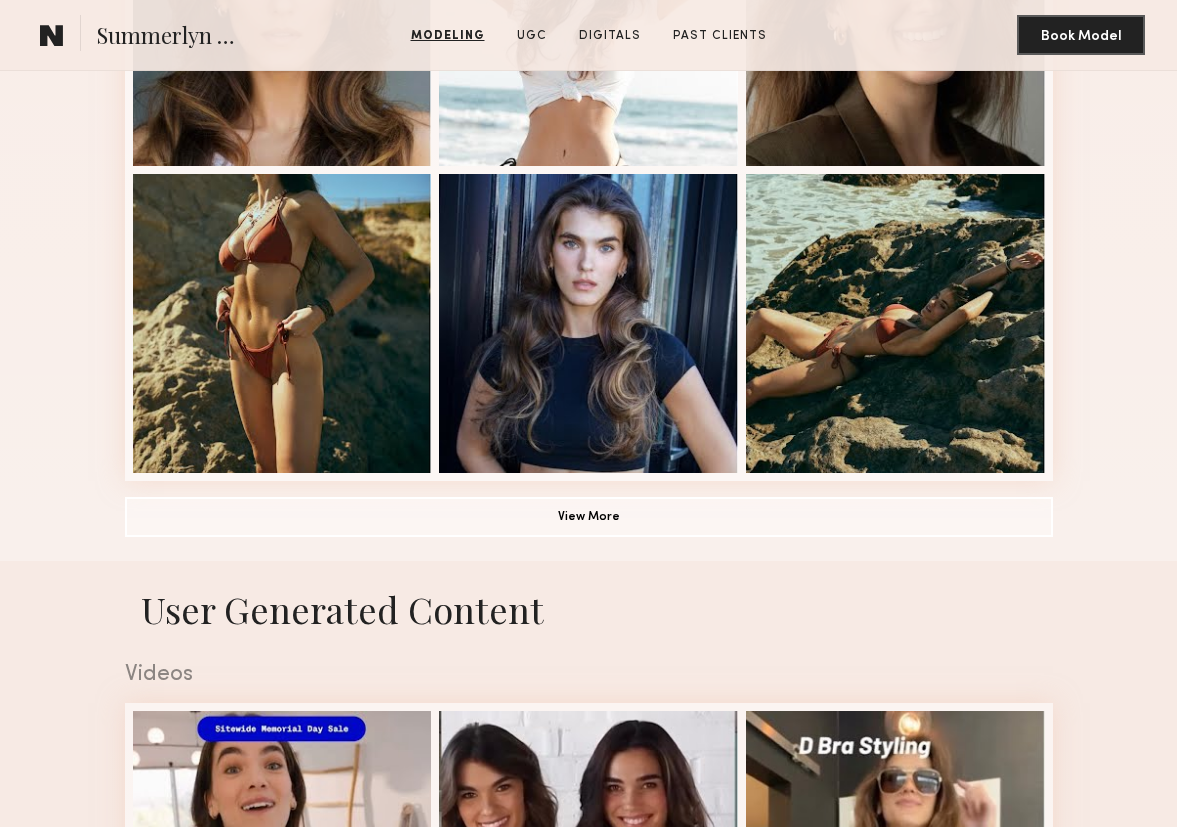 scroll, scrollTop: 1306, scrollLeft: 0, axis: vertical 